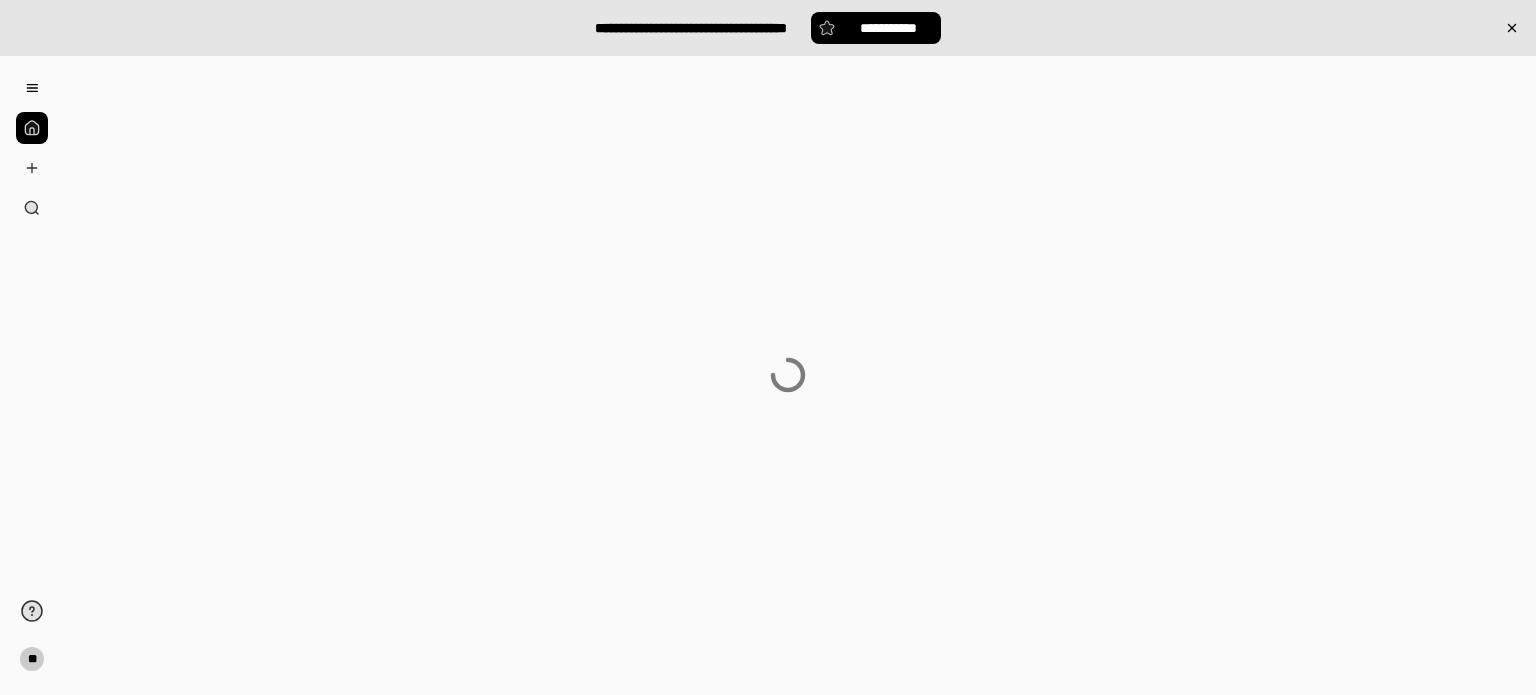 scroll, scrollTop: 0, scrollLeft: 0, axis: both 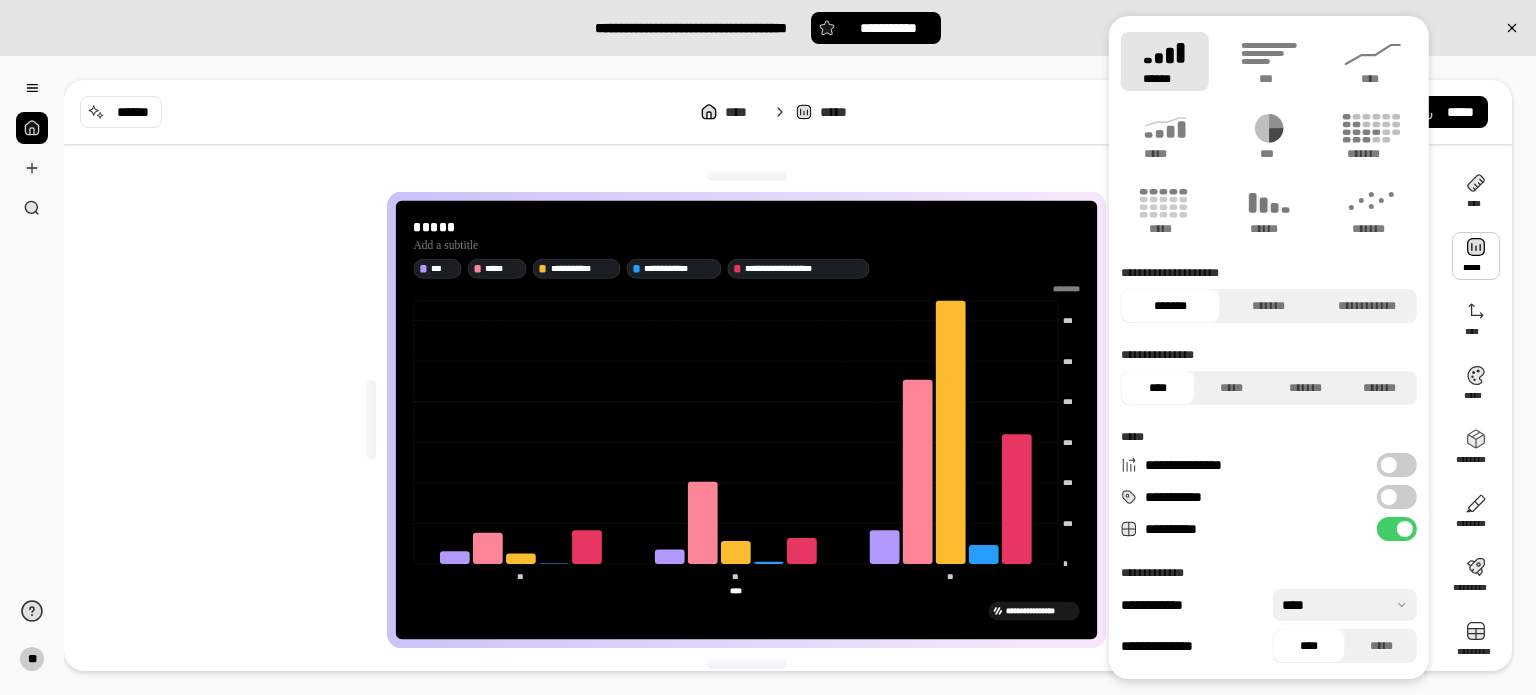 click on "**********" at bounding box center (754, 420) 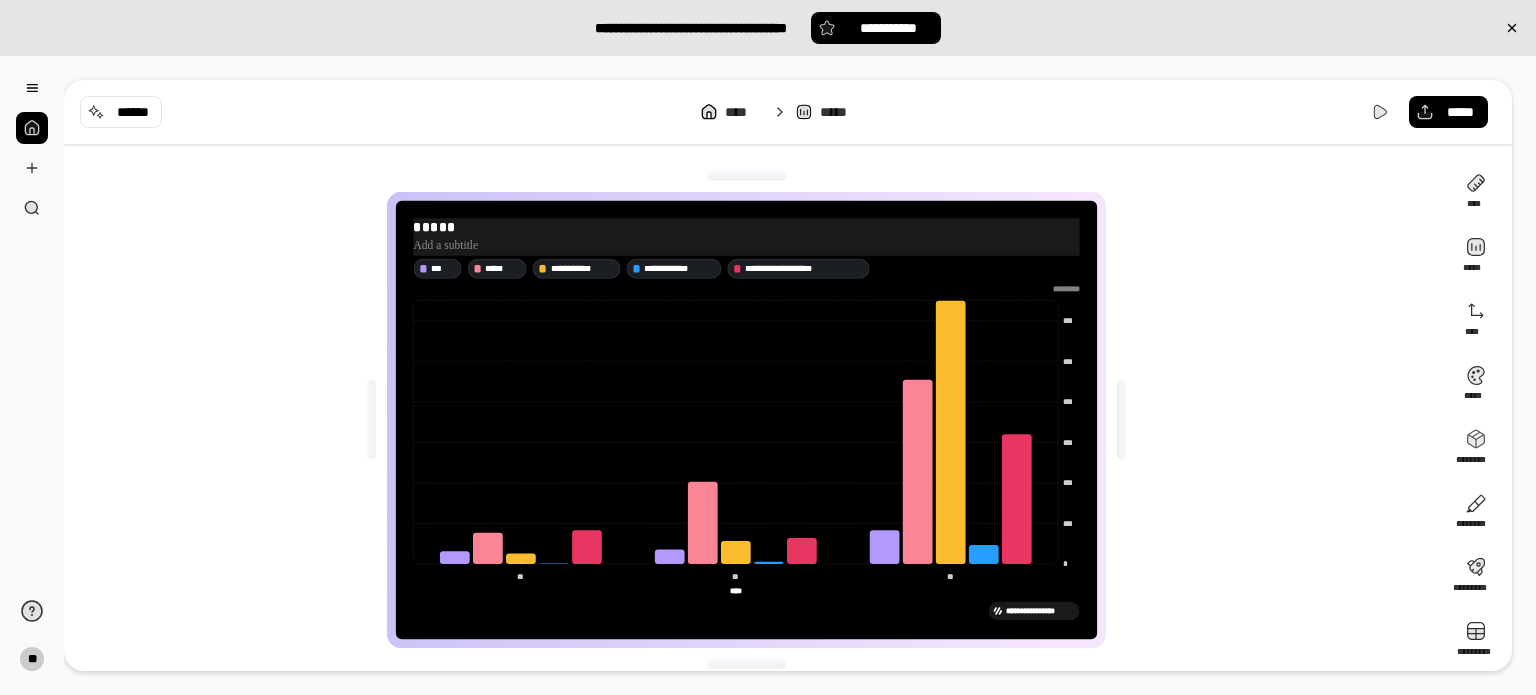 click on "*****" at bounding box center (746, 226) 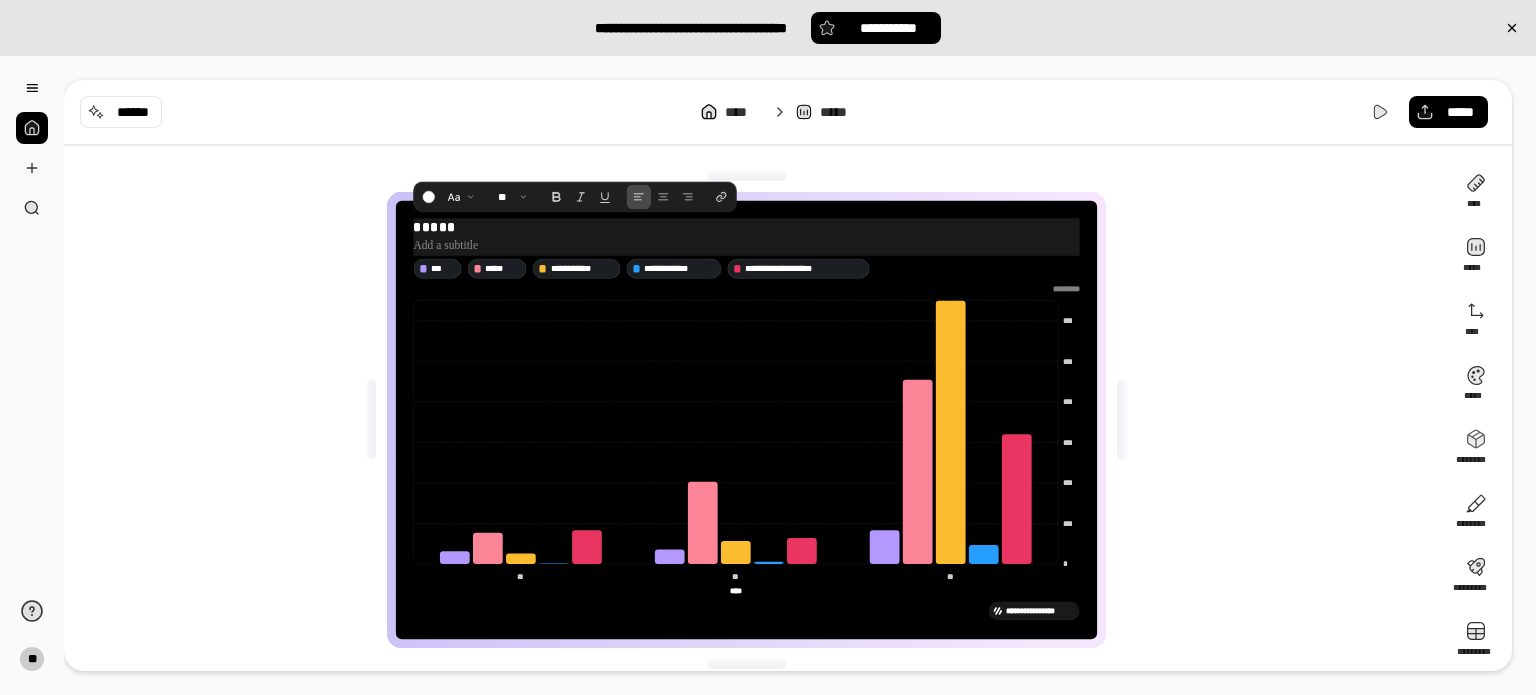 click on "**********" at bounding box center [746, 420] 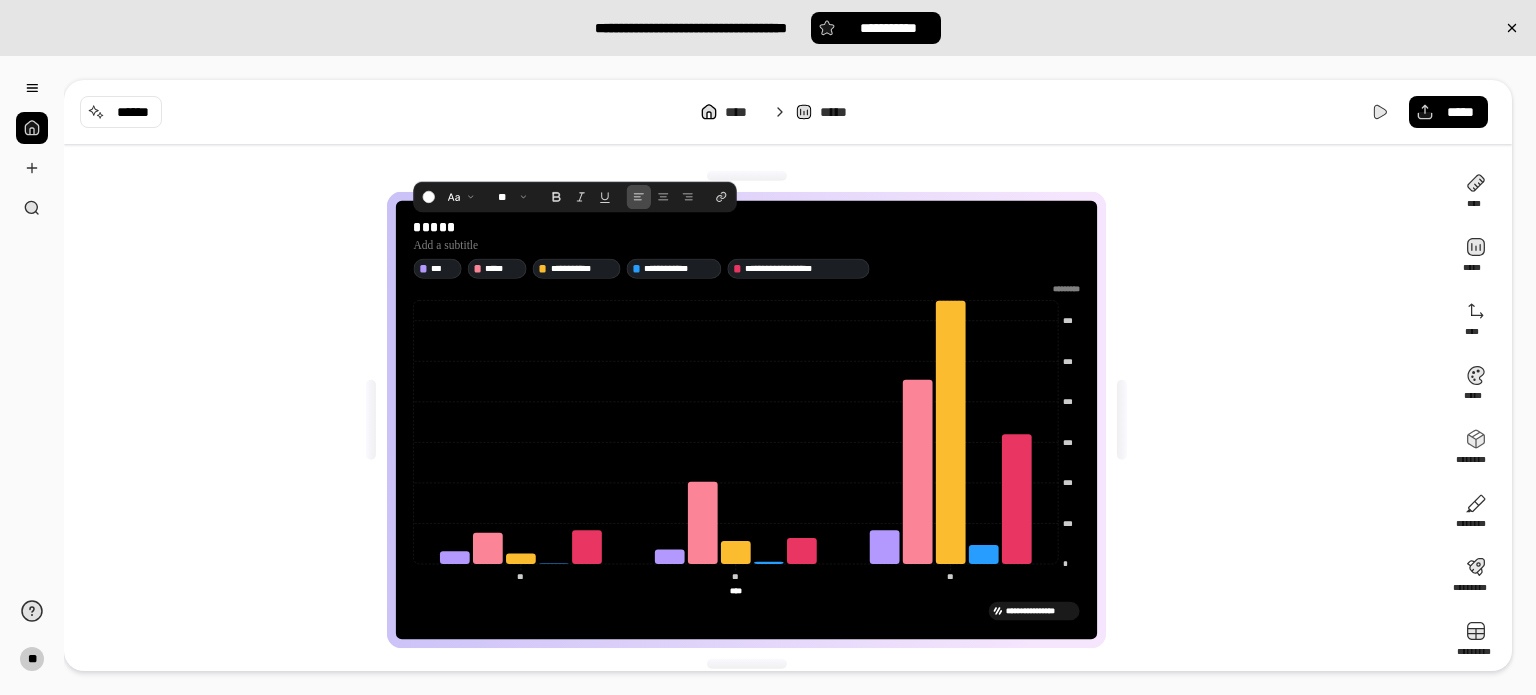 click on "**********" at bounding box center [754, 420] 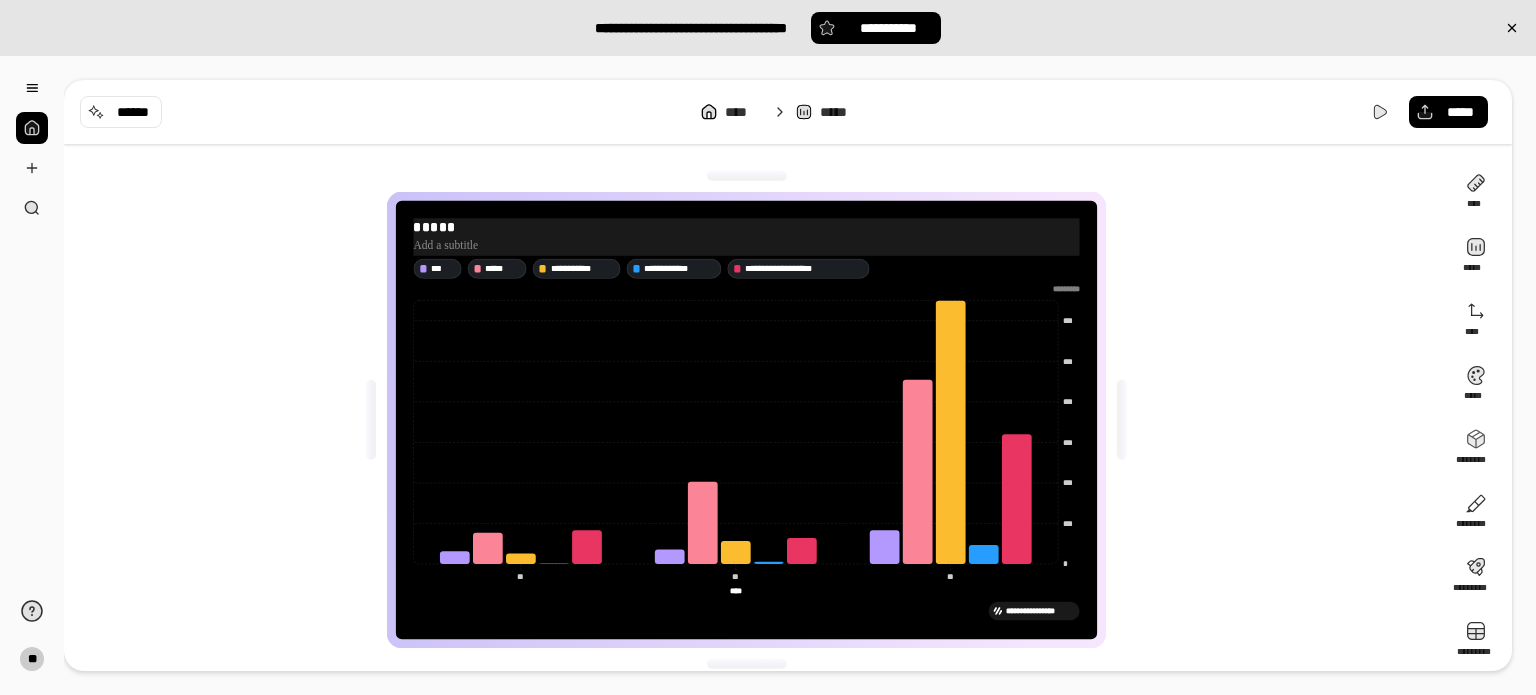 click on "*****" at bounding box center [746, 226] 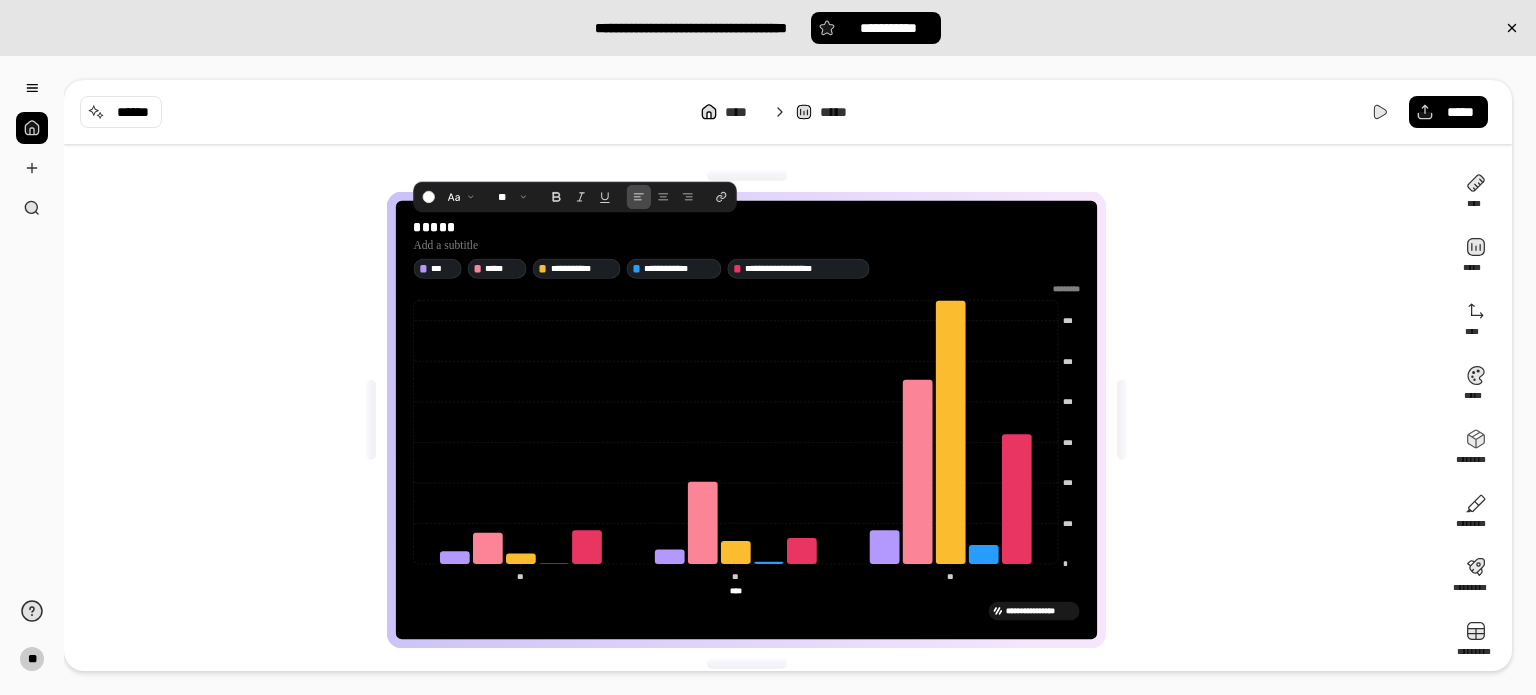 click on "**********" at bounding box center (754, 420) 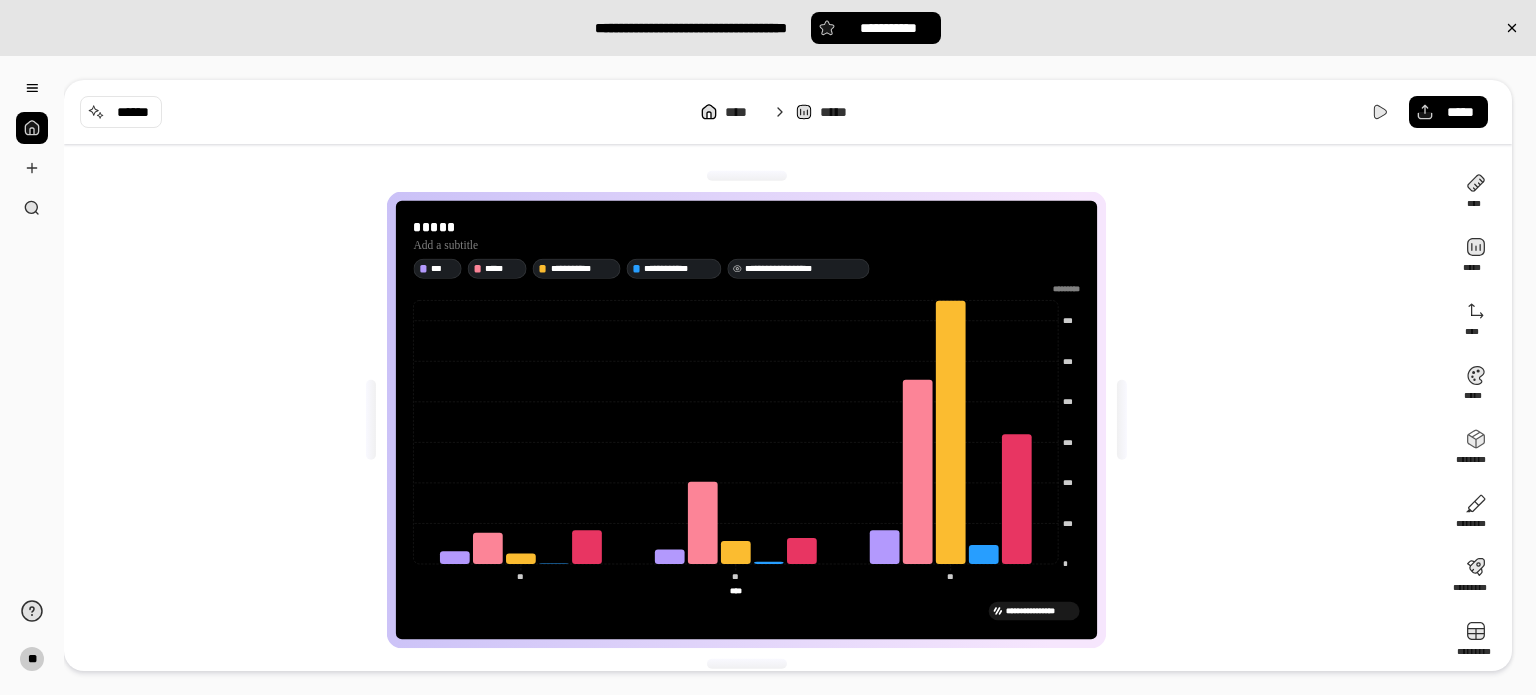 click on "**********" at bounding box center [804, 267] 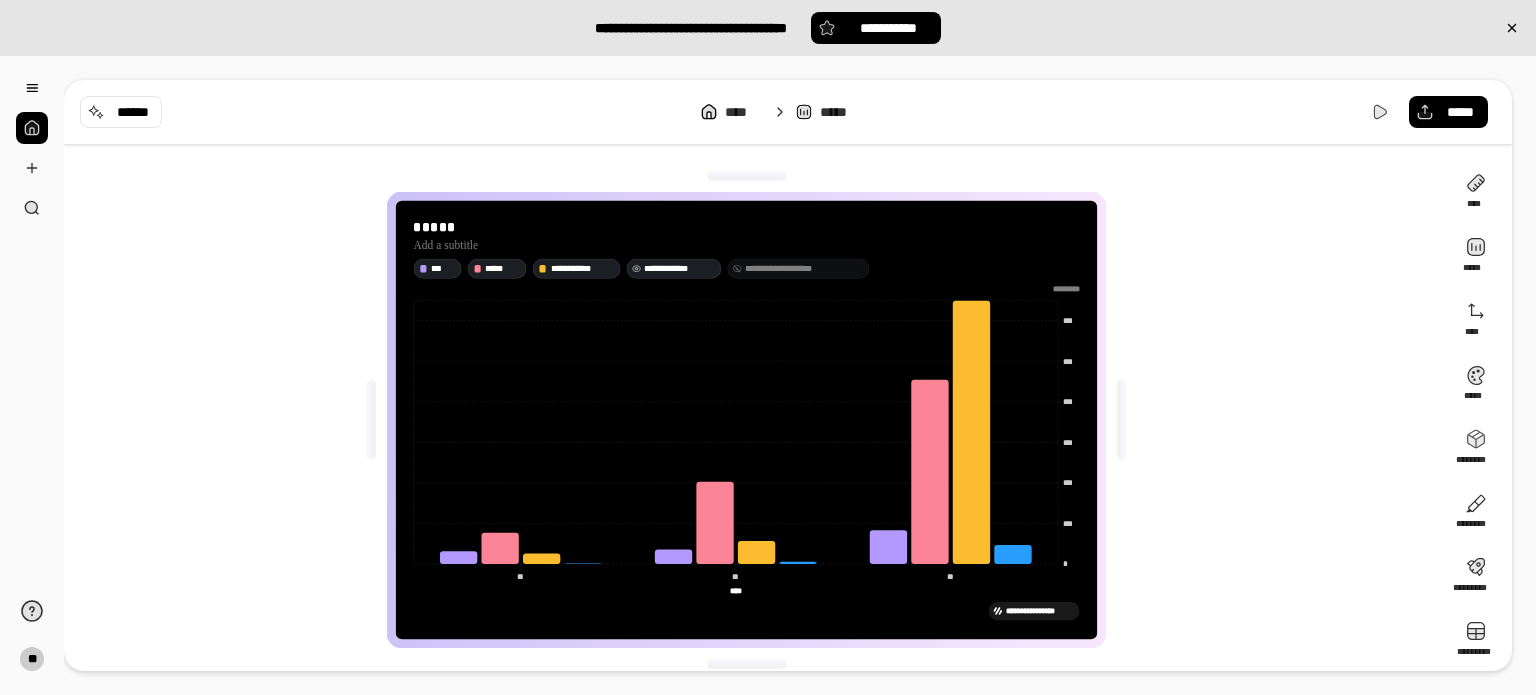 click on "**********" at bounding box center [680, 267] 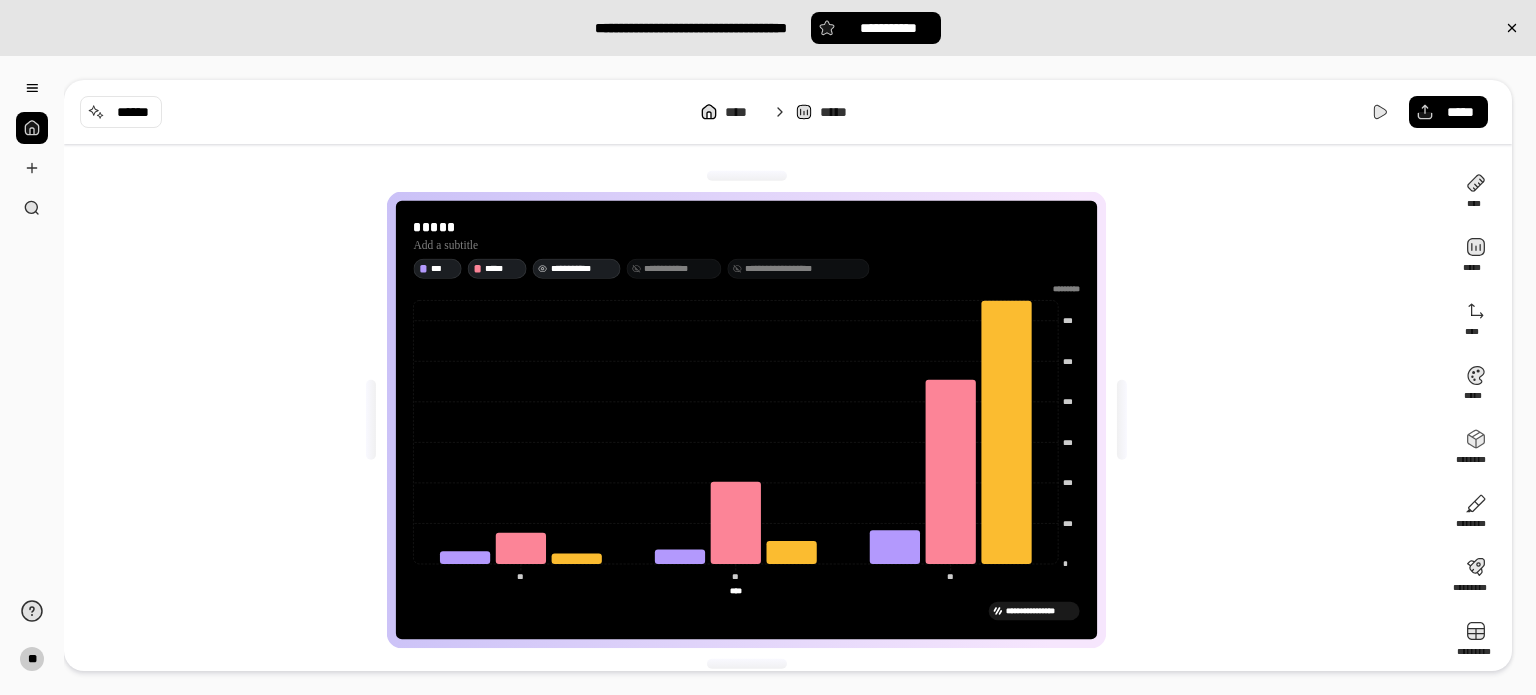 click on "**********" at bounding box center [583, 267] 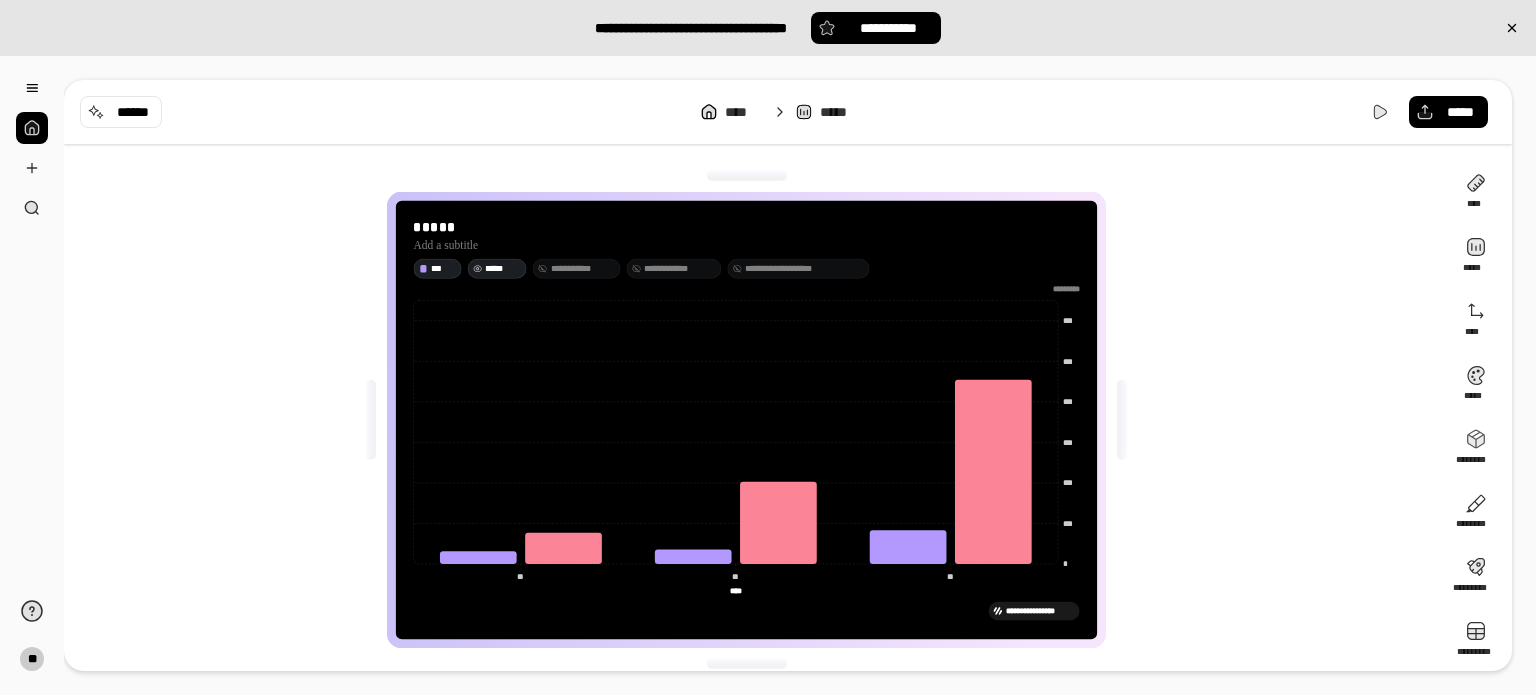 click on "*****" at bounding box center (503, 267) 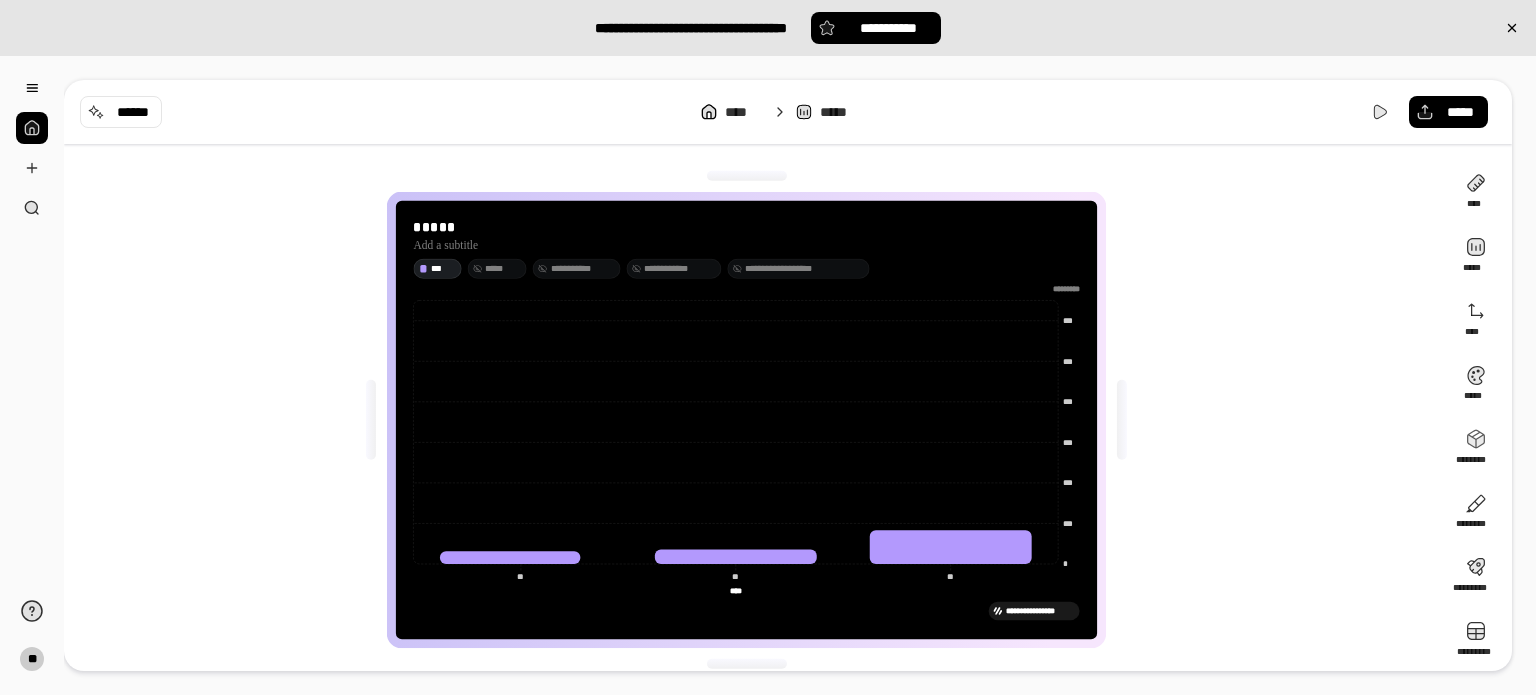 click on "***" at bounding box center (443, 267) 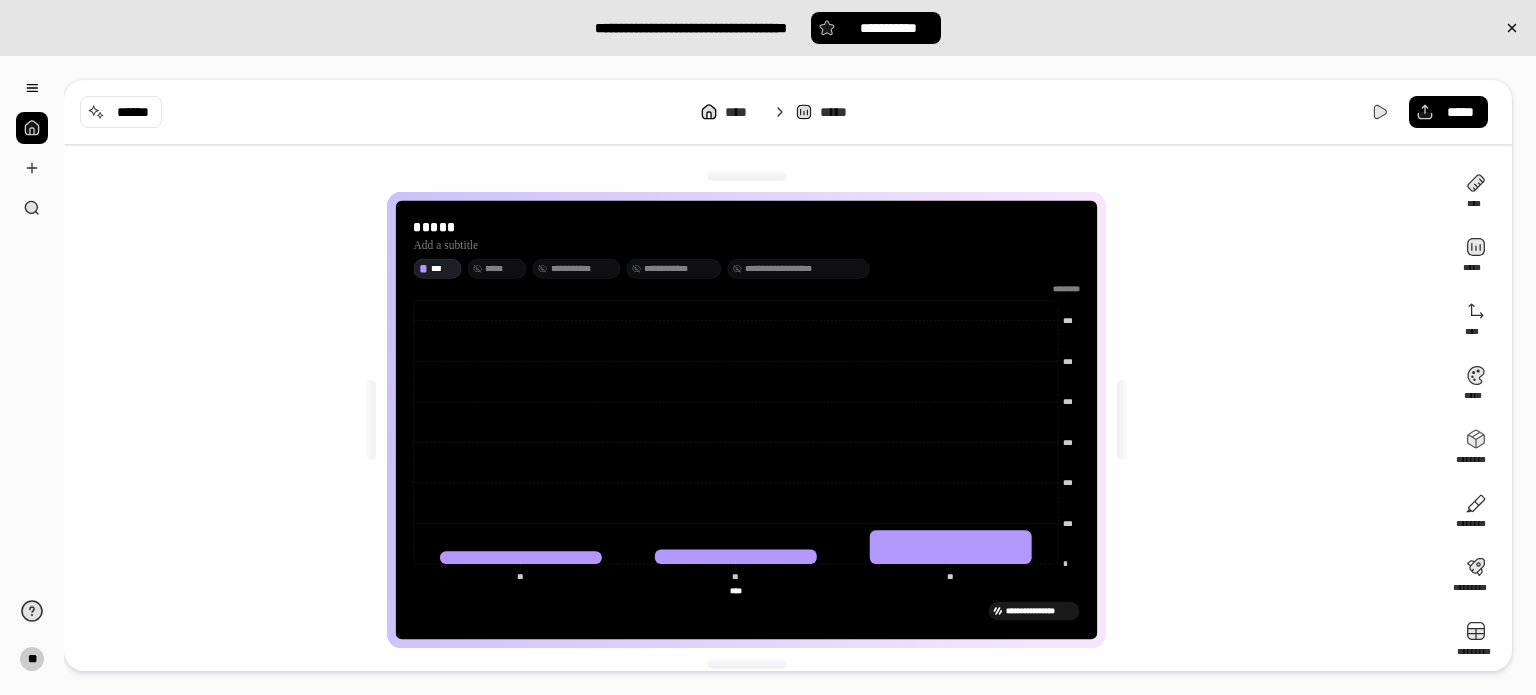 click on "***" at bounding box center (443, 267) 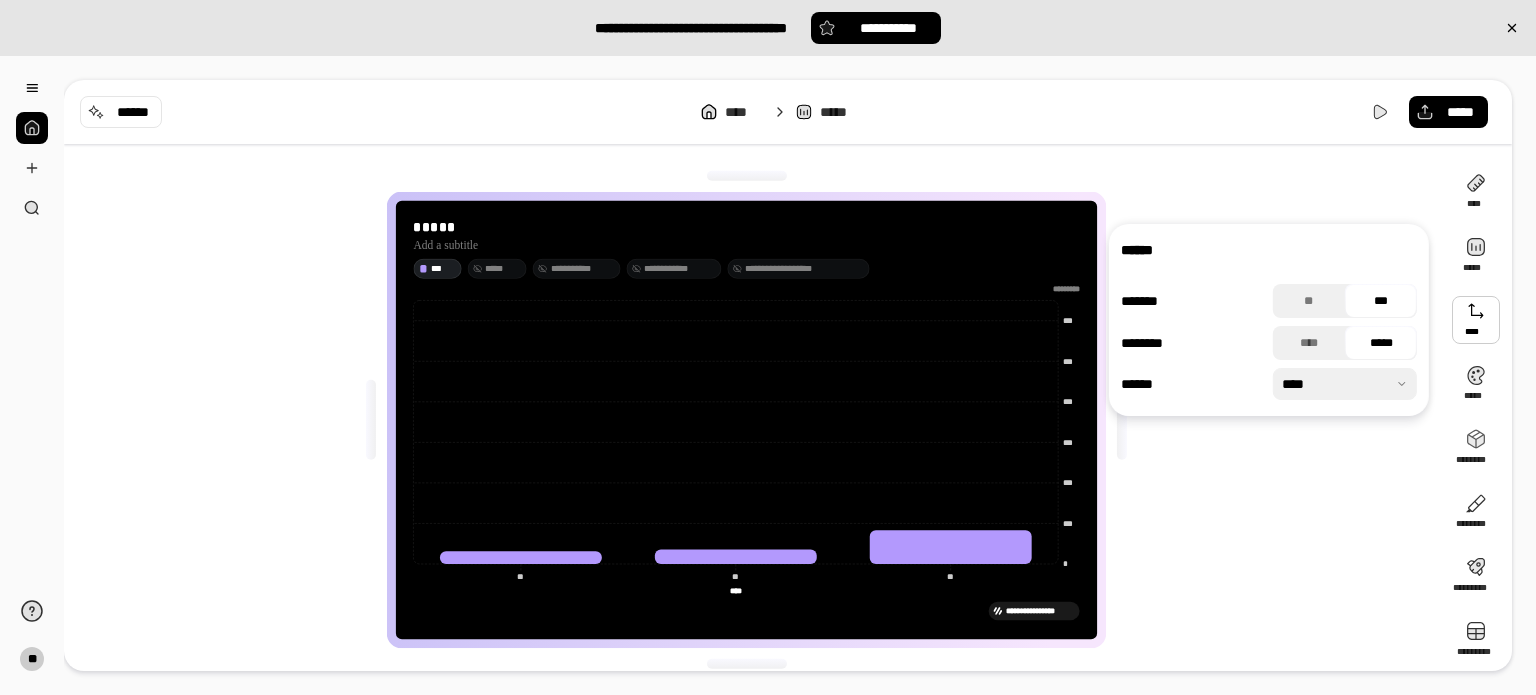 click at bounding box center [1476, 320] 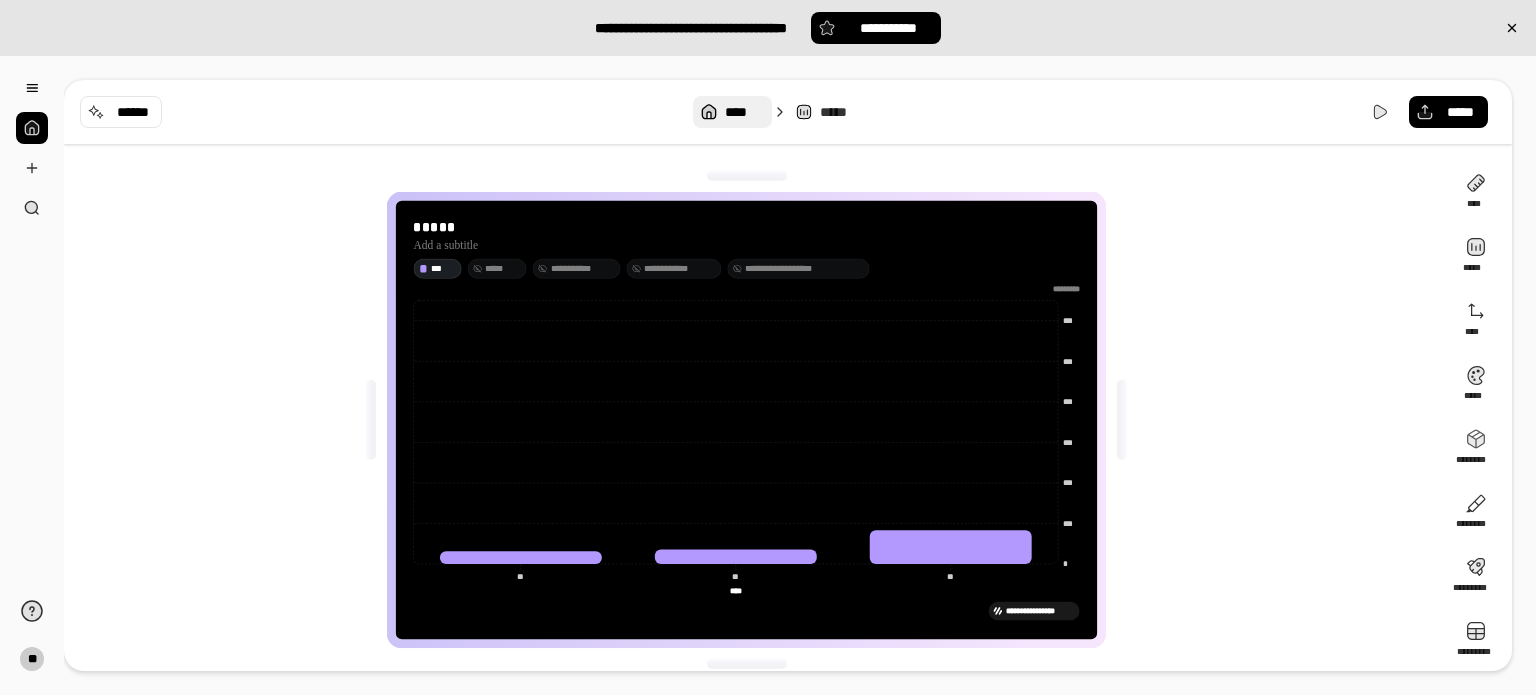 click on "****" at bounding box center [744, 112] 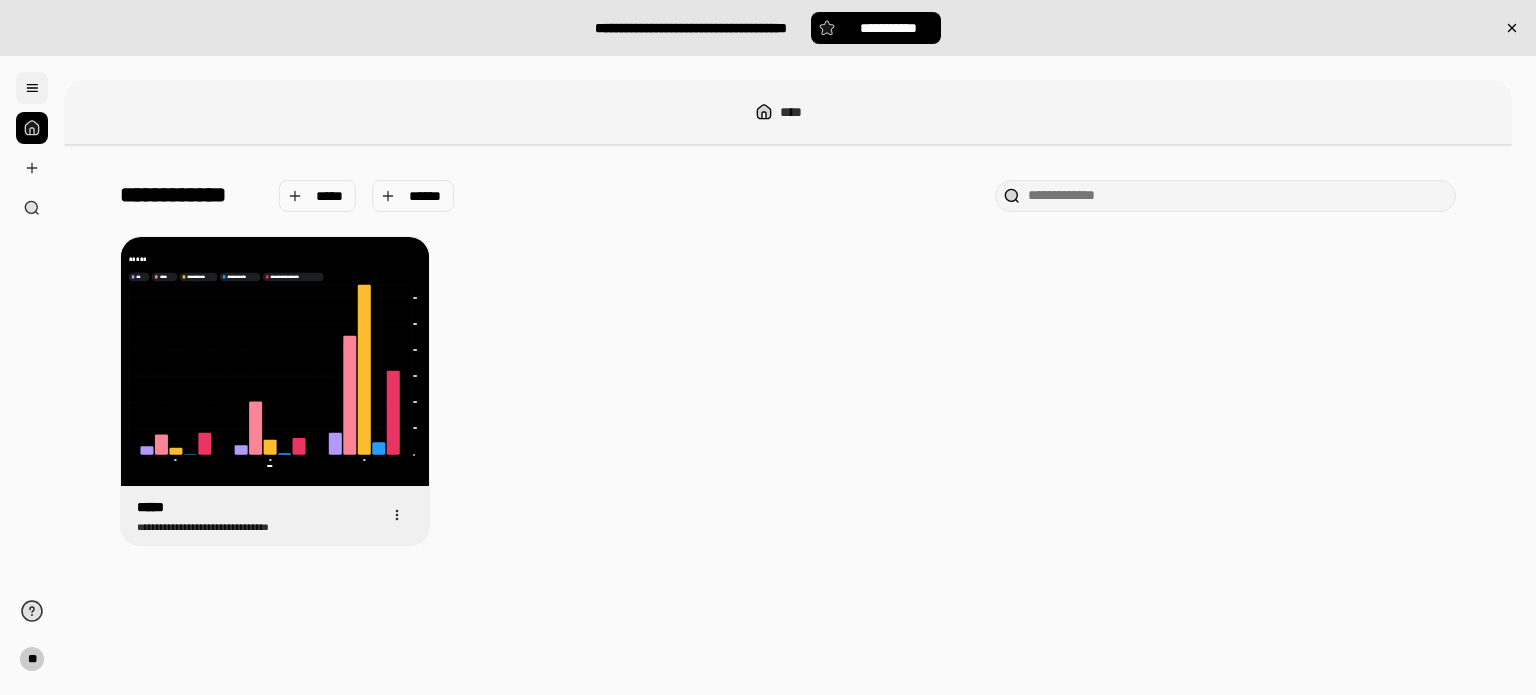 click at bounding box center [32, 88] 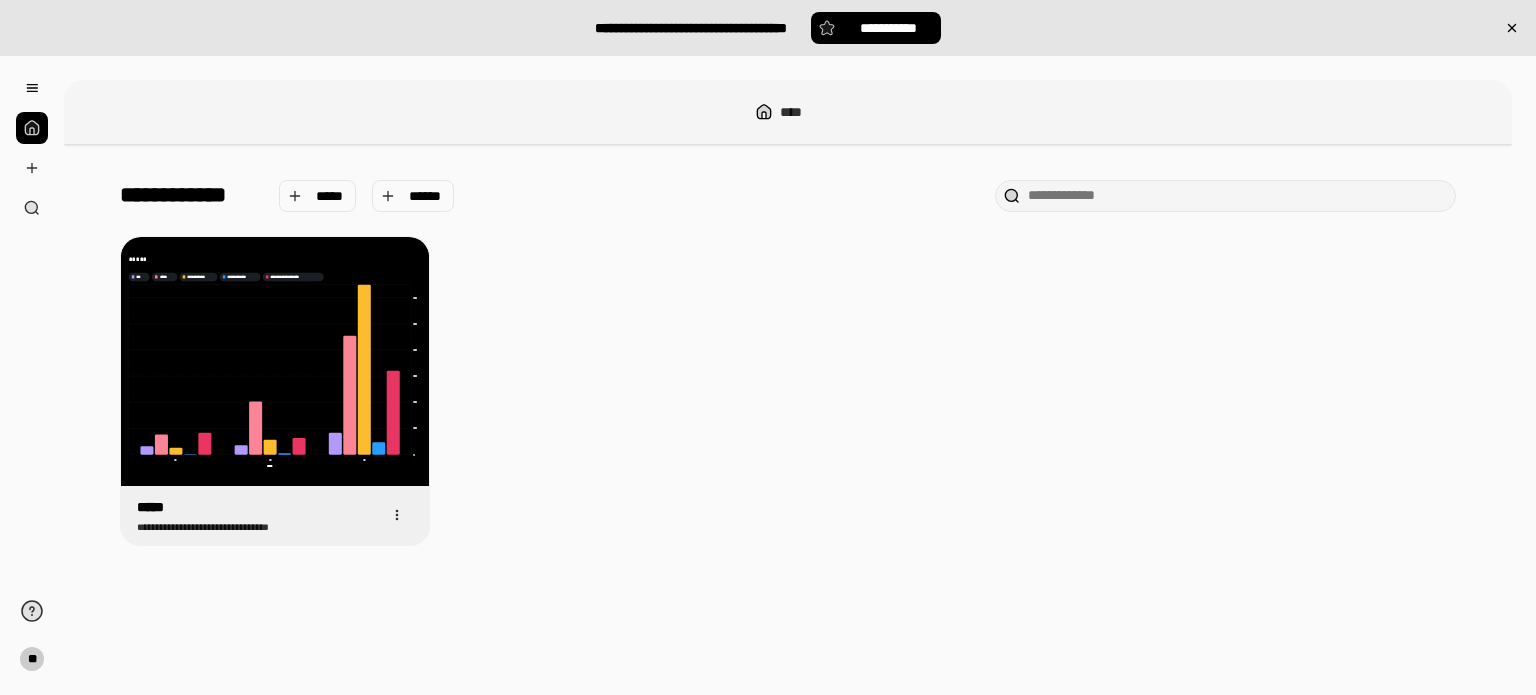 click at bounding box center [32, 128] 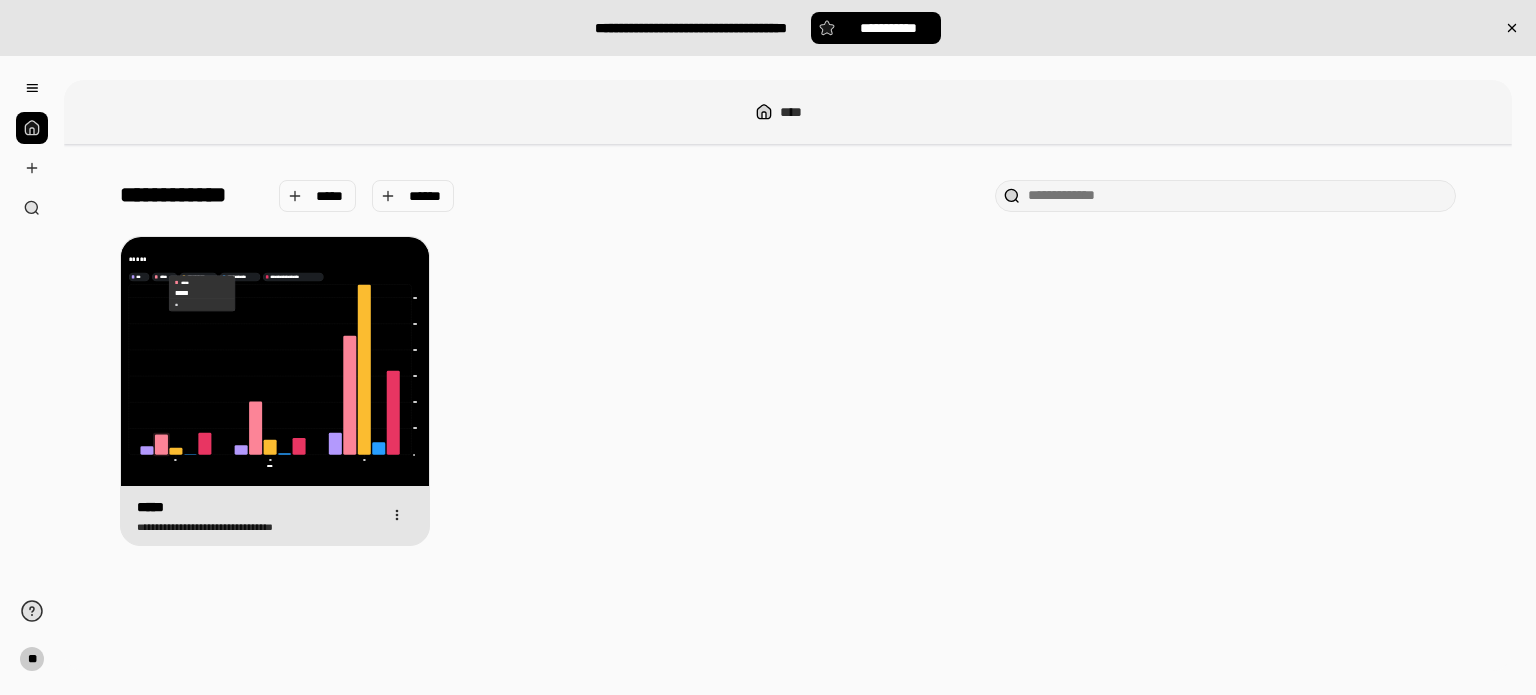 click 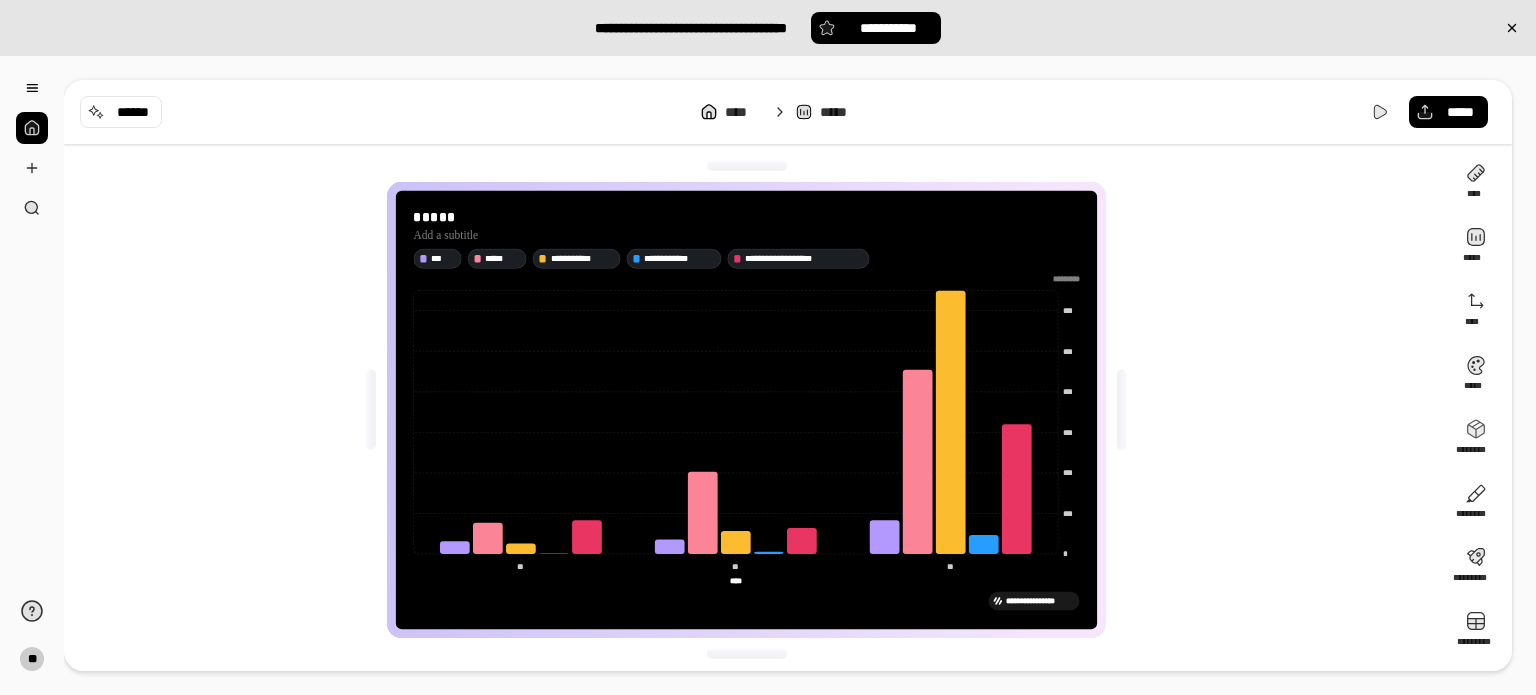 scroll, scrollTop: 12, scrollLeft: 0, axis: vertical 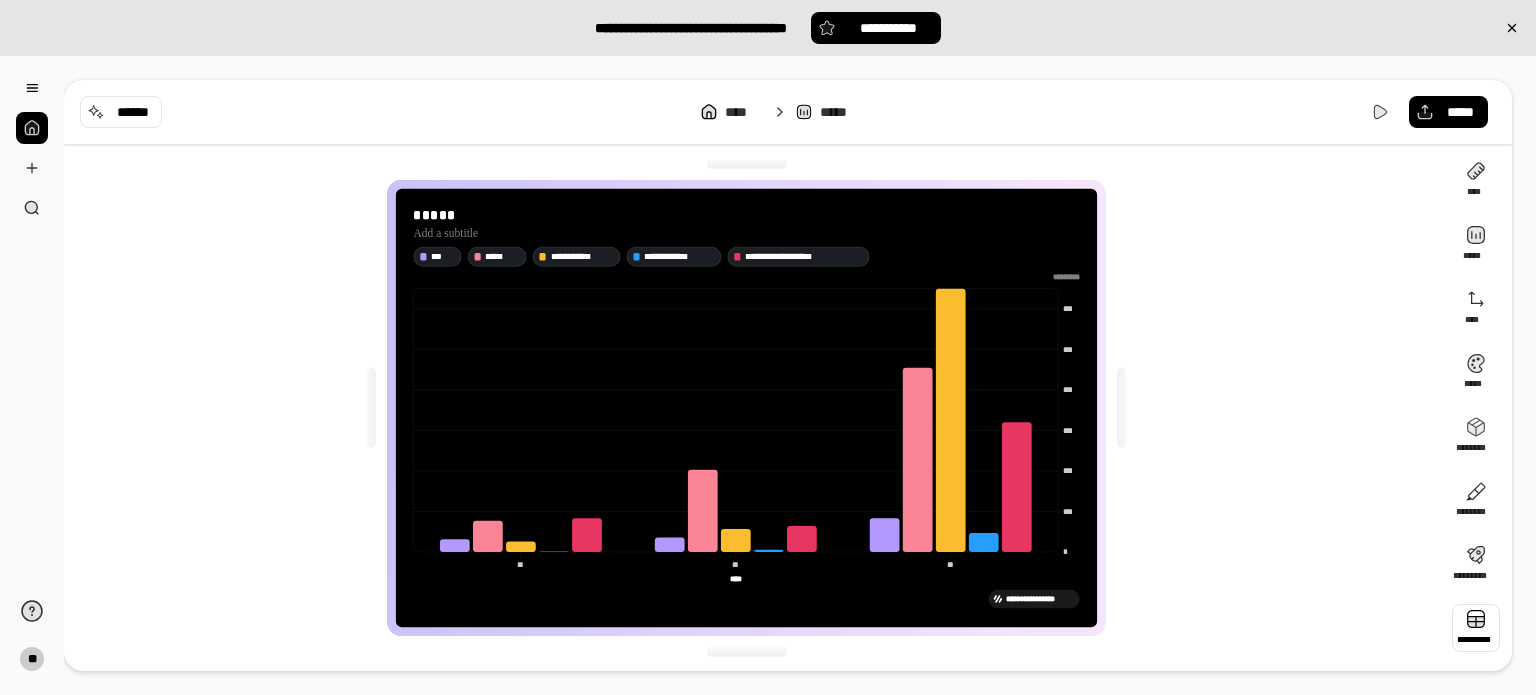 click at bounding box center (1476, 628) 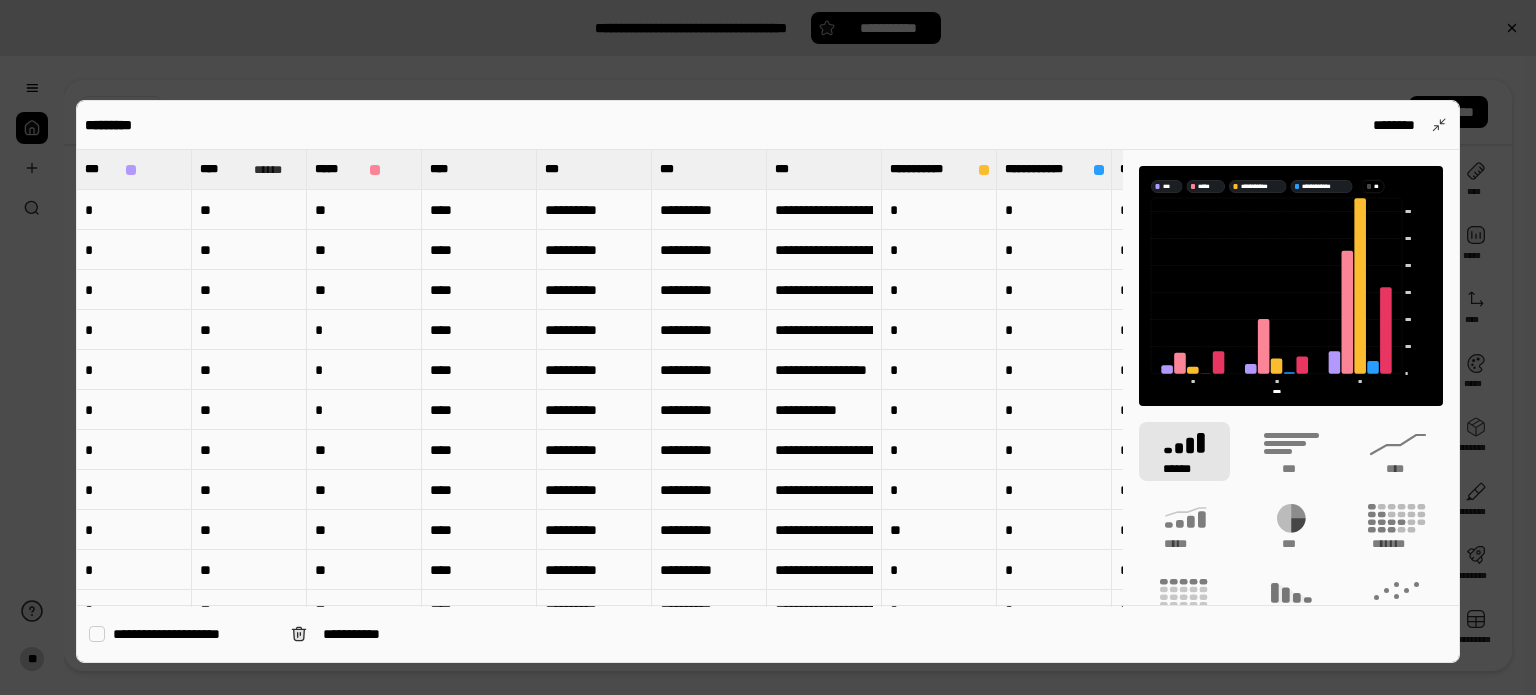 click on "*" at bounding box center [134, 210] 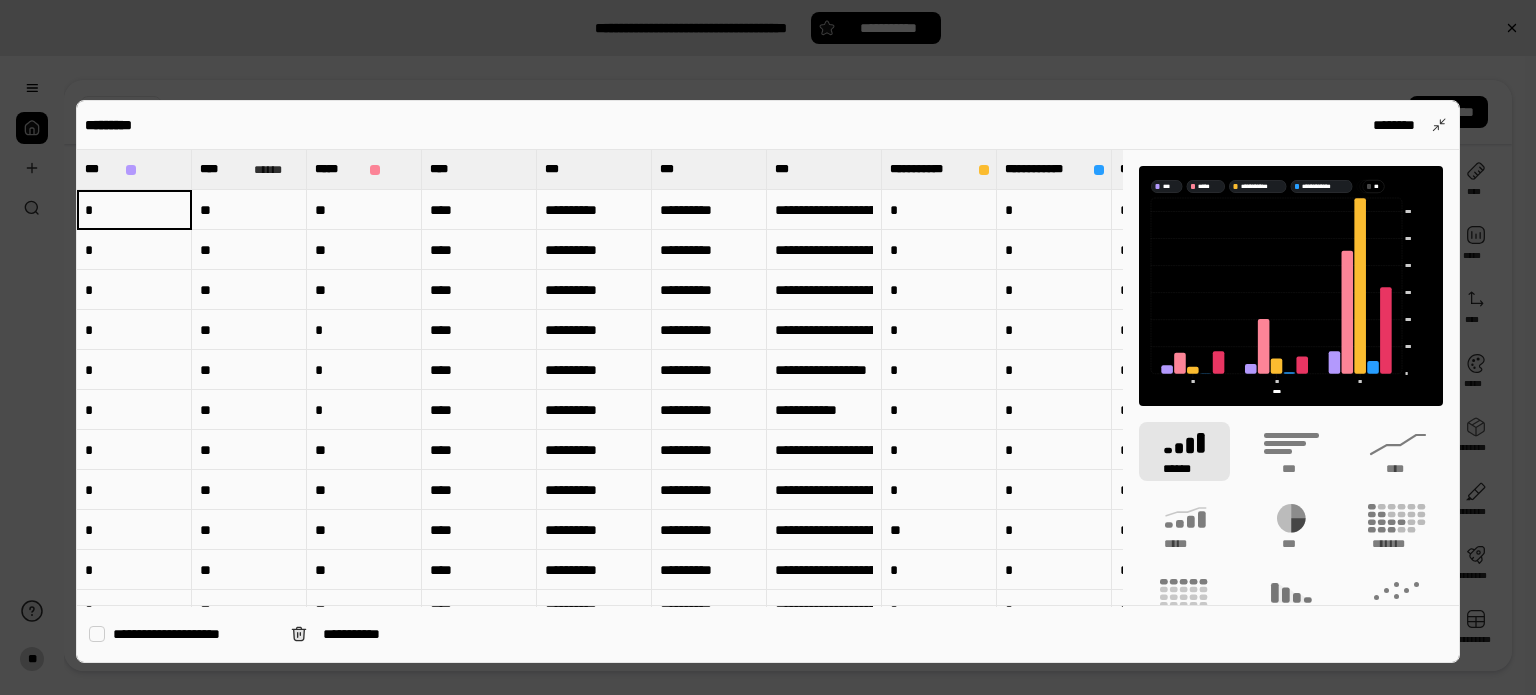 click on "*" at bounding box center (134, 250) 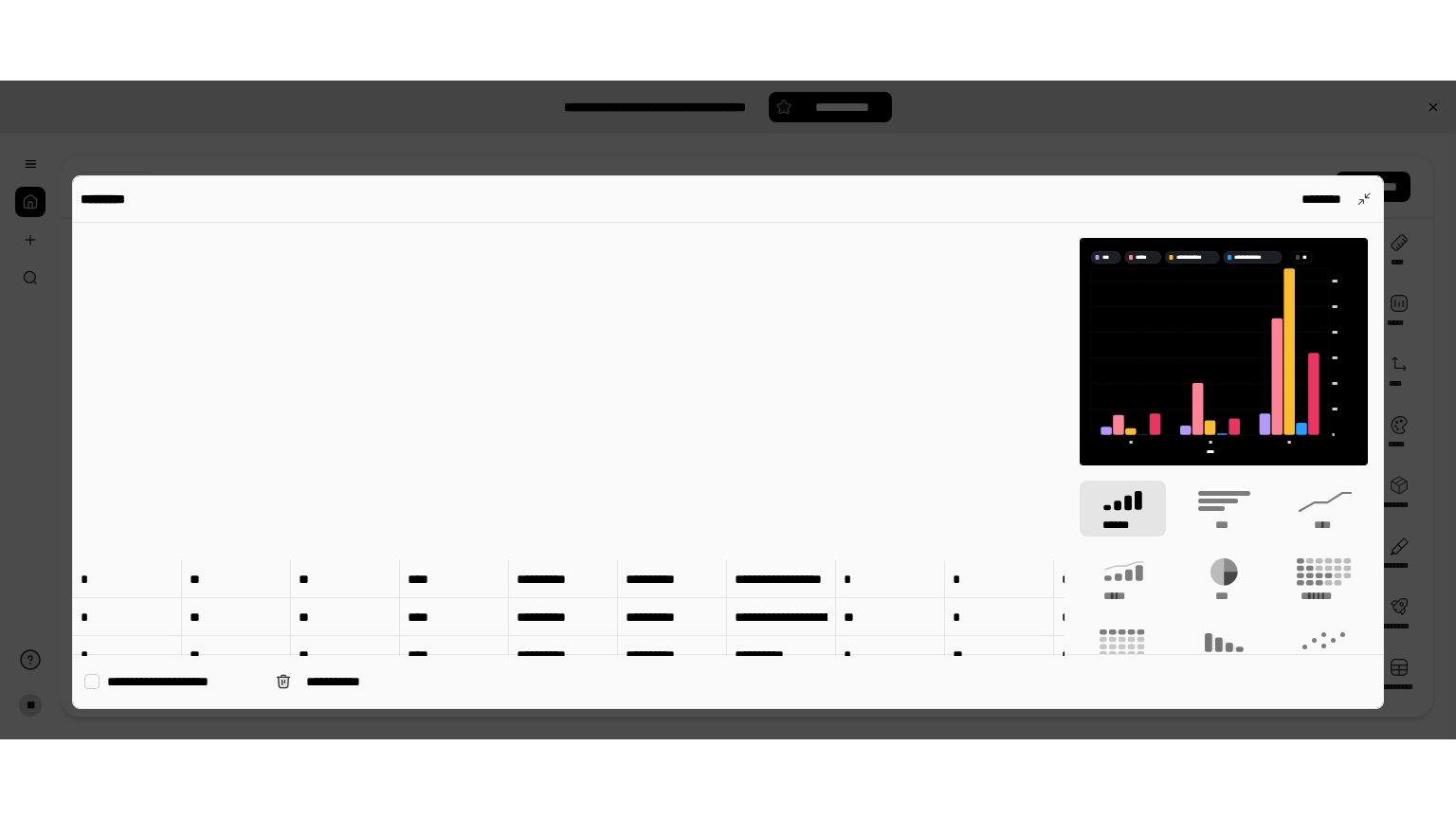 scroll, scrollTop: 191648, scrollLeft: 0, axis: vertical 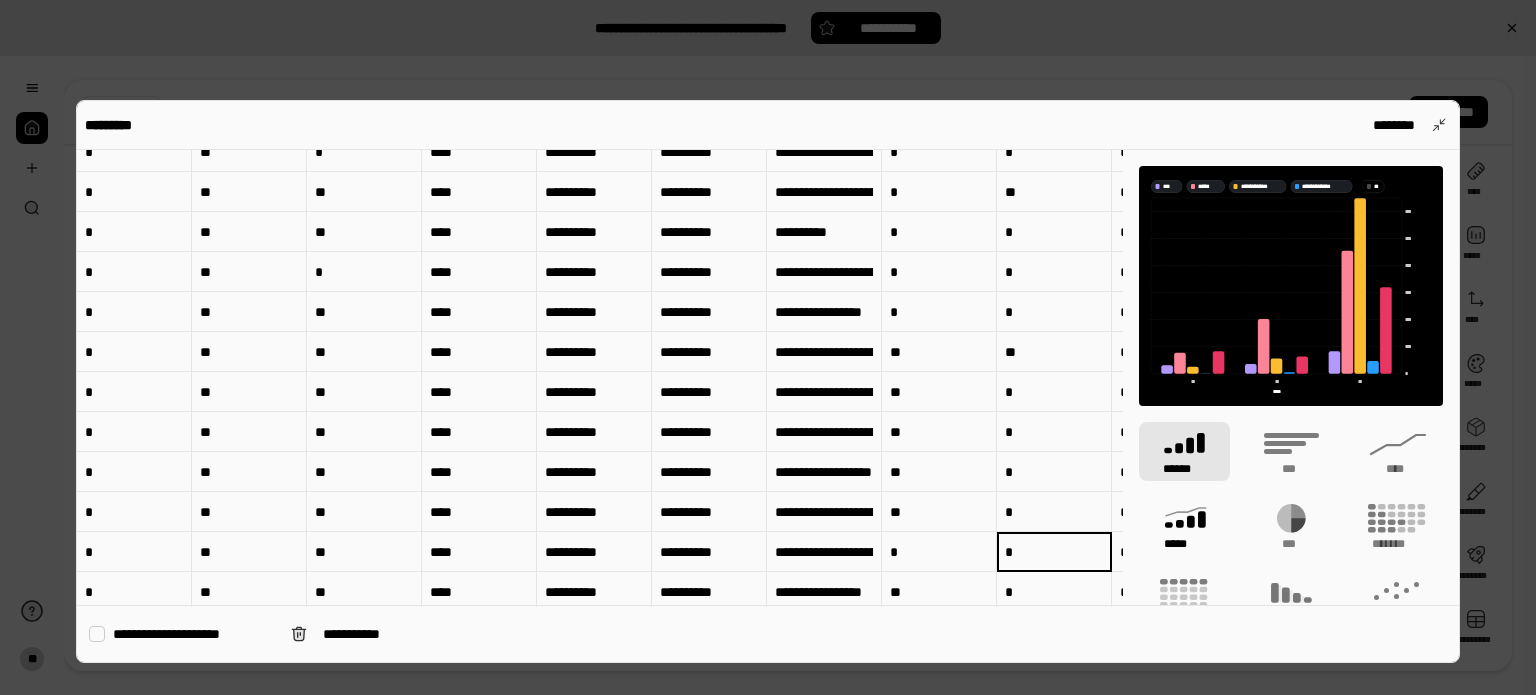 click 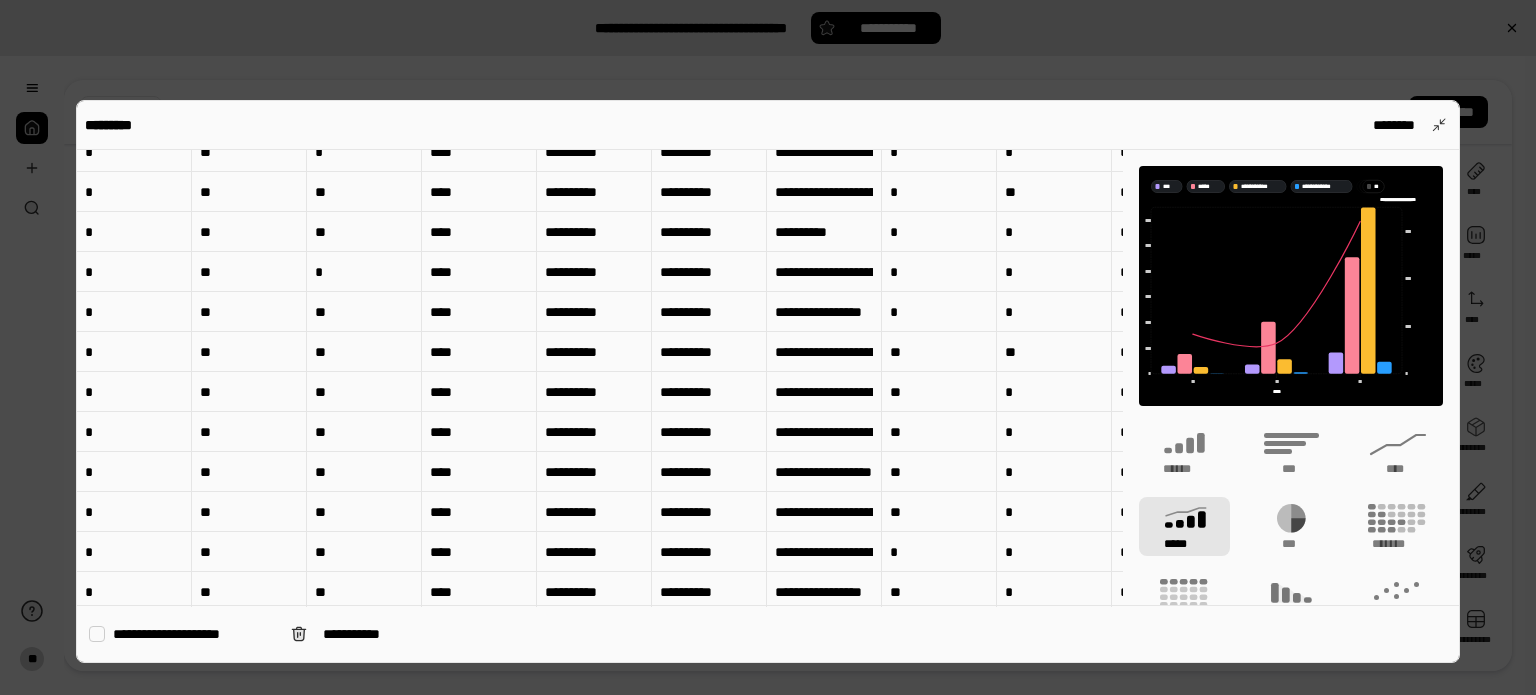 type on "**********" 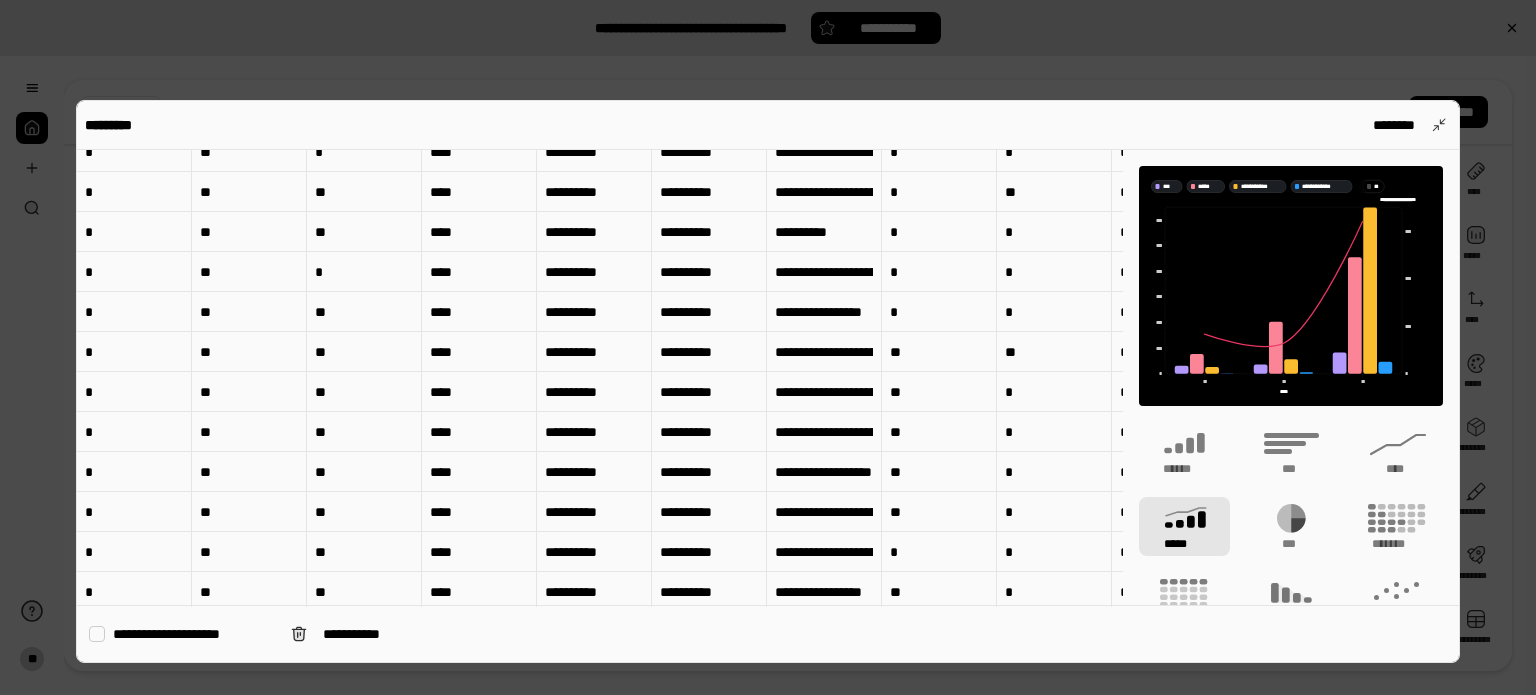 click at bounding box center [768, 347] 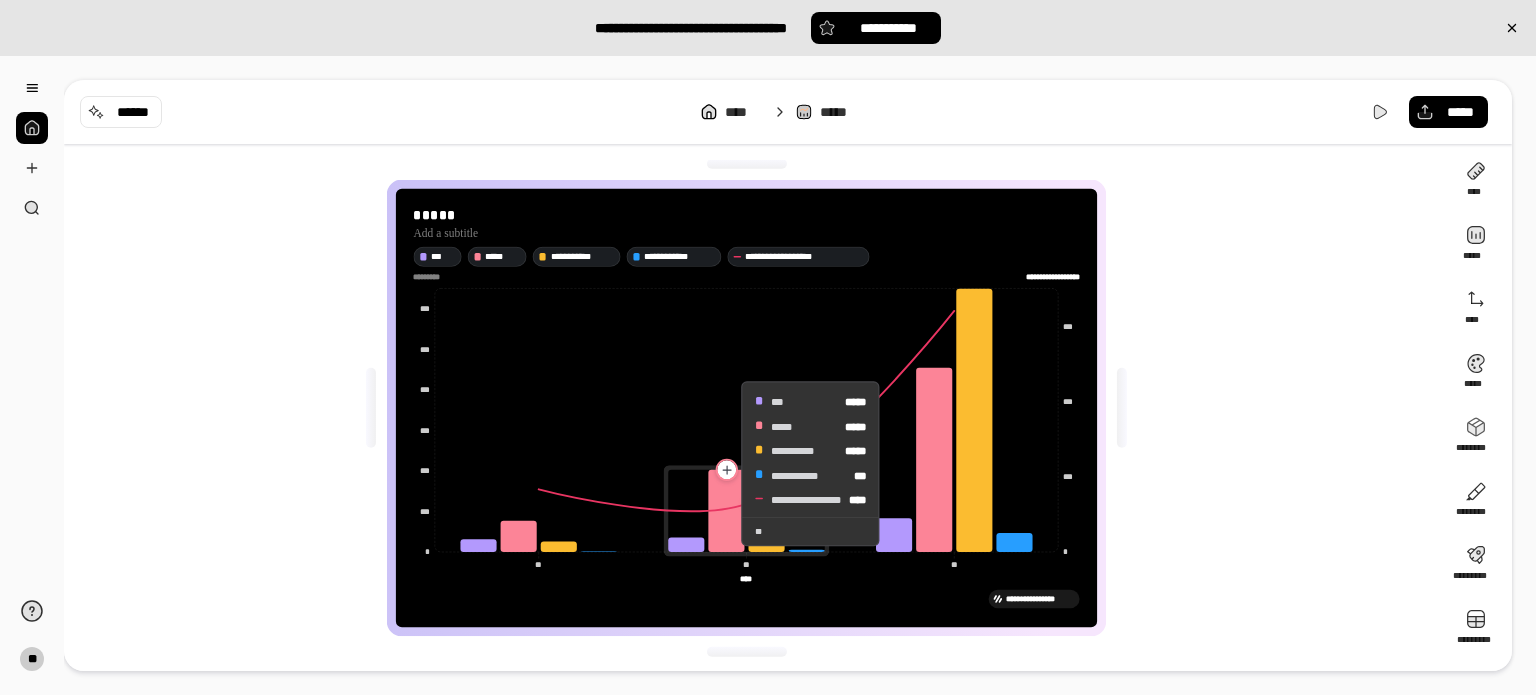 click 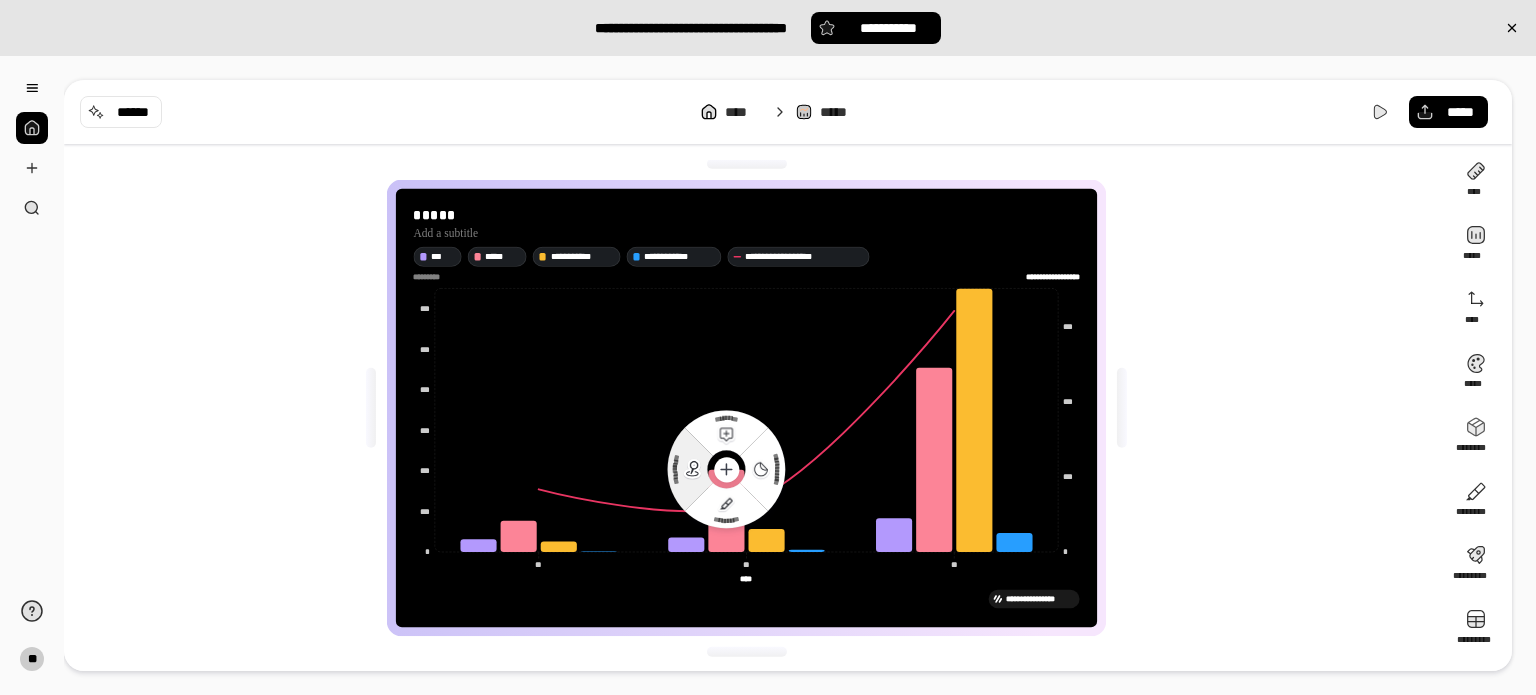 click 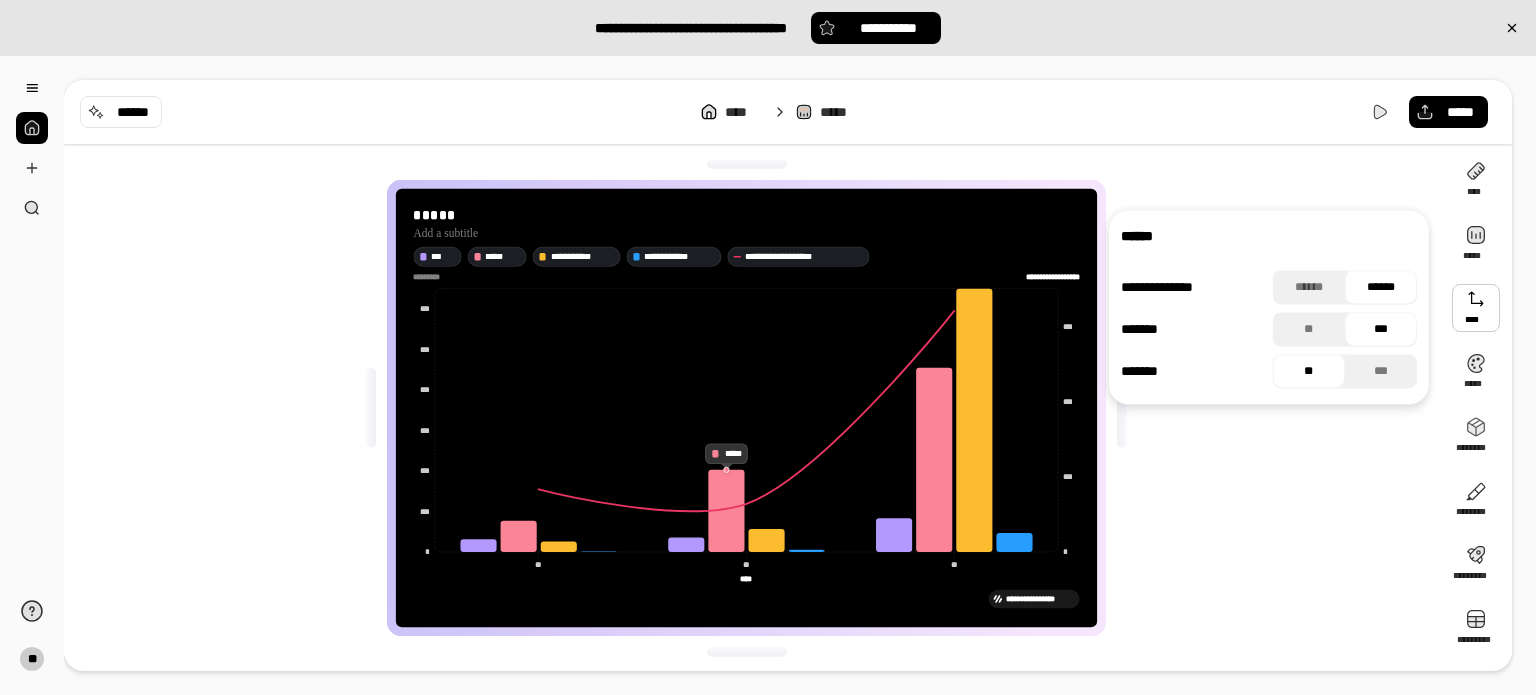 click at bounding box center [1476, 308] 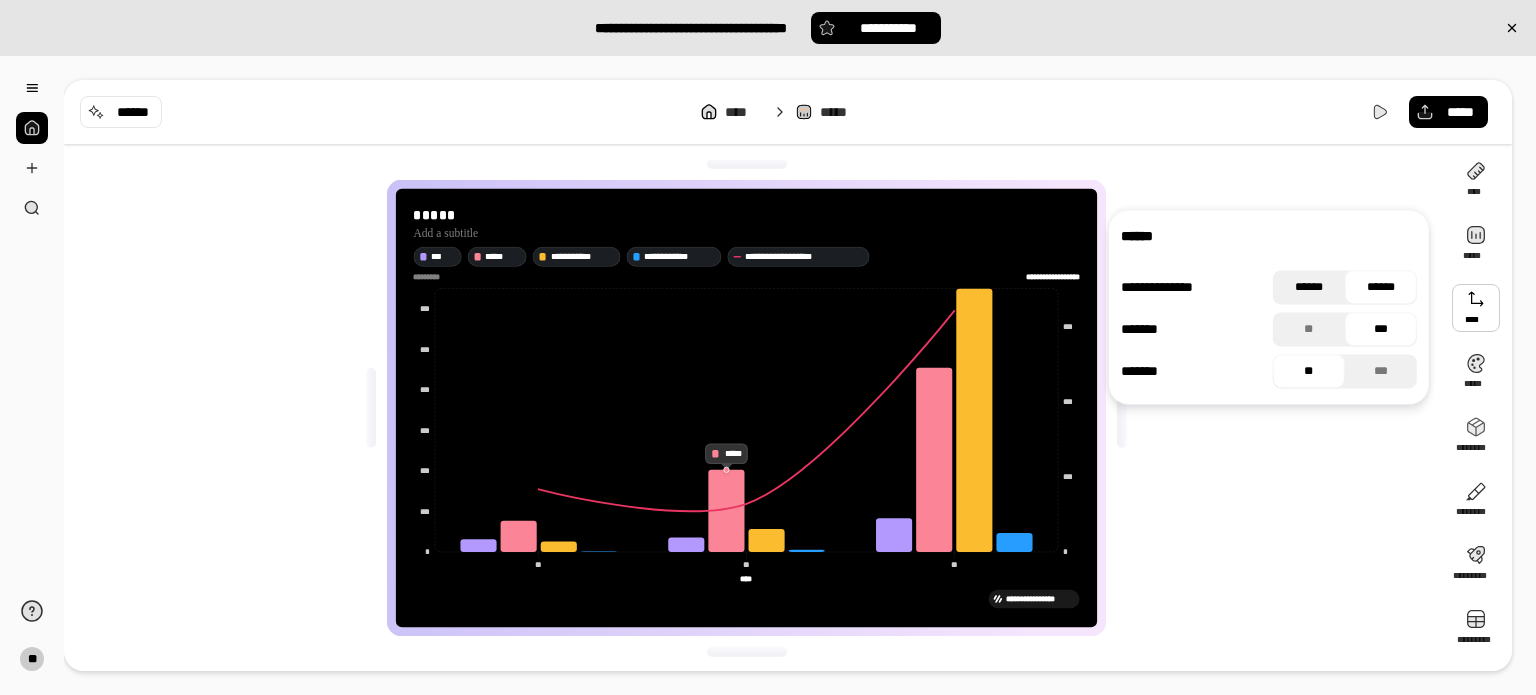 click on "******" at bounding box center [1309, 287] 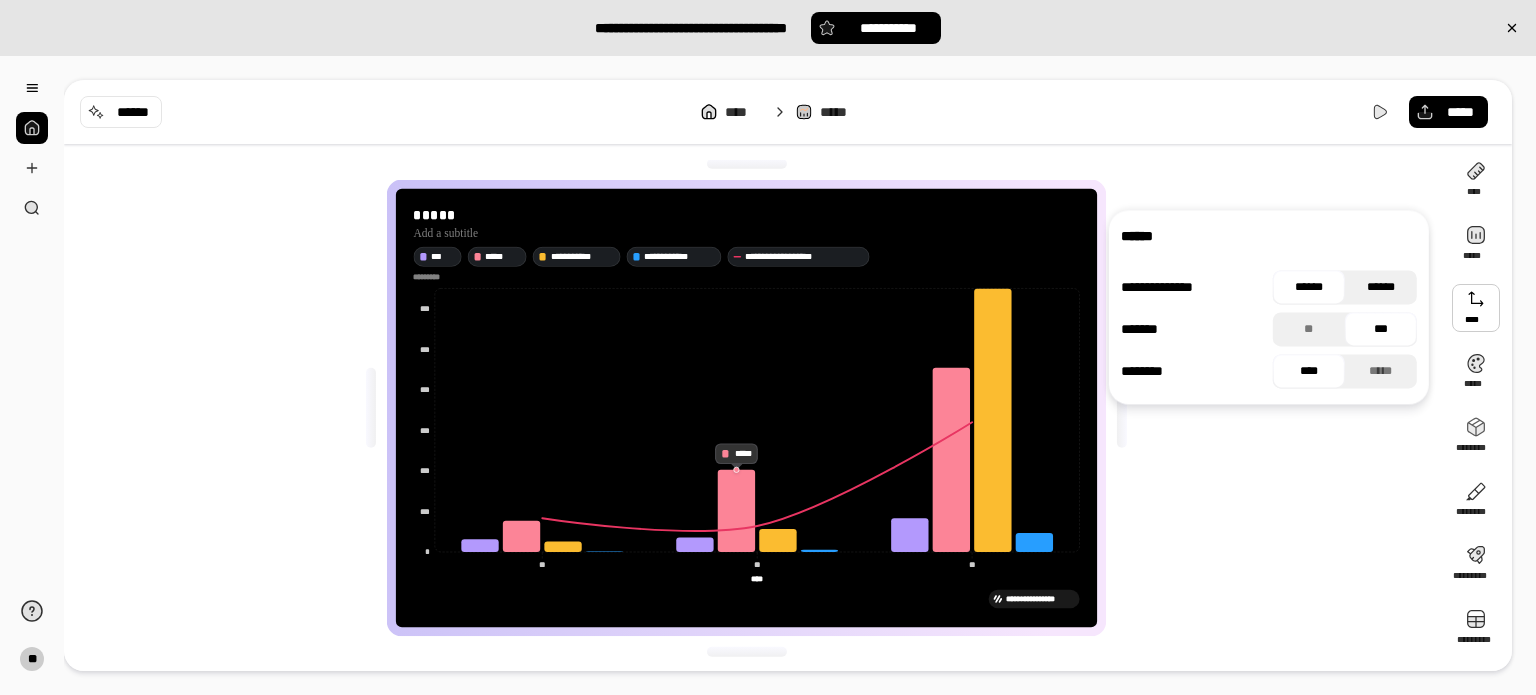 click on "******" at bounding box center (1381, 287) 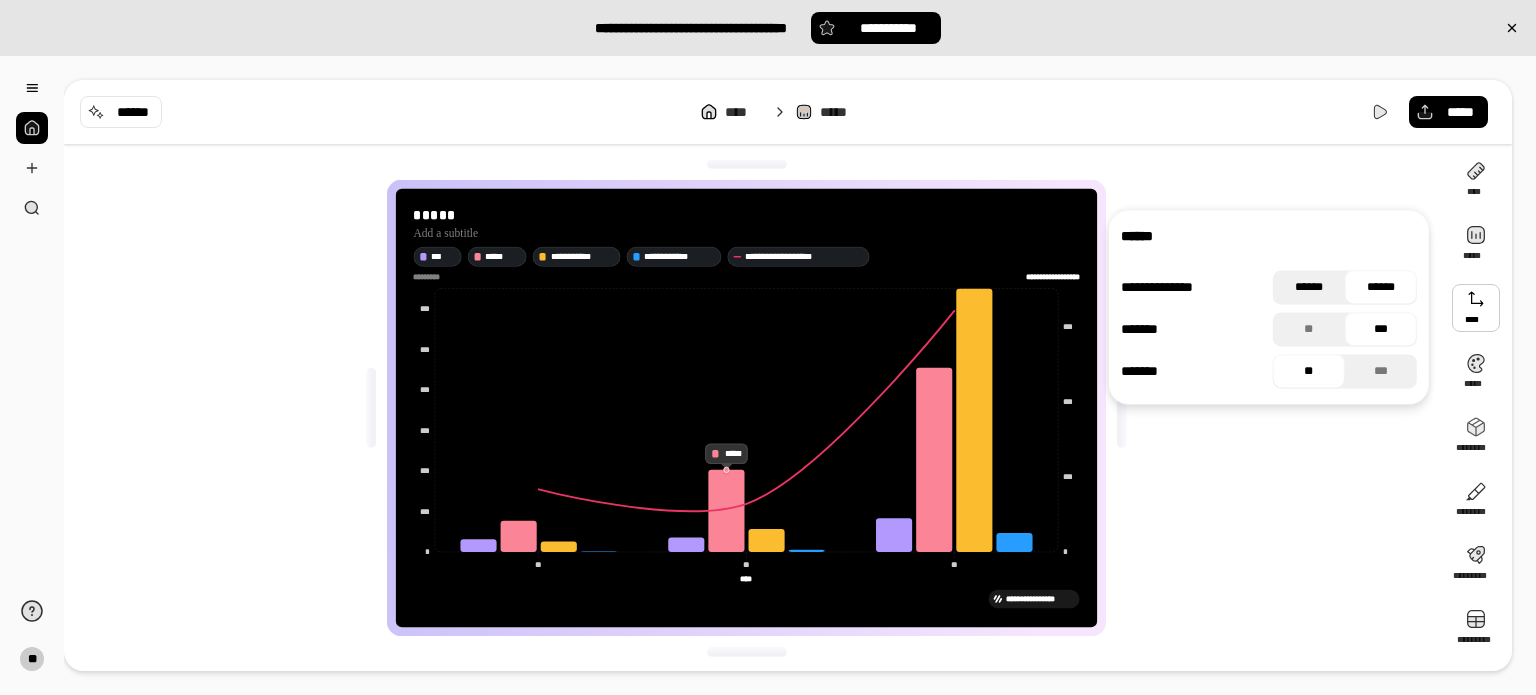click on "******" at bounding box center (1309, 287) 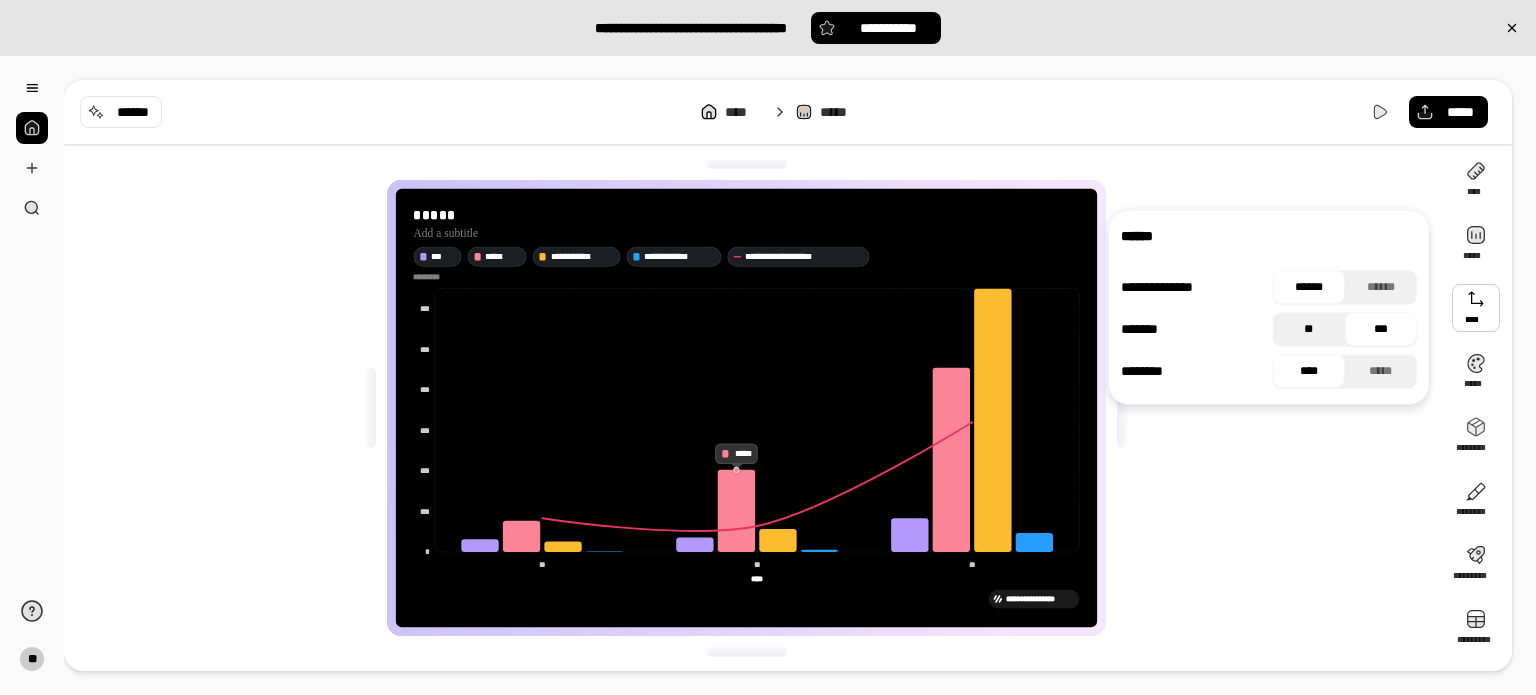 click on "**" at bounding box center (1309, 329) 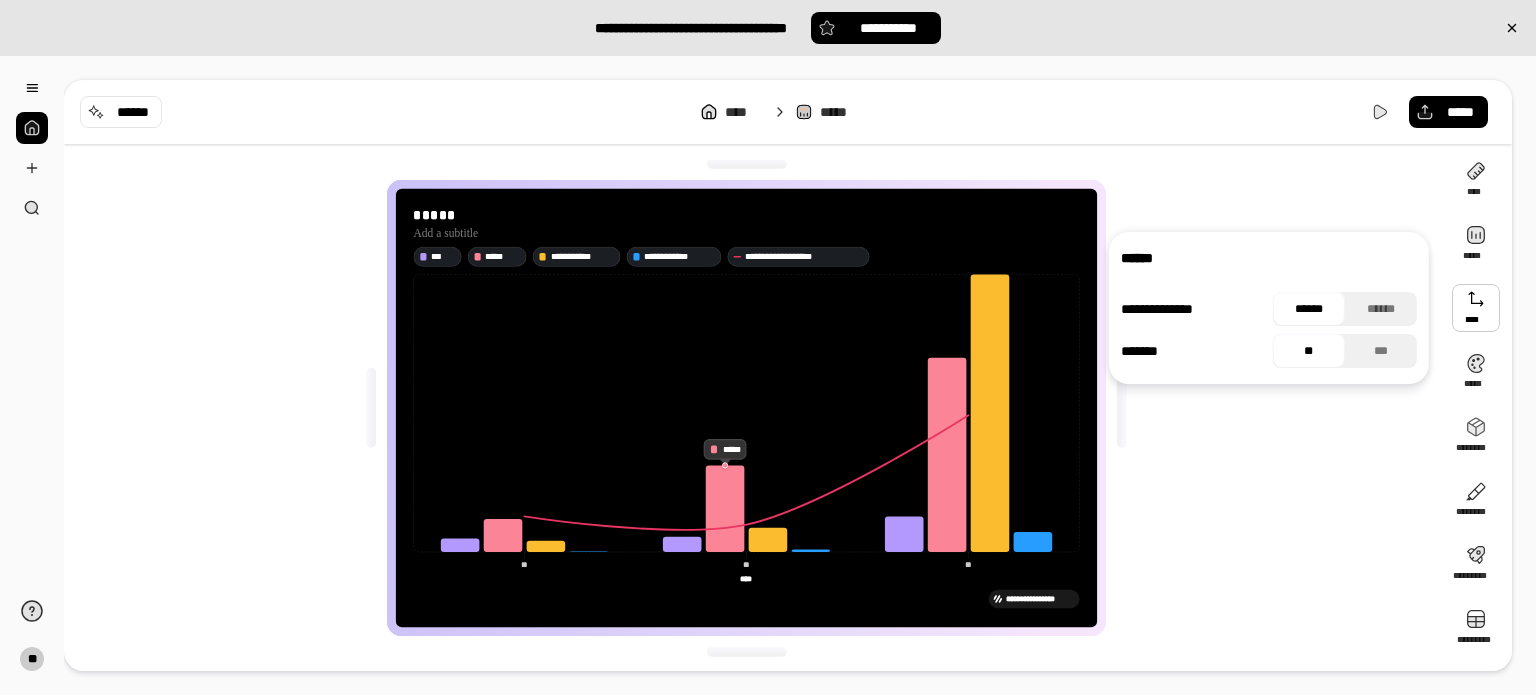 click on "**********" at bounding box center (1269, 330) 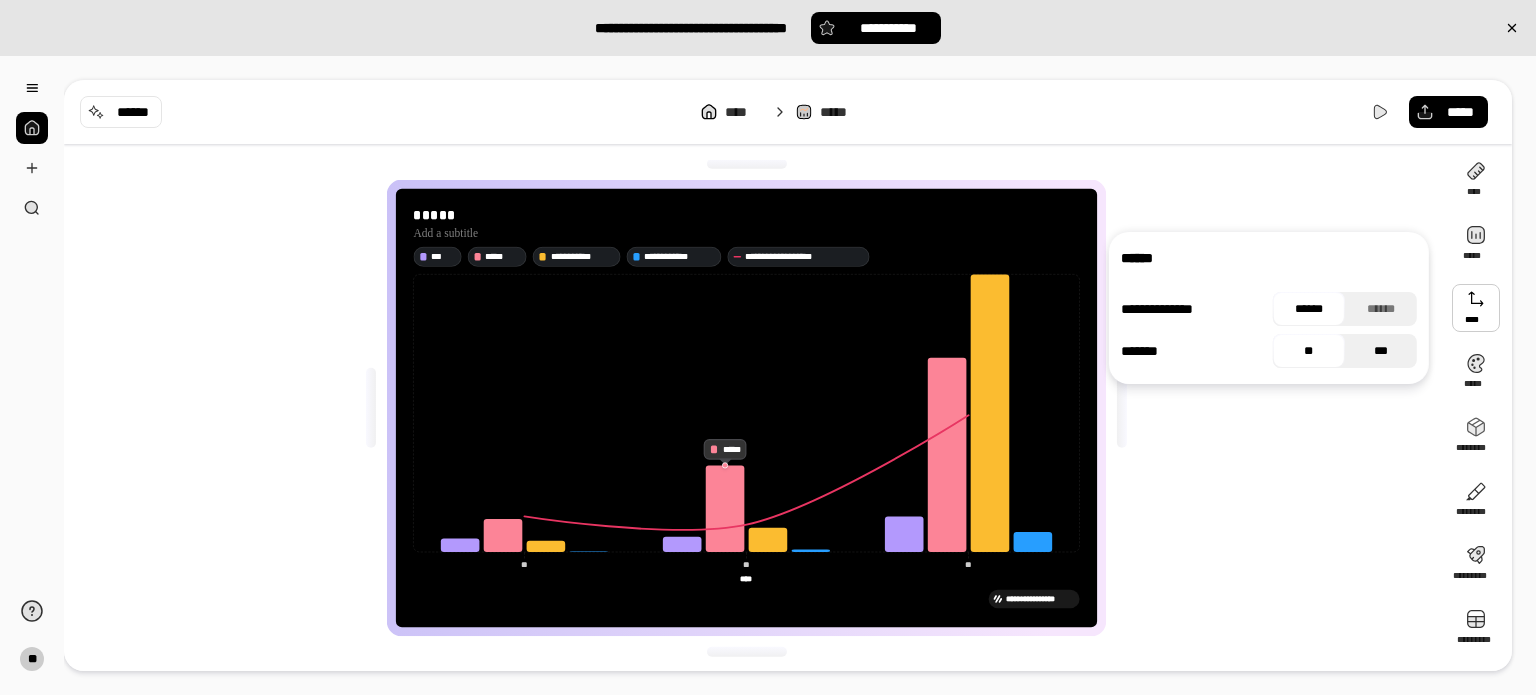 click on "***" at bounding box center [1381, 351] 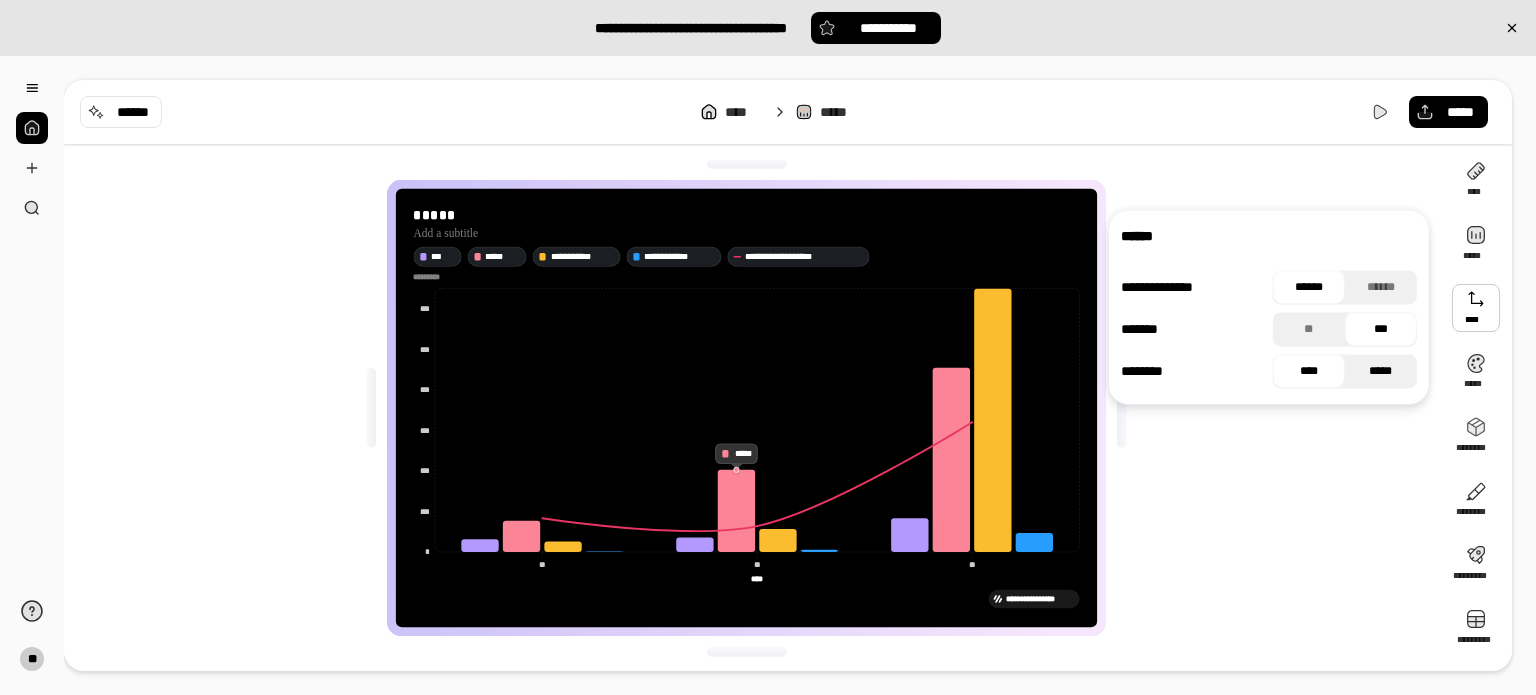 click on "*****" at bounding box center (1381, 371) 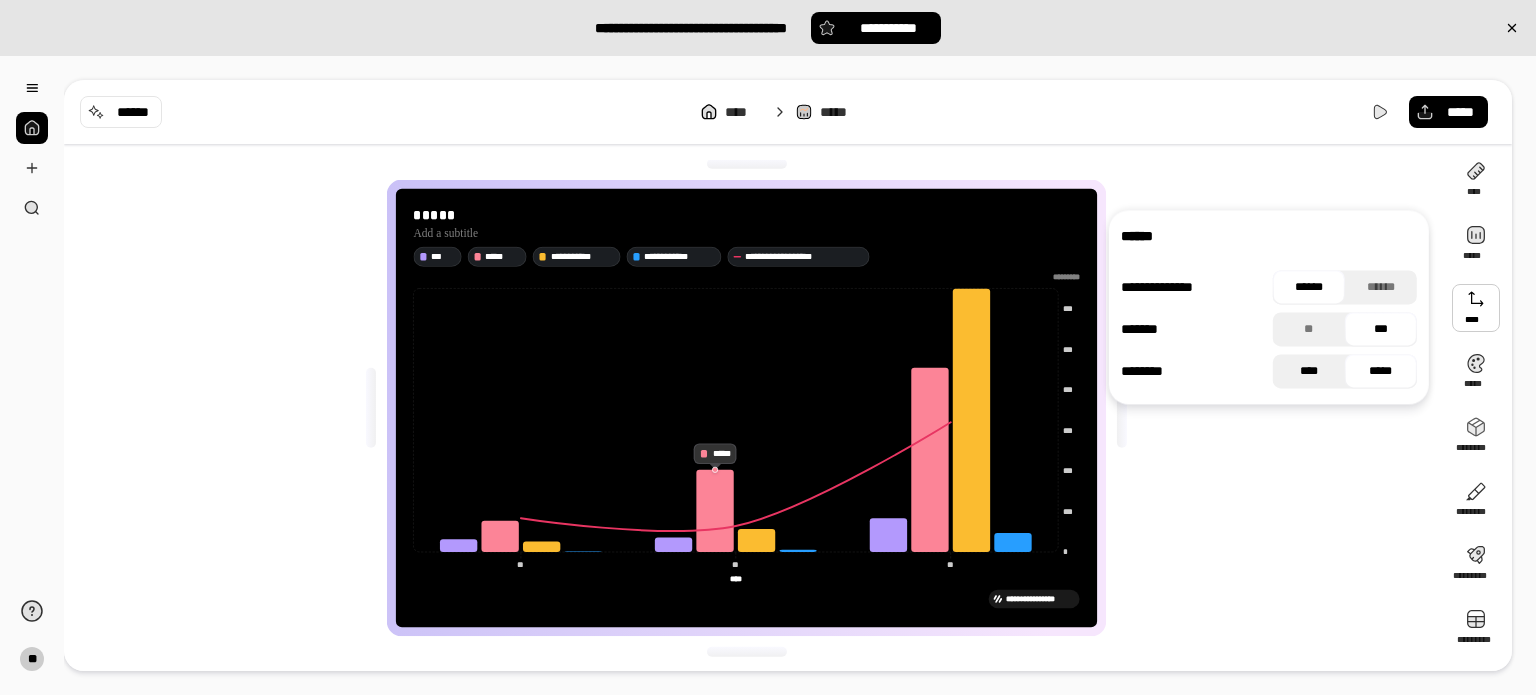 click on "****" at bounding box center [1309, 371] 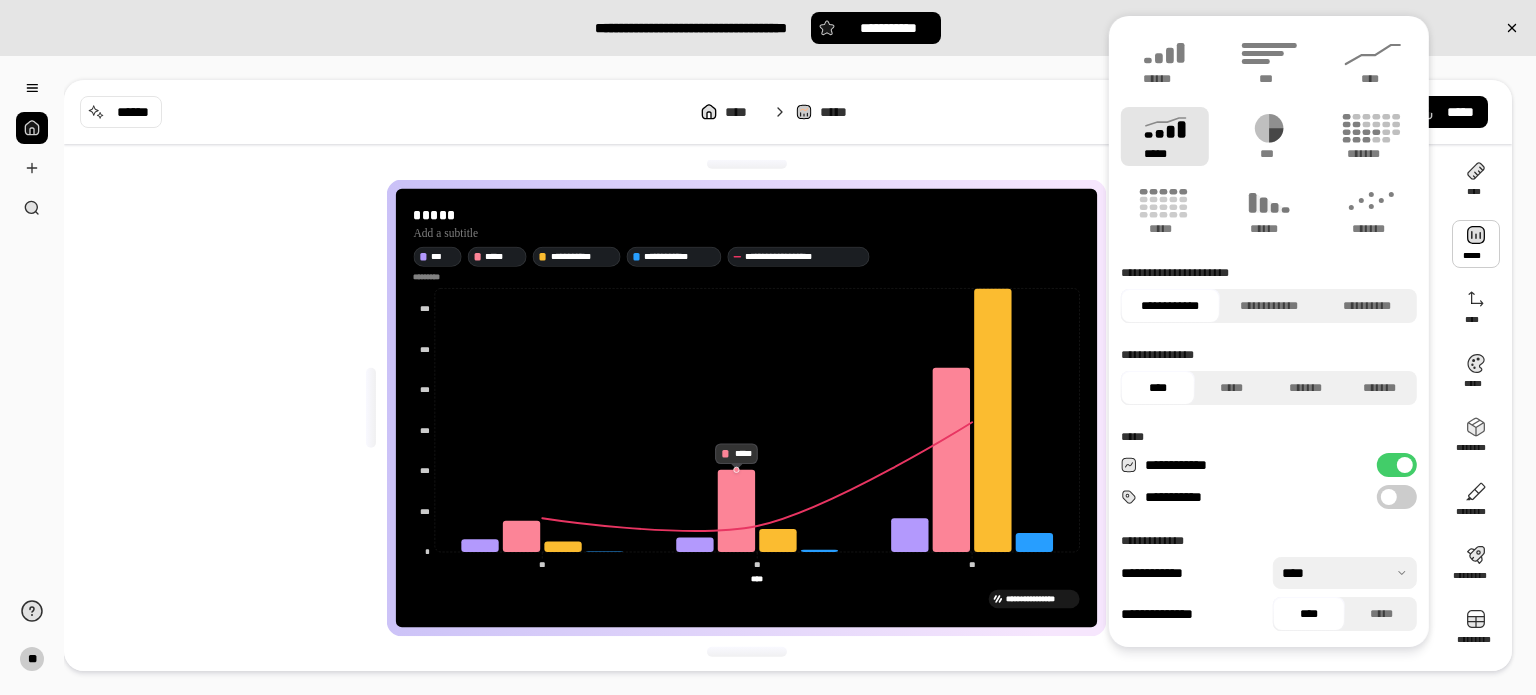 click at bounding box center [1476, 244] 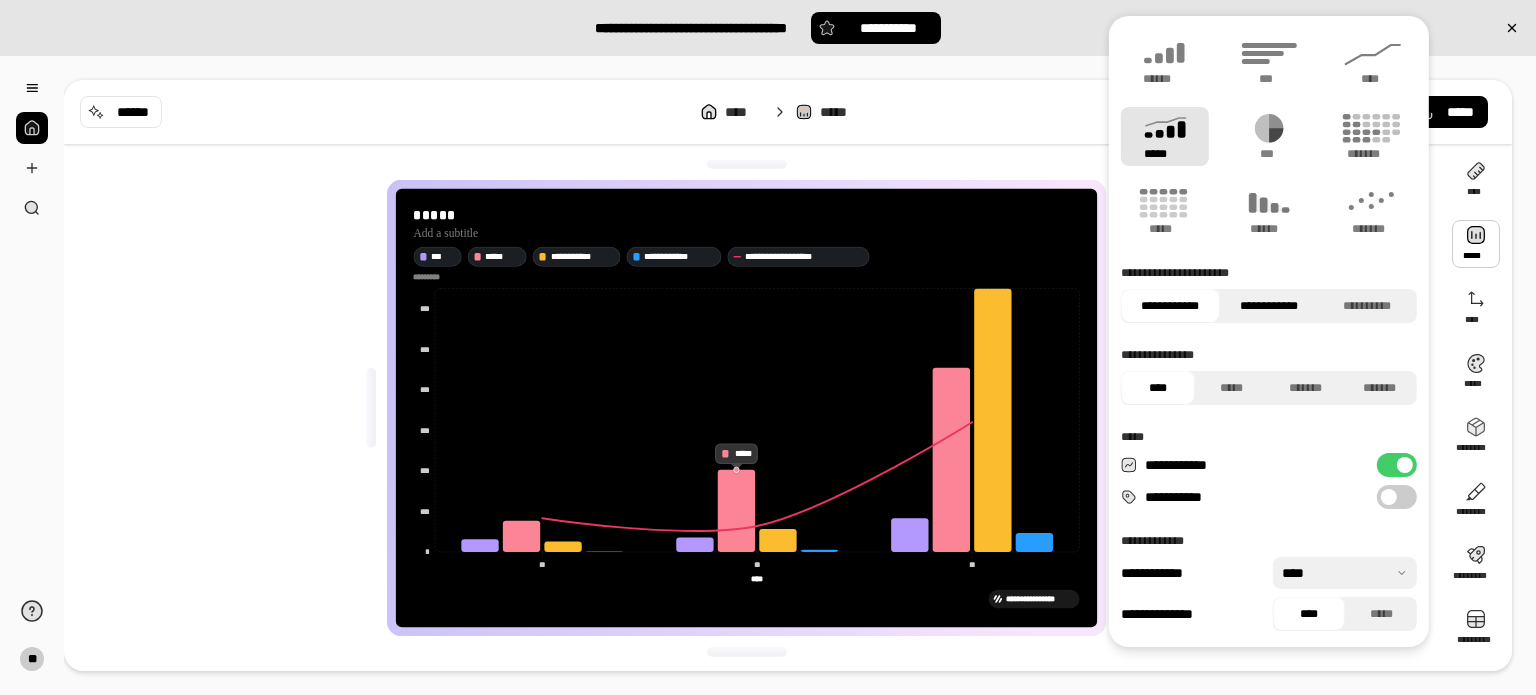 click on "**********" at bounding box center (1268, 306) 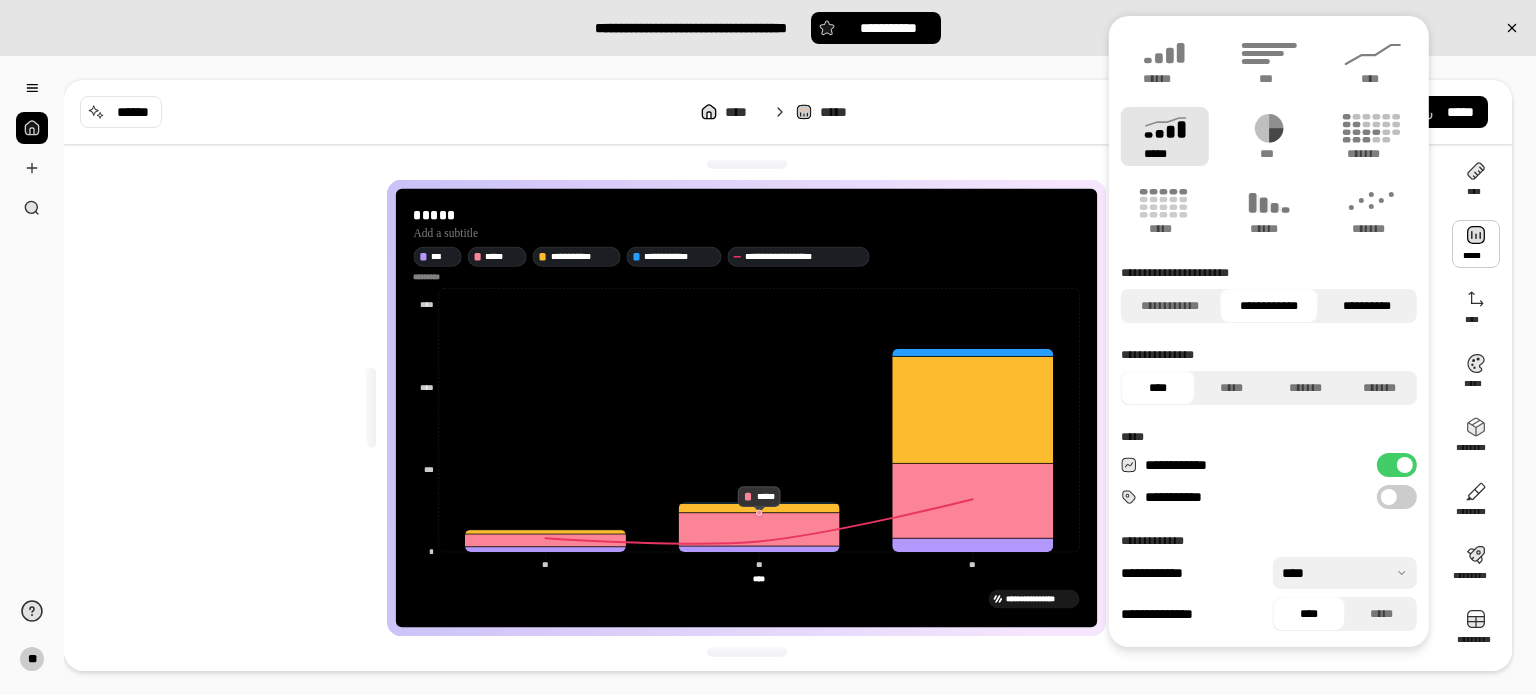 click on "**********" at bounding box center (1367, 306) 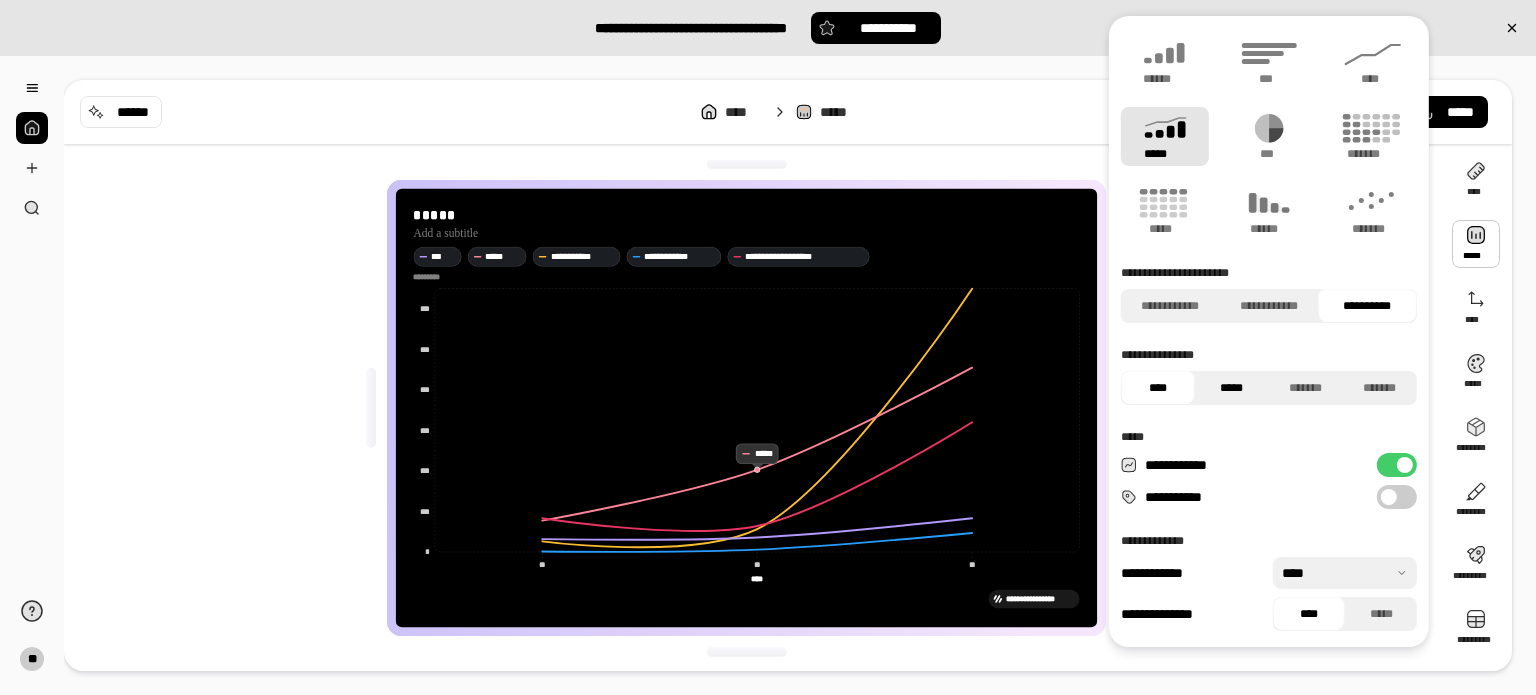 click on "*****" at bounding box center (1232, 388) 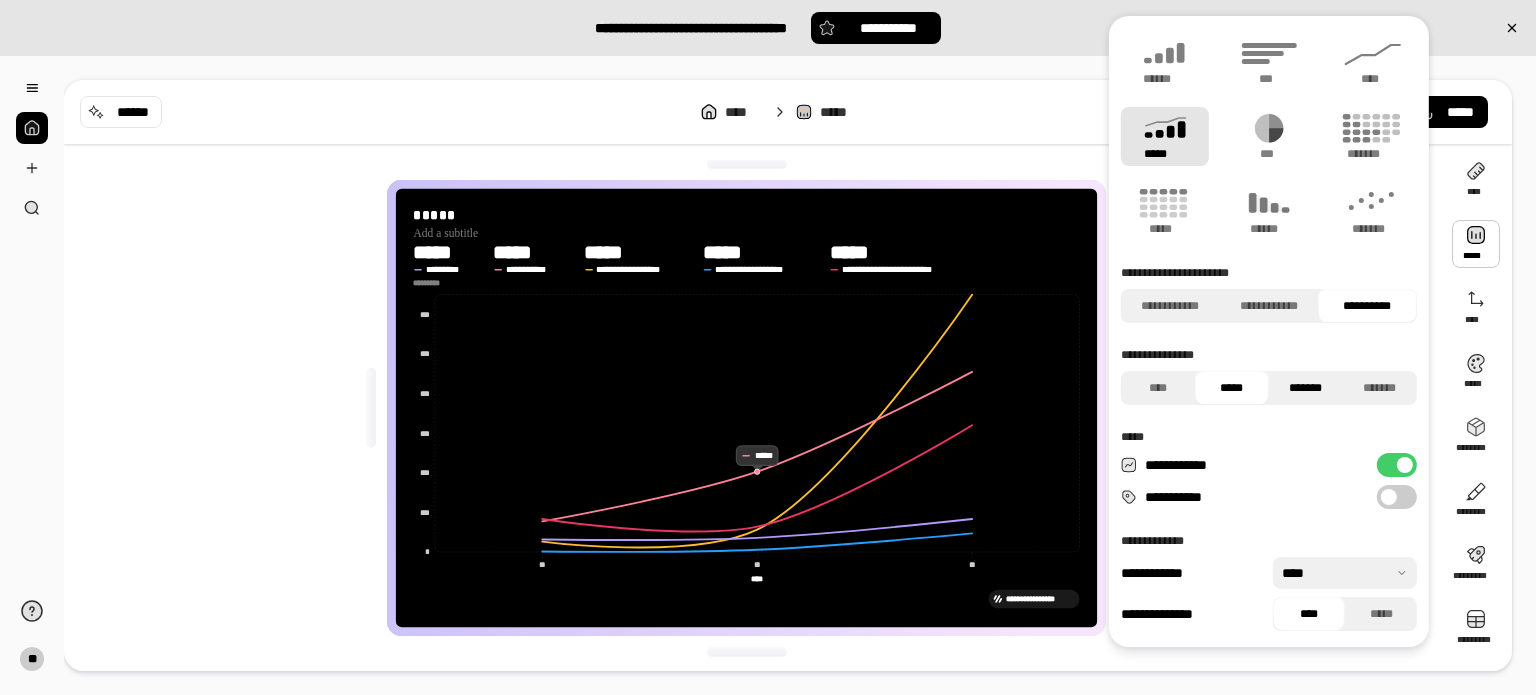 click on "*******" at bounding box center (1306, 388) 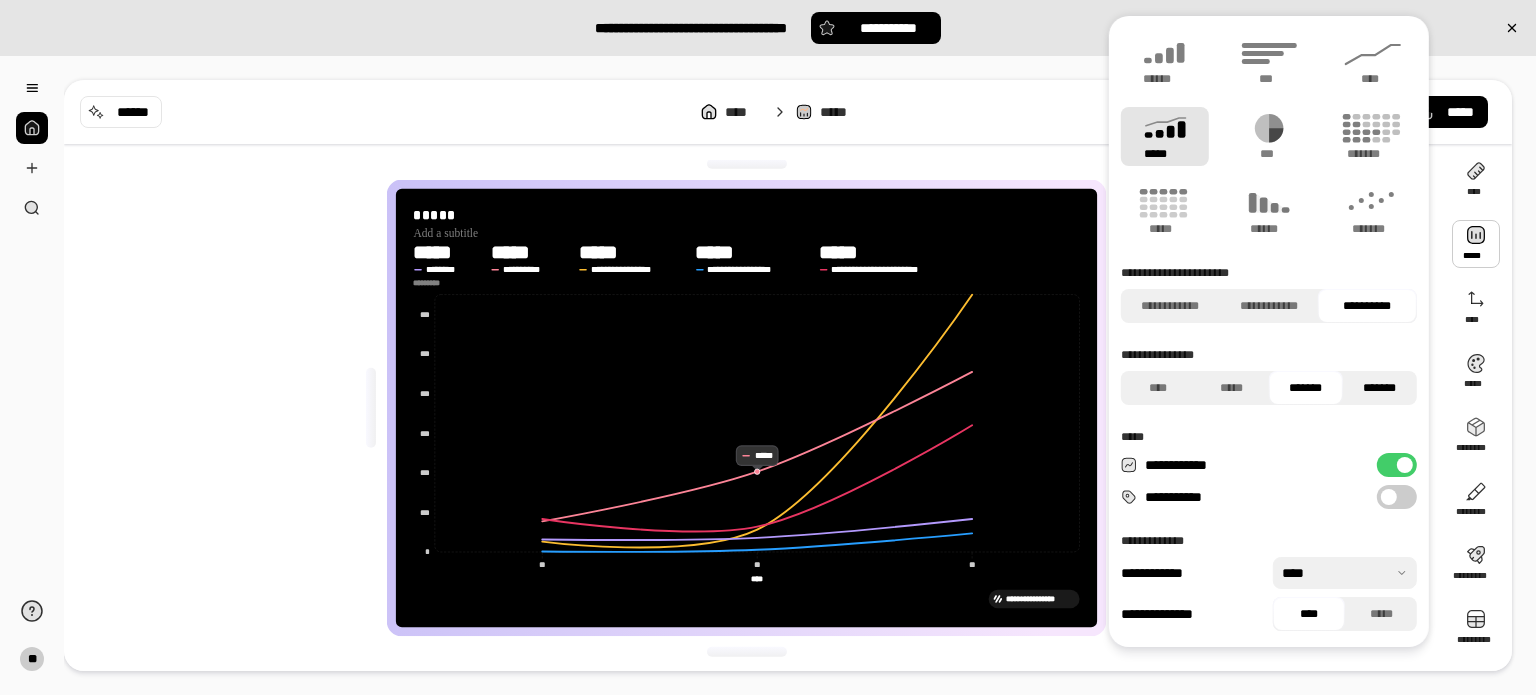 click on "*******" at bounding box center (1380, 388) 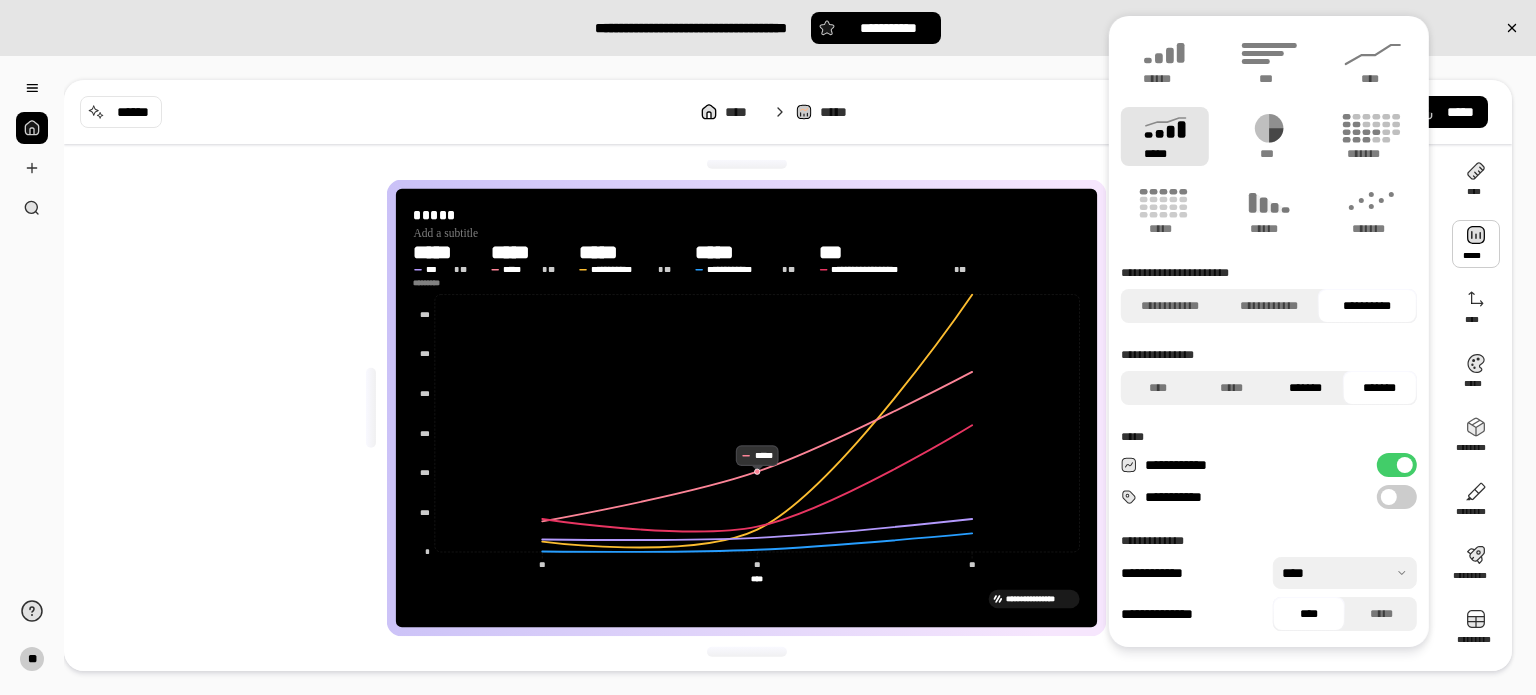 click on "*******" at bounding box center [1306, 388] 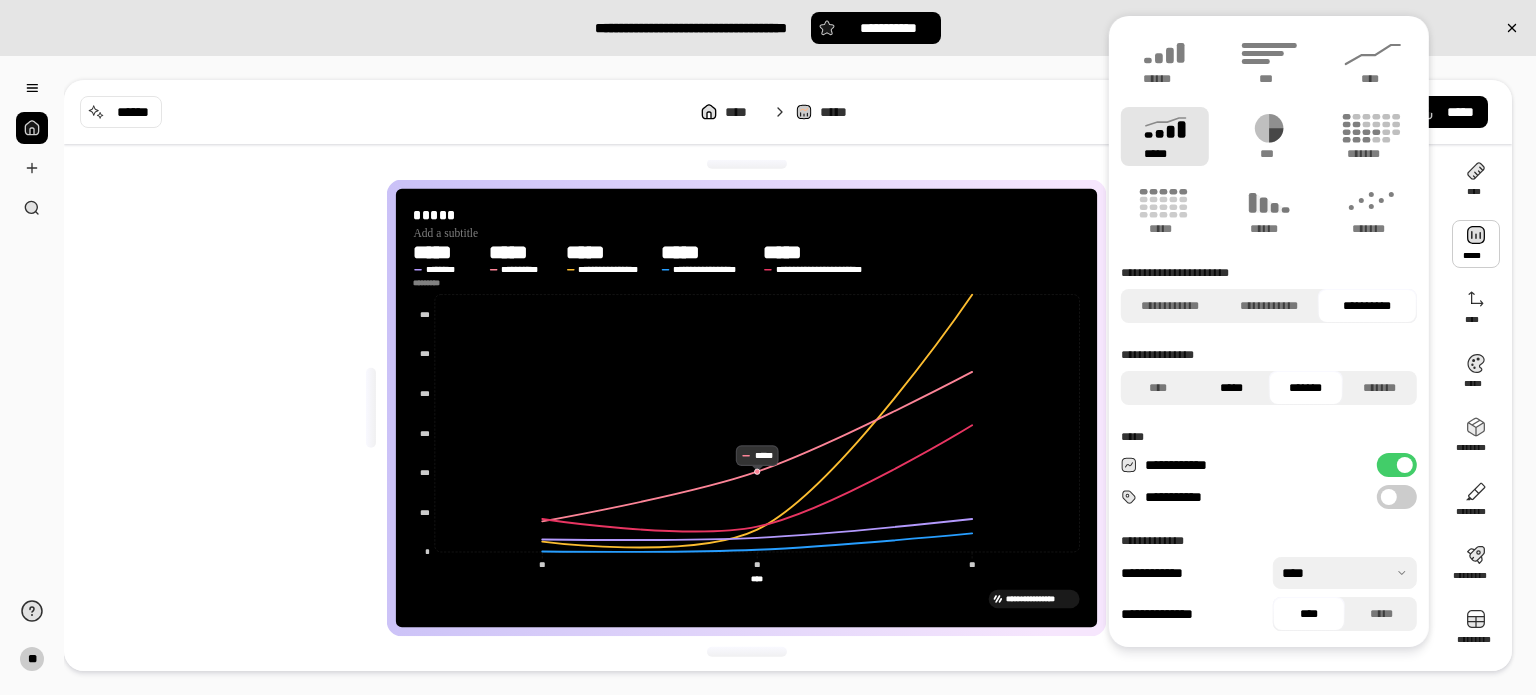 click on "*****" at bounding box center (1232, 388) 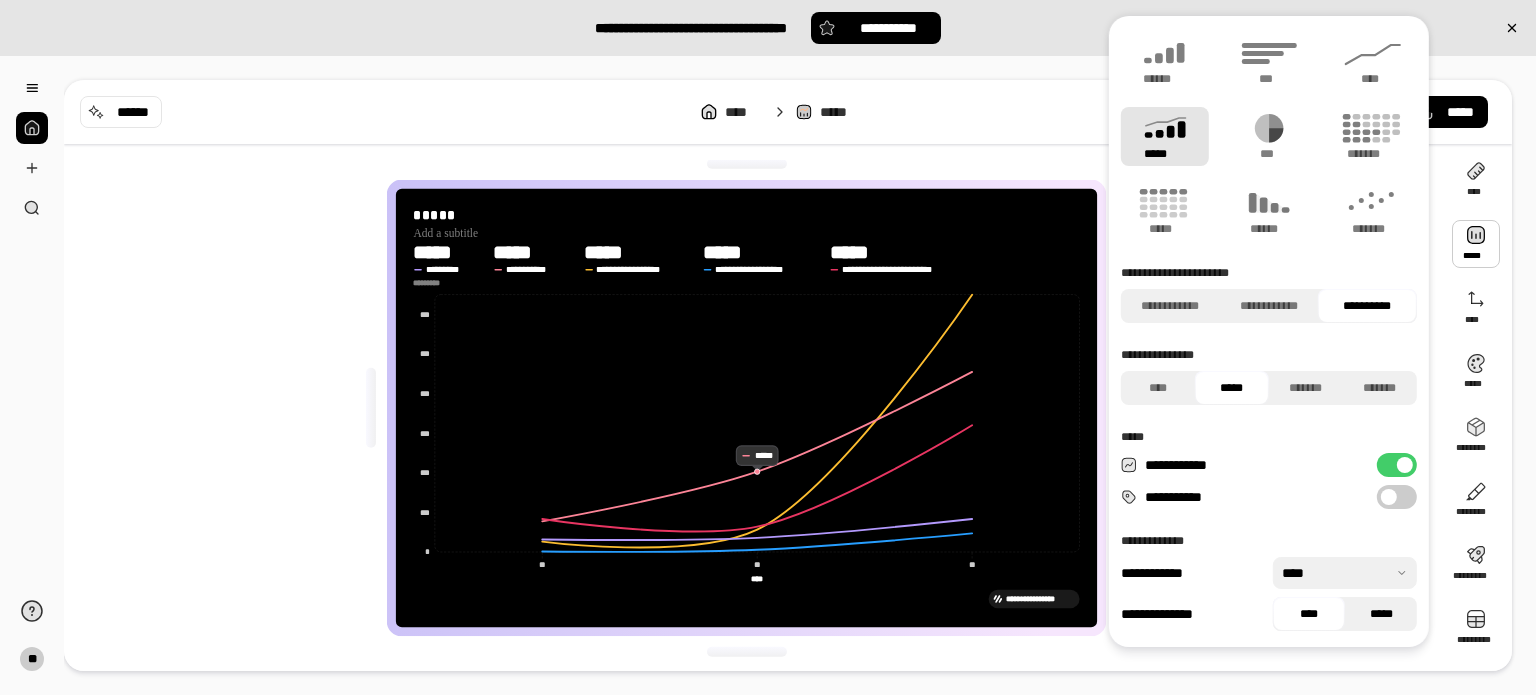 click on "*****" at bounding box center [1381, 614] 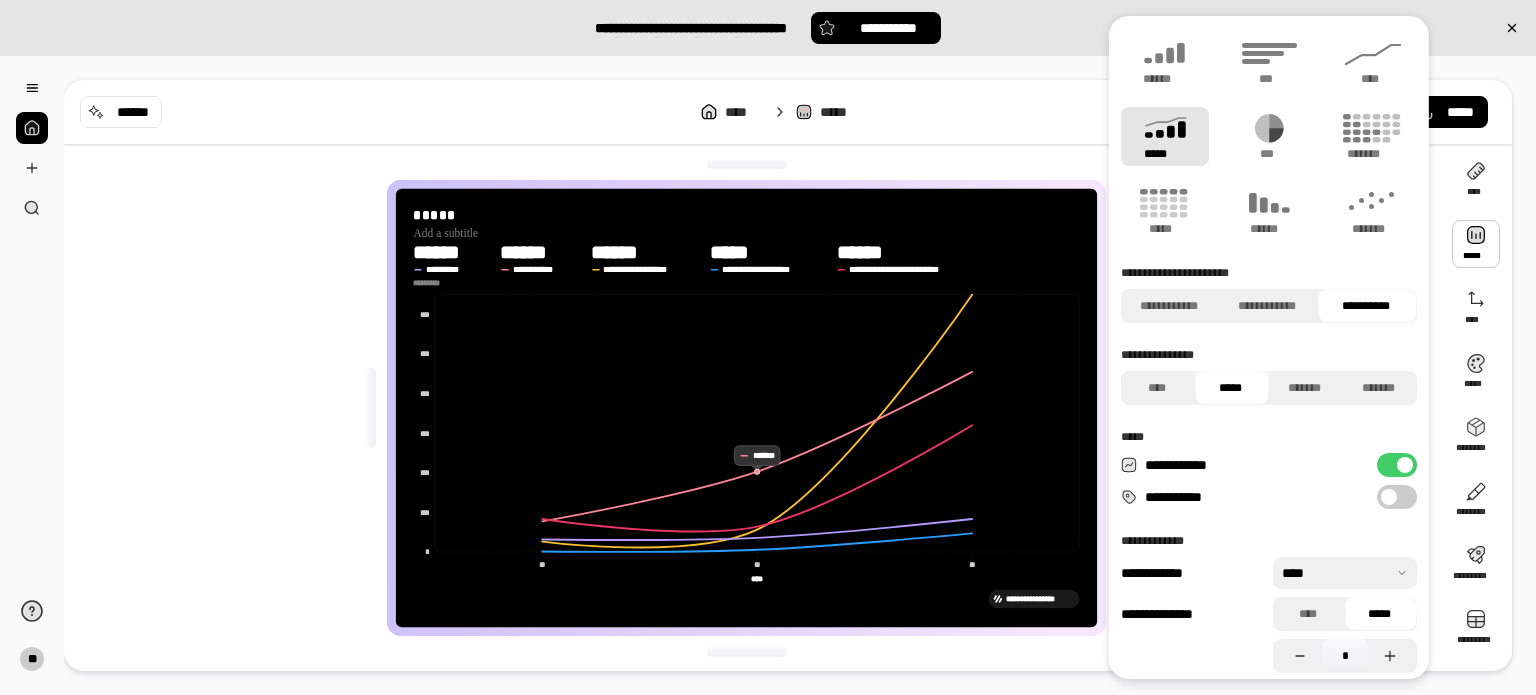 click on "*****" at bounding box center [1379, 614] 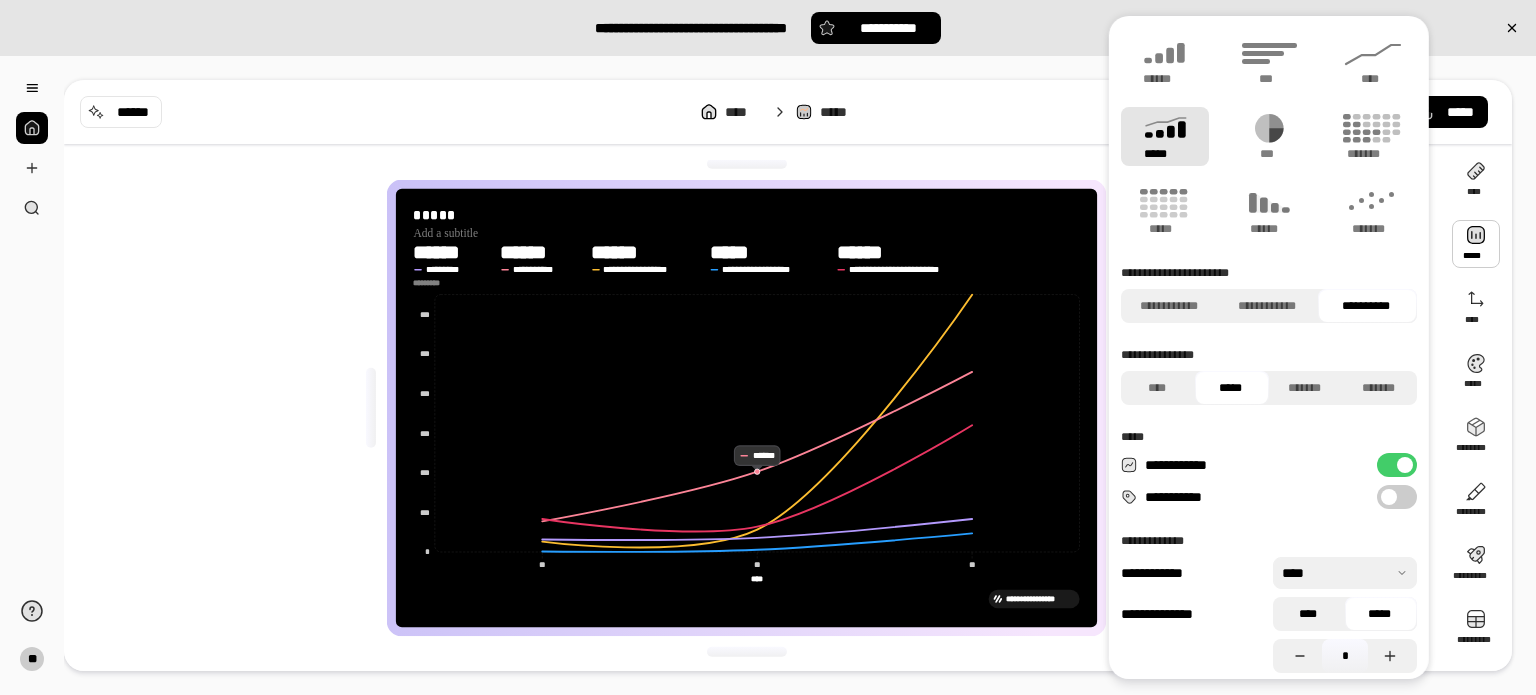 click on "****" at bounding box center [1307, 614] 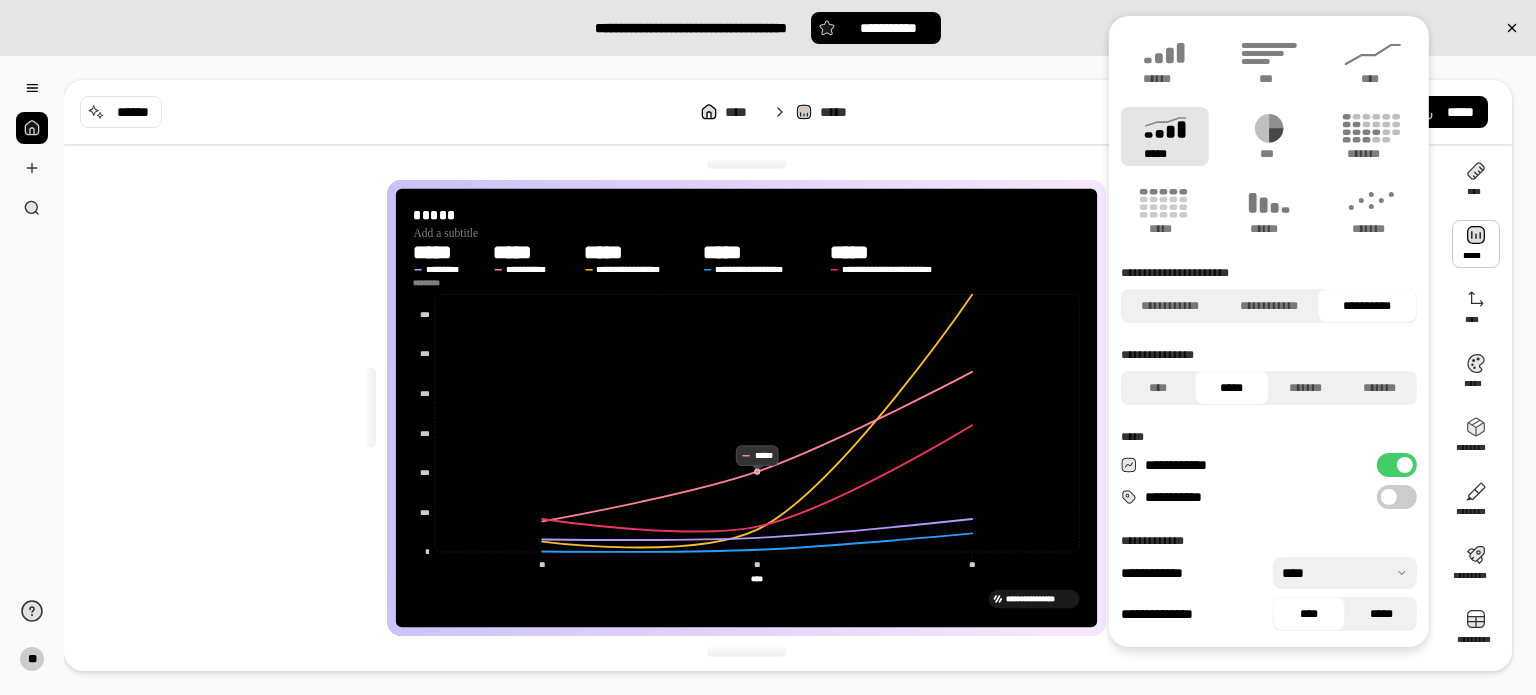 click on "*****" at bounding box center (1381, 614) 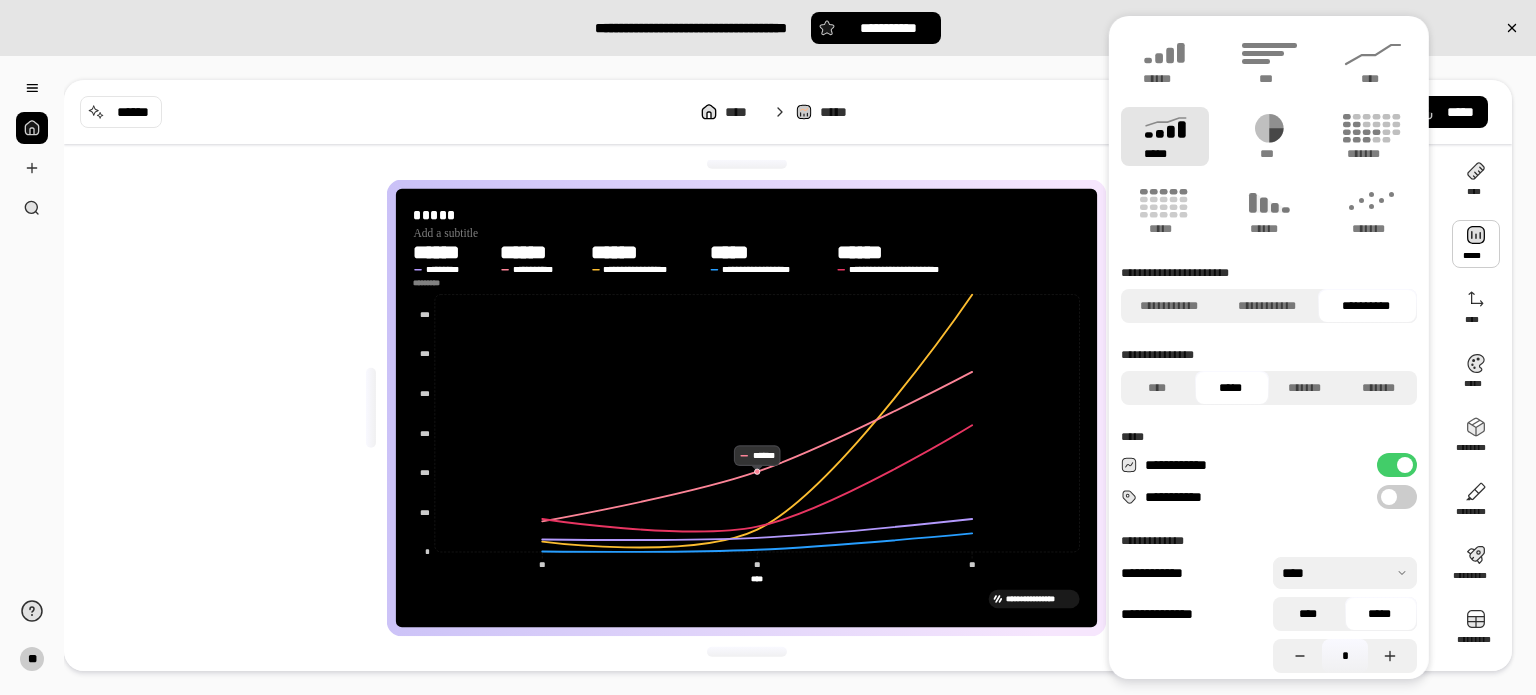 click on "****" at bounding box center (1307, 614) 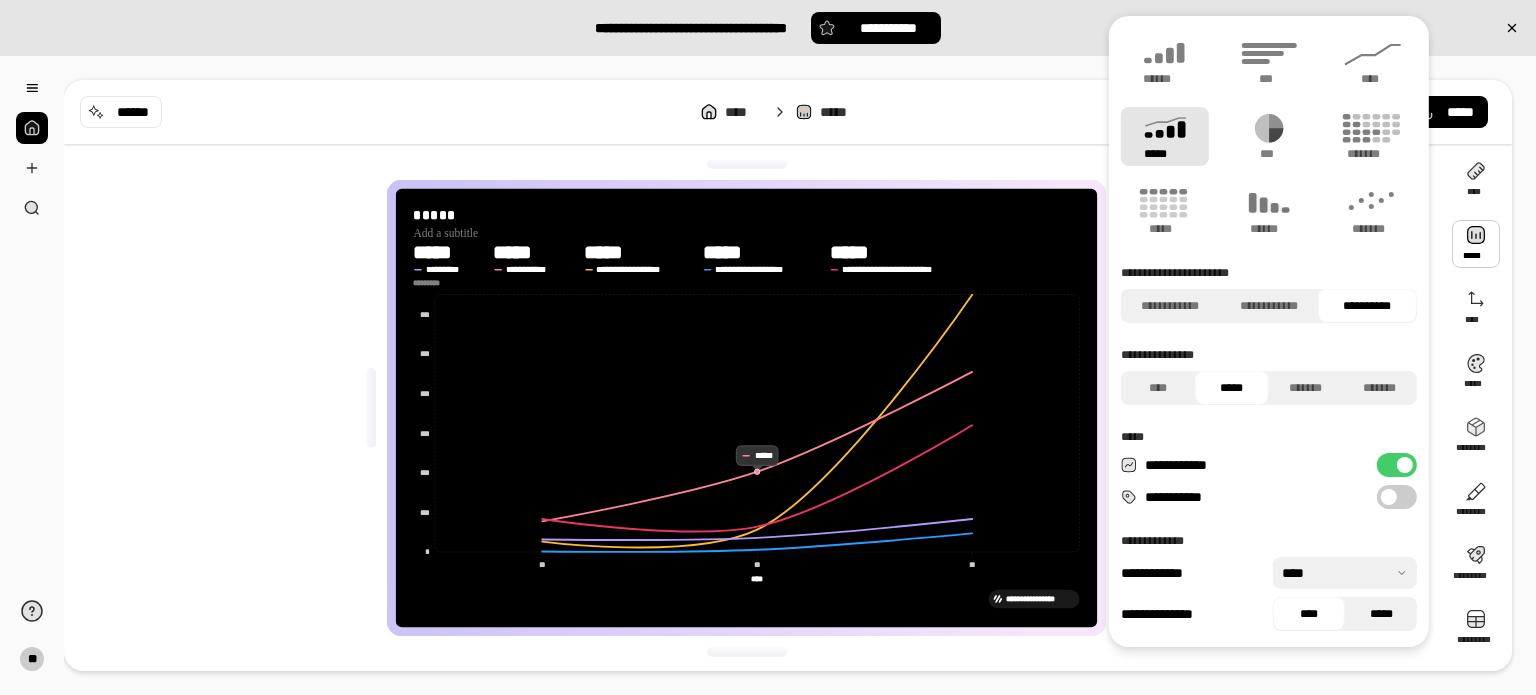 click on "*****" at bounding box center [1381, 614] 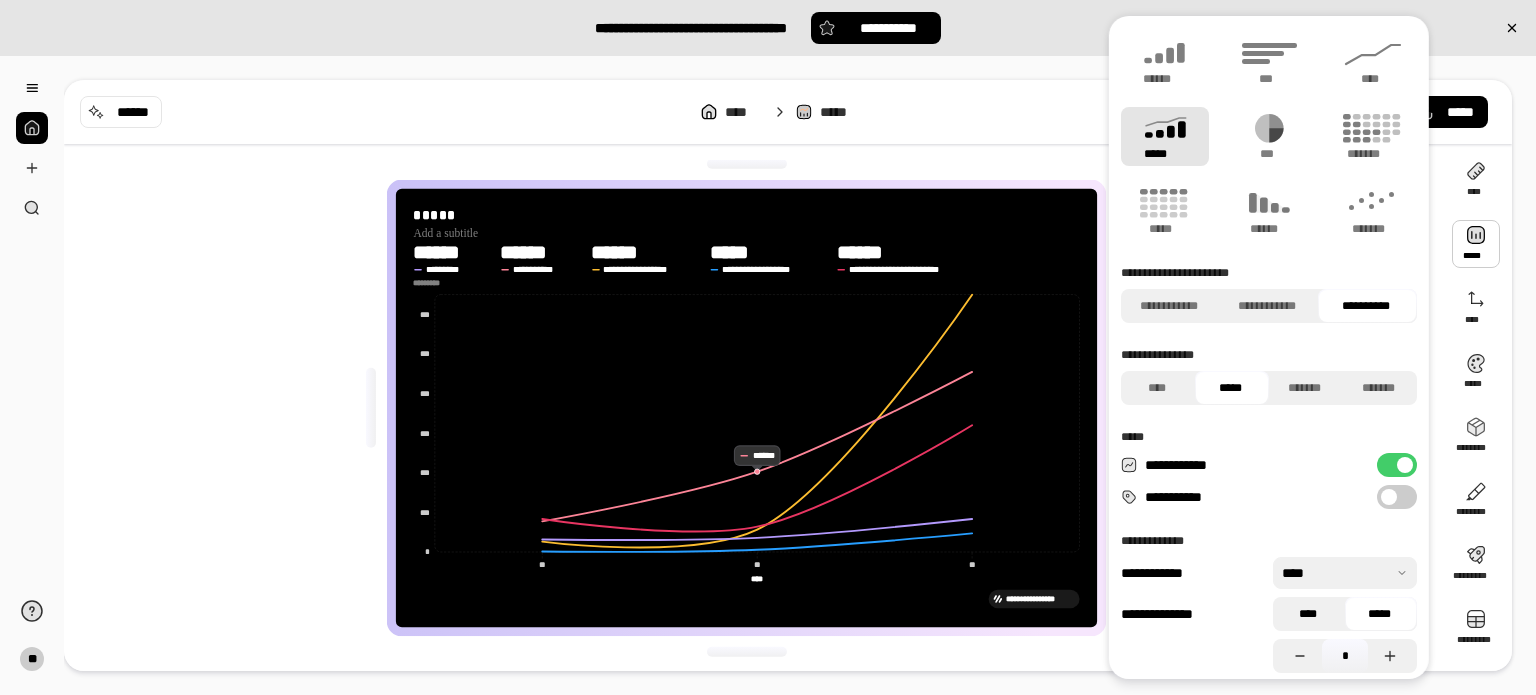 click on "****" at bounding box center (1307, 614) 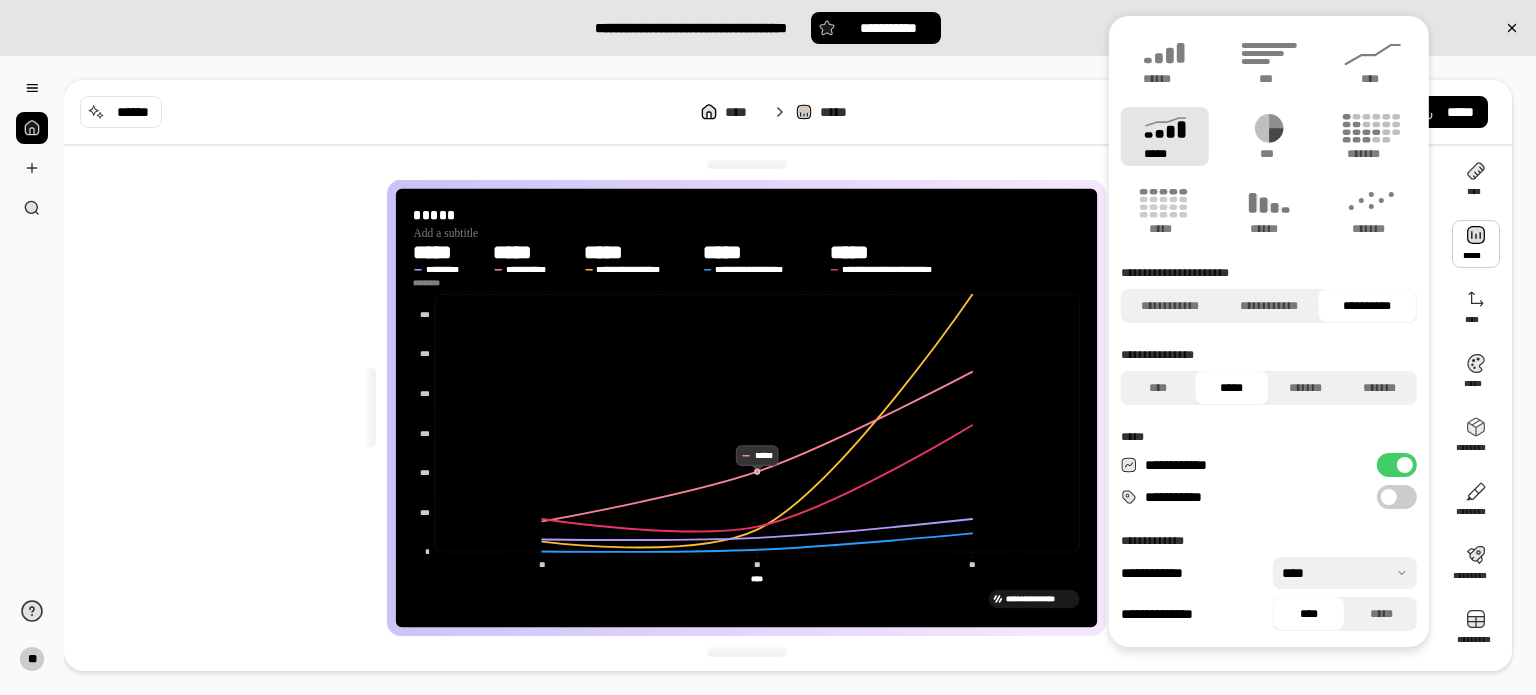 click at bounding box center (1345, 573) 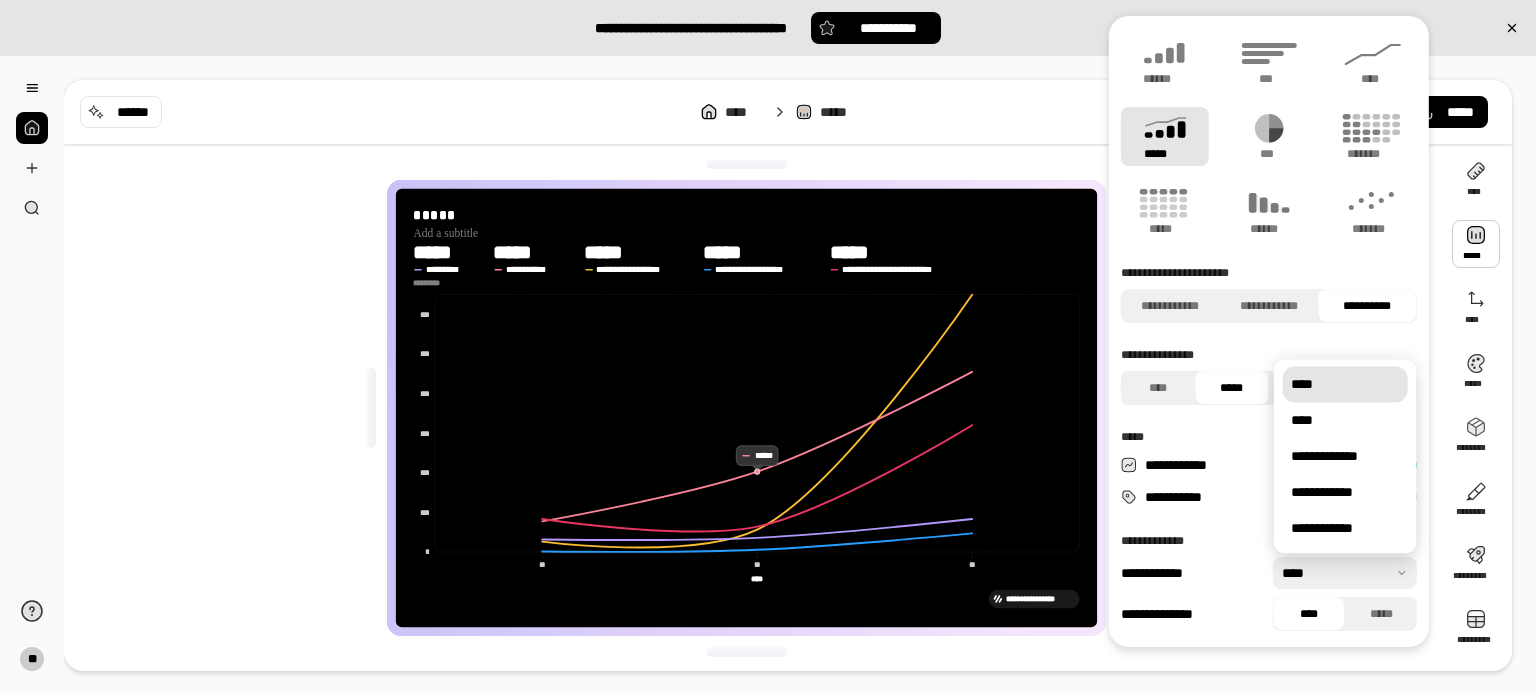 click at bounding box center [1345, 573] 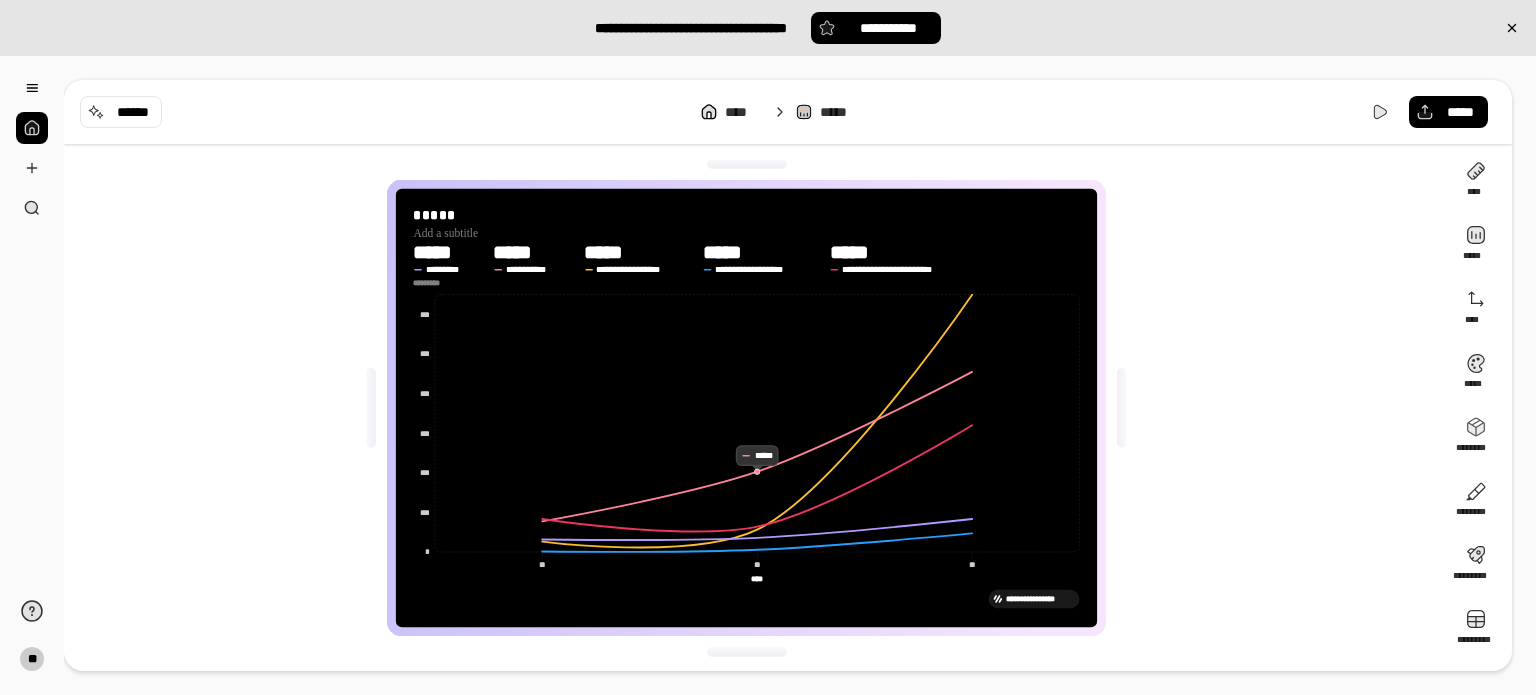 click on "**********" at bounding box center (754, 408) 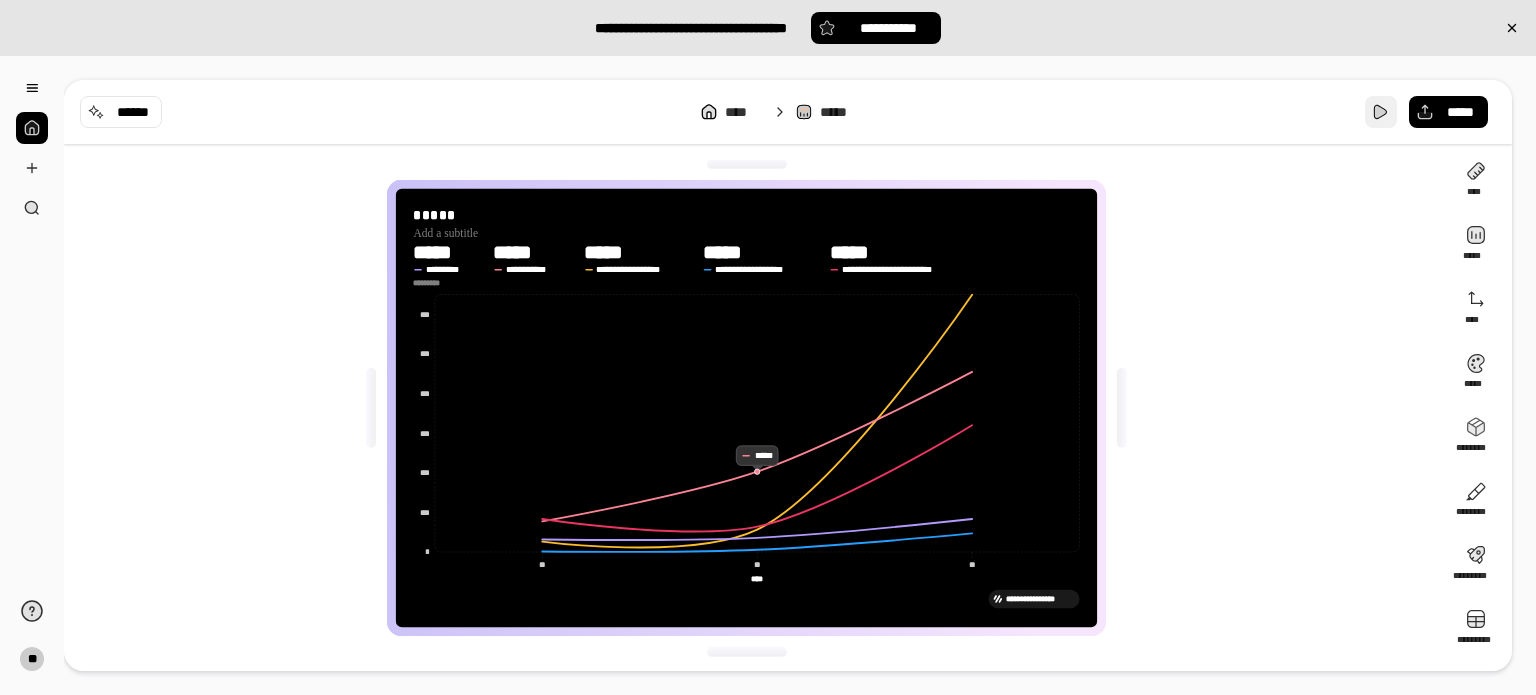 click at bounding box center (1381, 112) 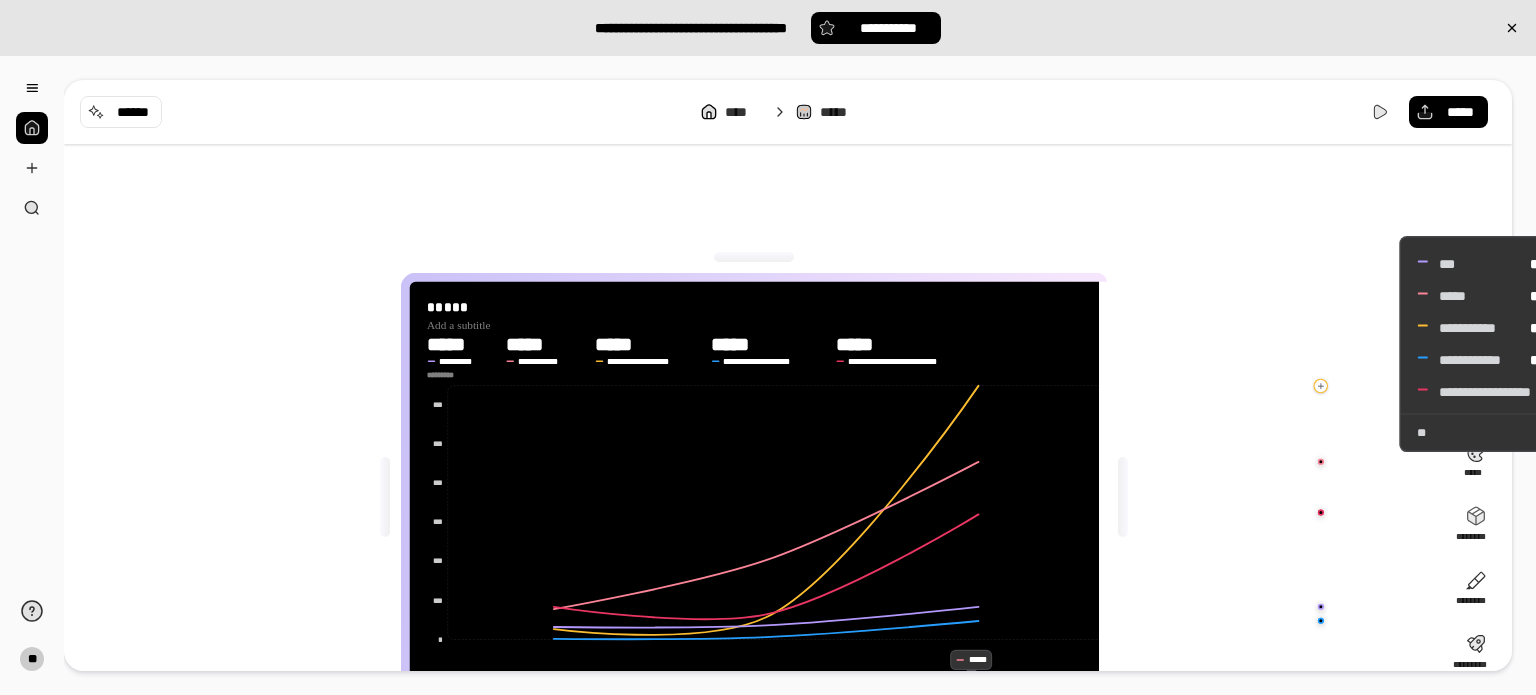 scroll, scrollTop: 0, scrollLeft: 0, axis: both 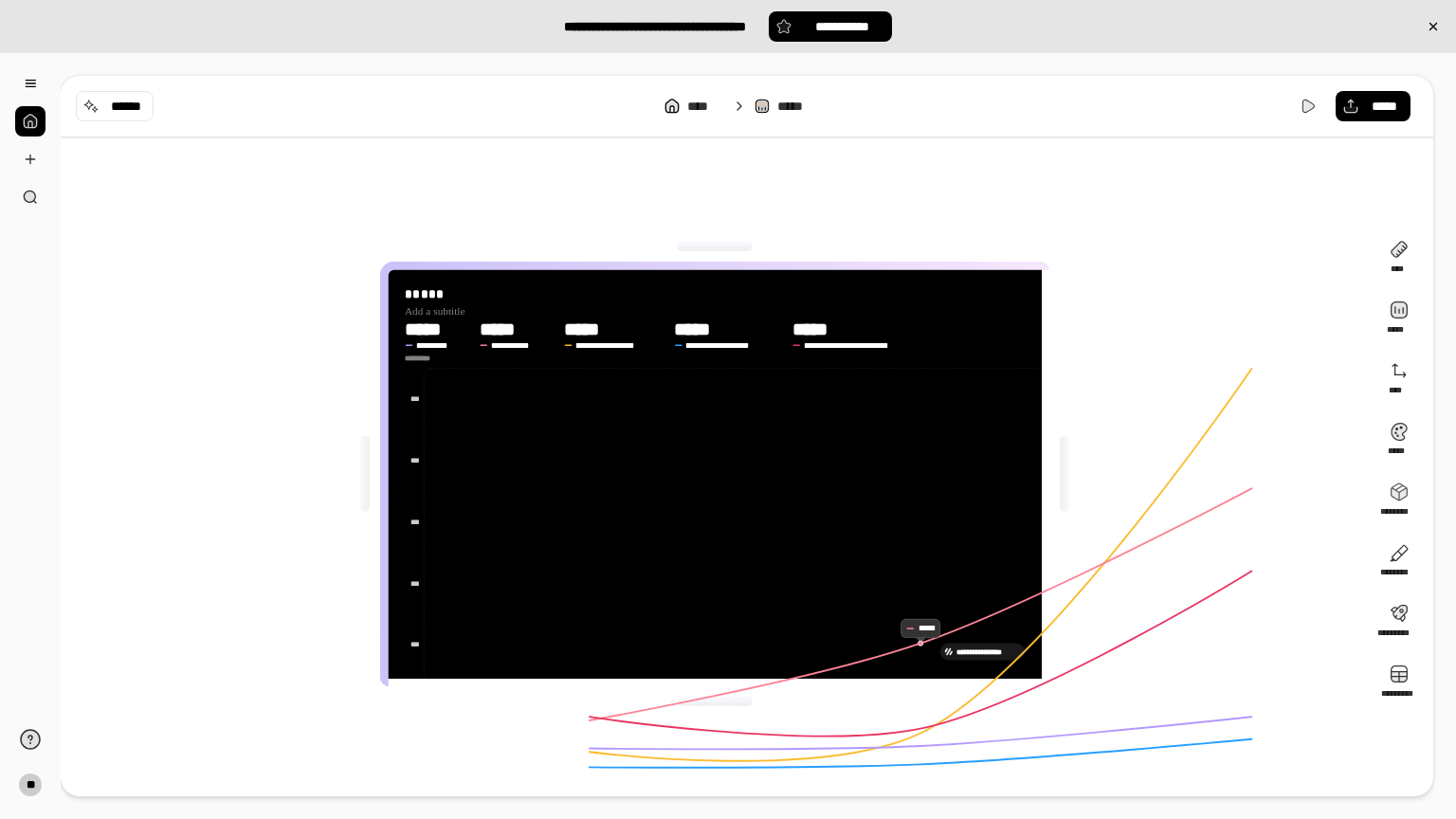 click on "**********" at bounding box center [988, 651] 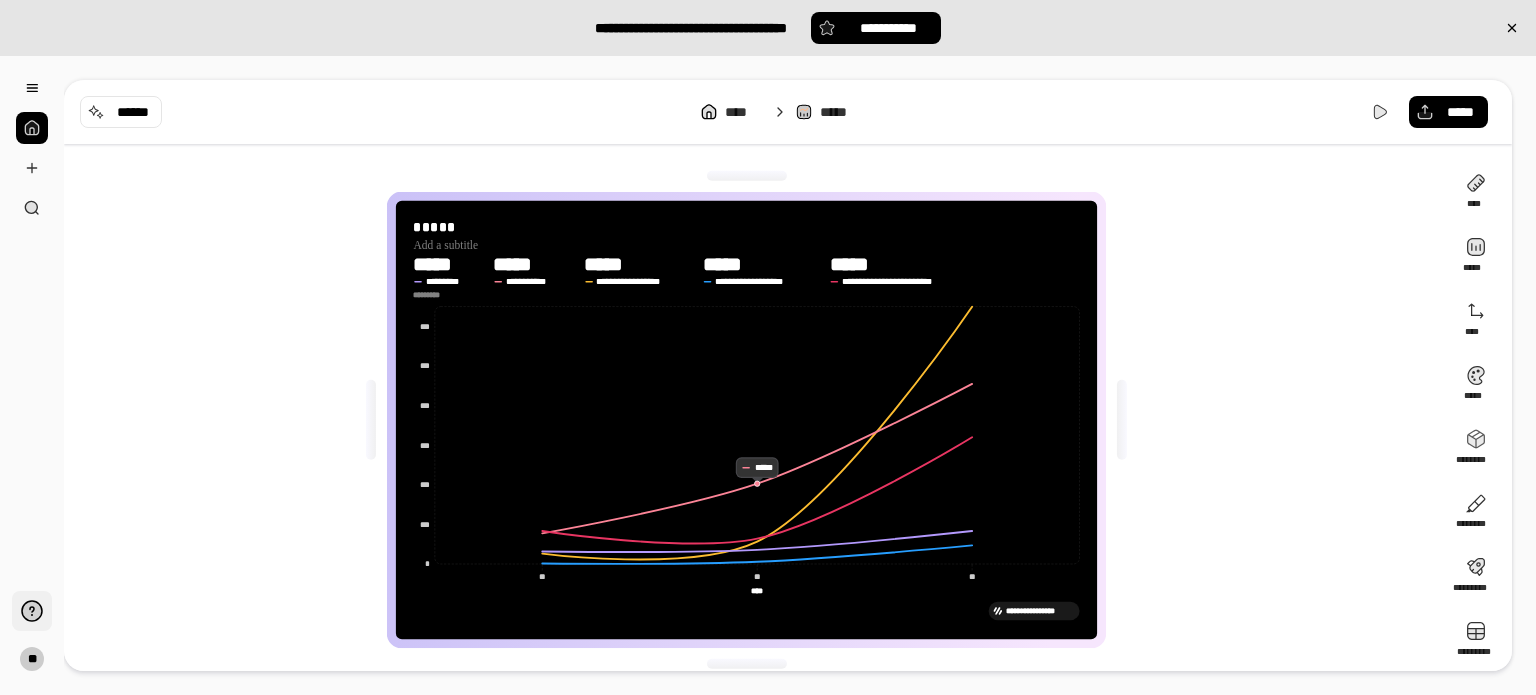 click at bounding box center (32, 611) 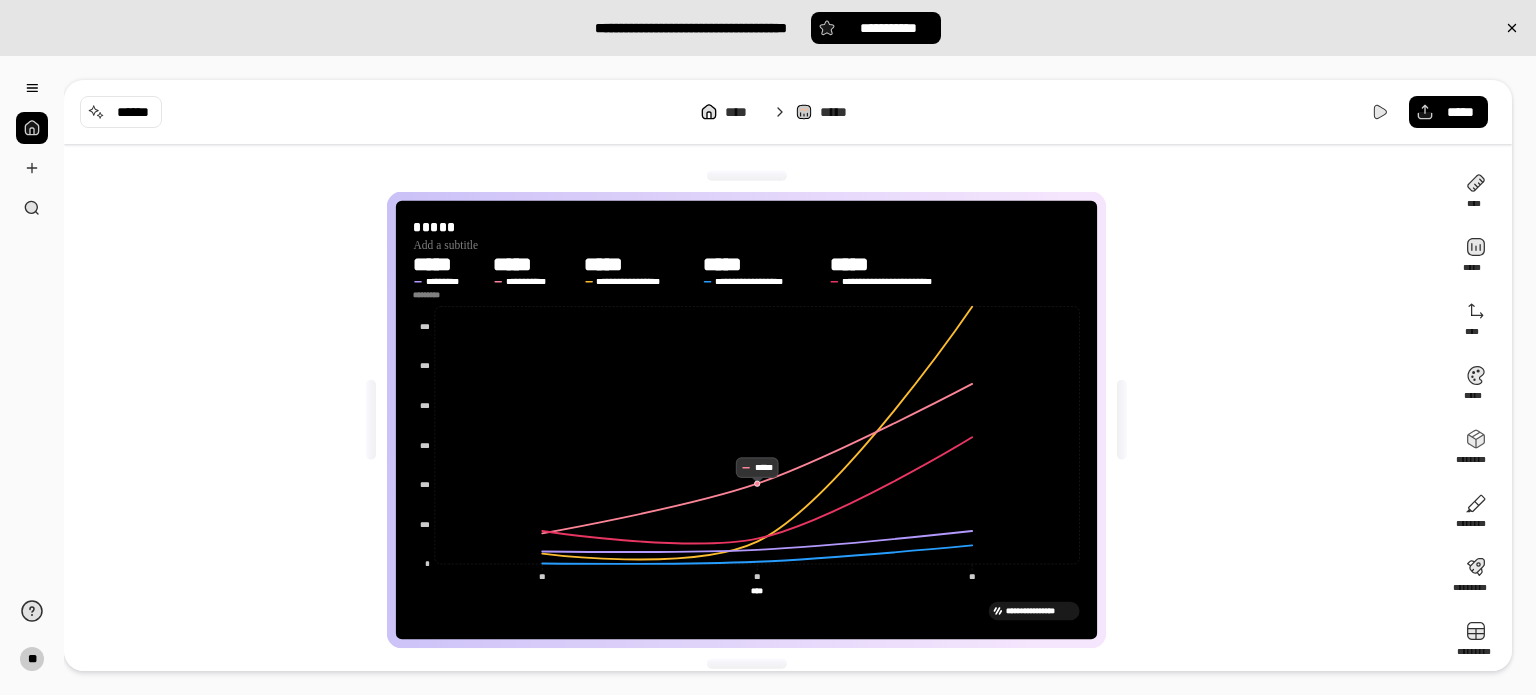 drag, startPoint x: 168, startPoint y: 265, endPoint x: 101, endPoint y: 207, distance: 88.61716 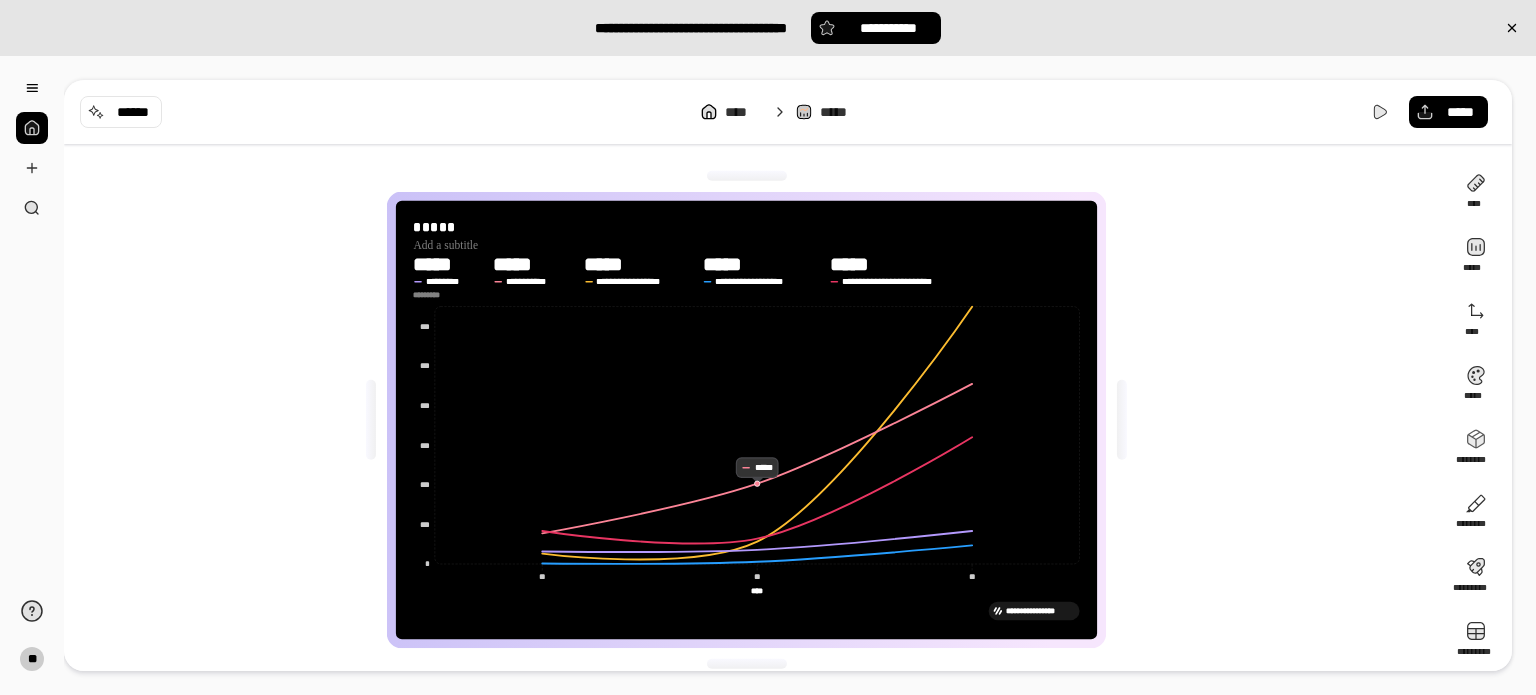 click at bounding box center (32, 128) 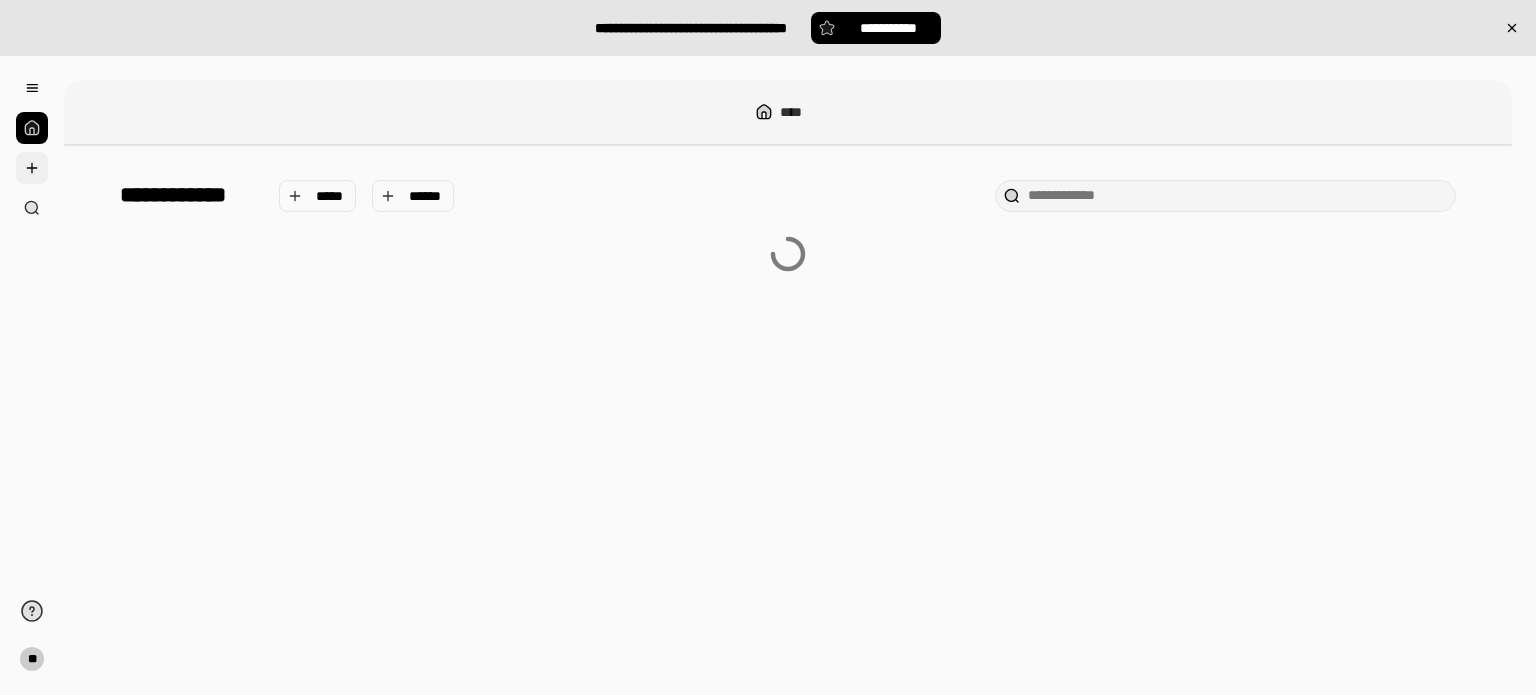 click at bounding box center [32, 168] 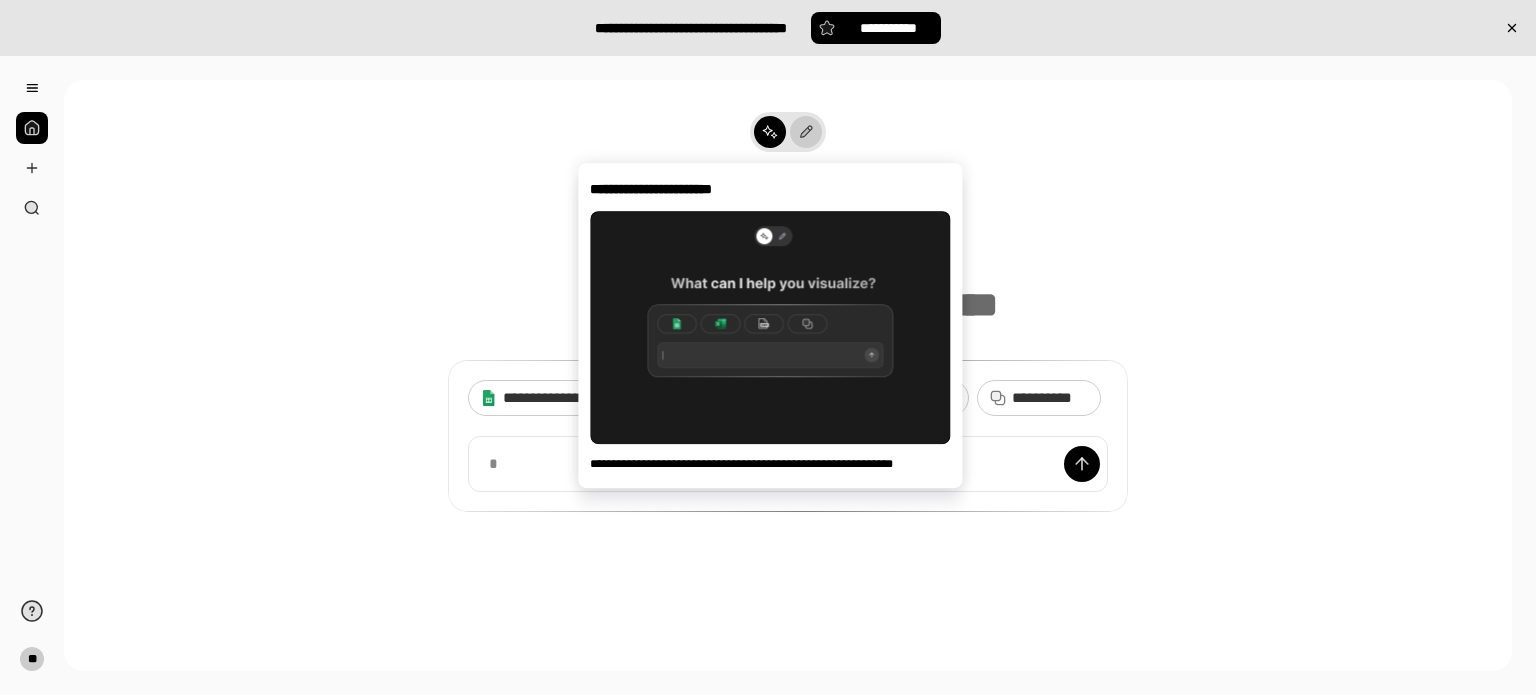 click at bounding box center (806, 132) 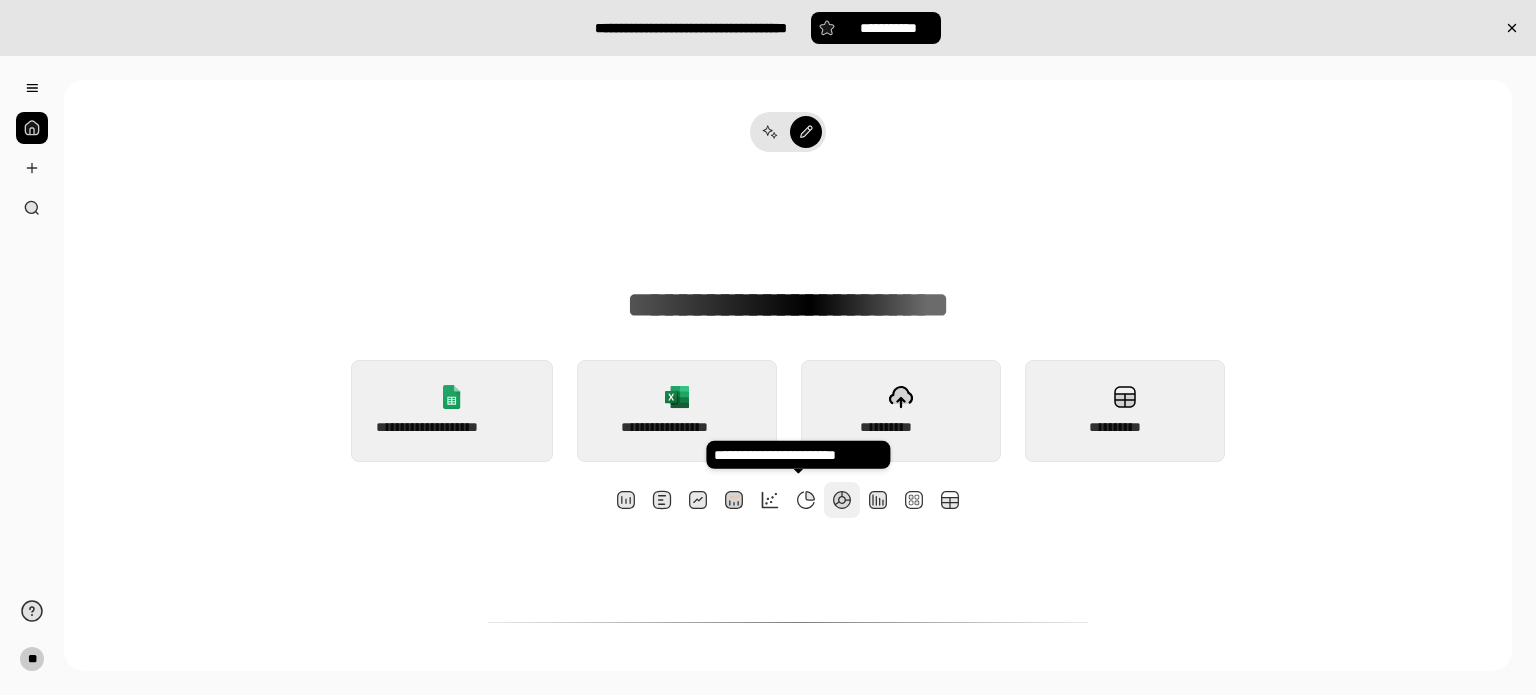 click at bounding box center (842, 500) 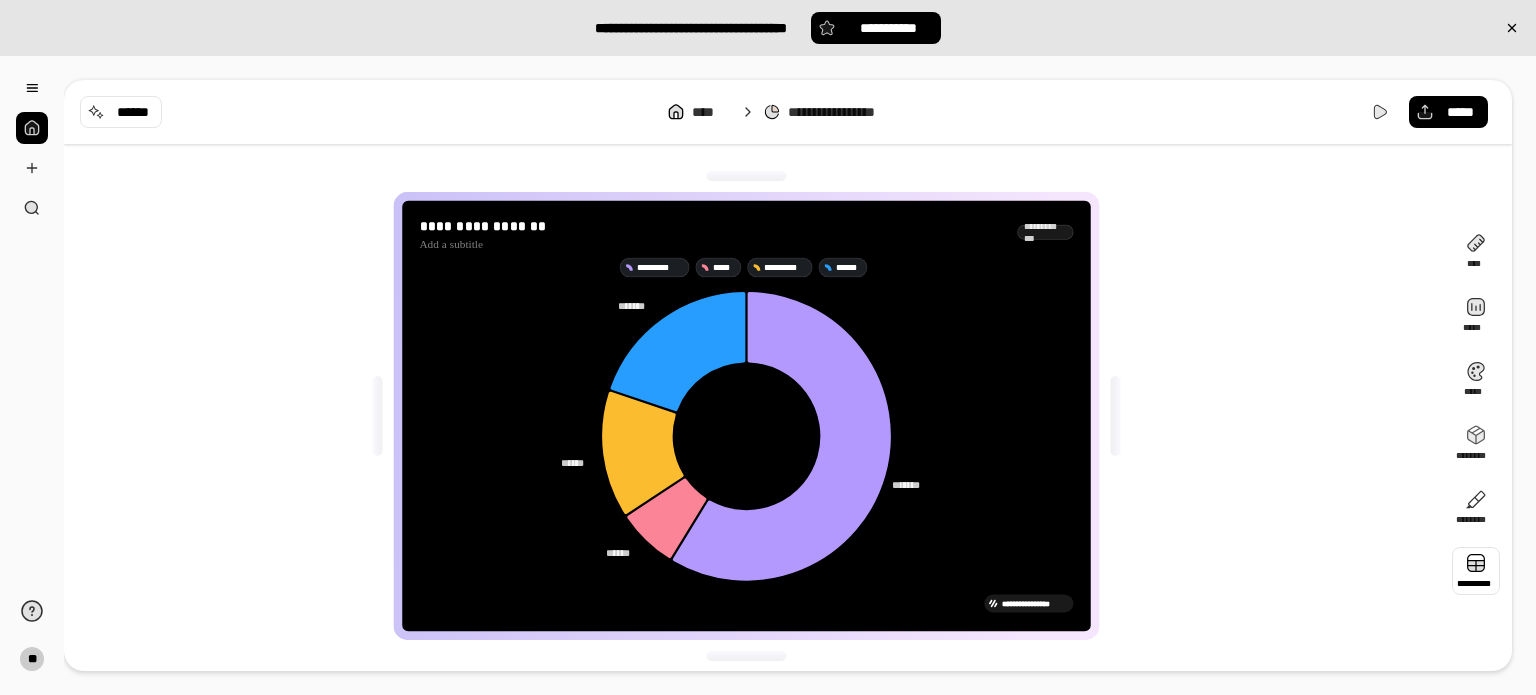 click at bounding box center (1476, 571) 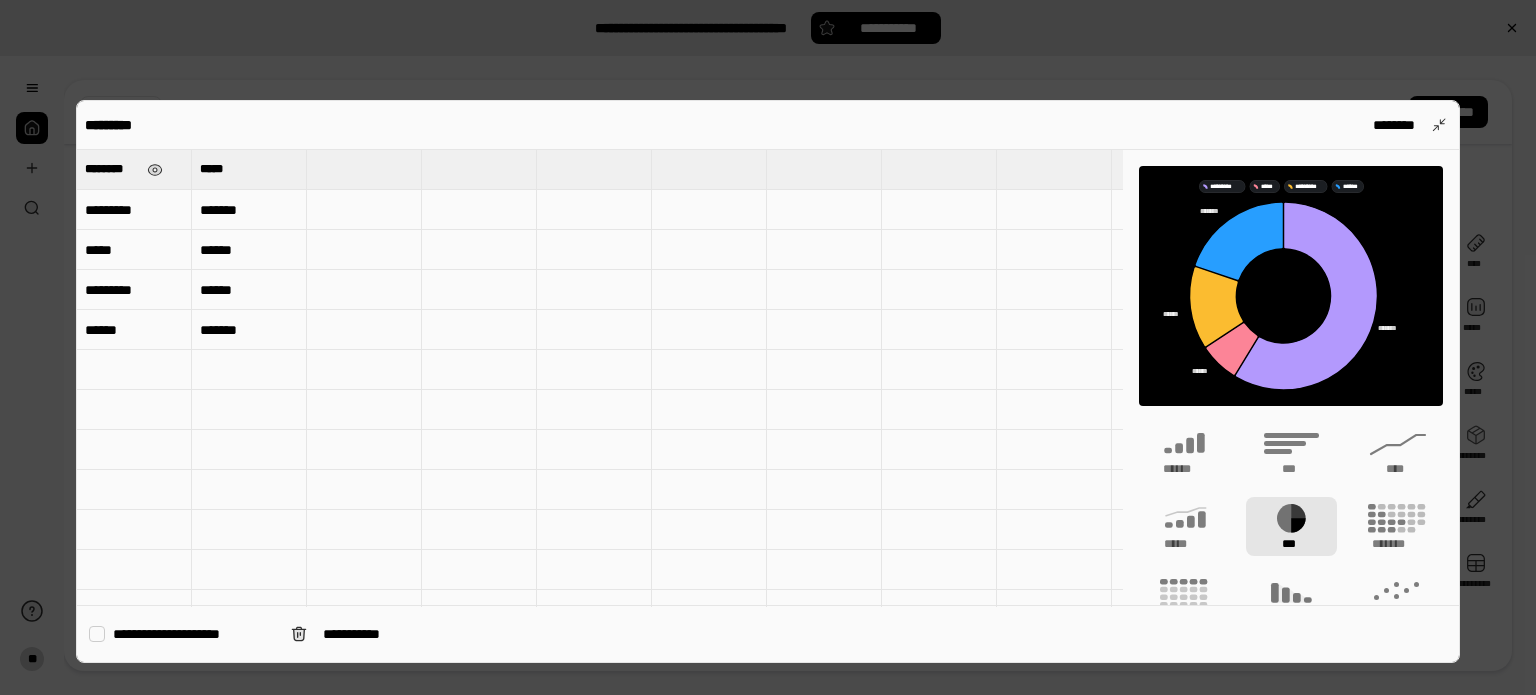click on "********" at bounding box center [112, 169] 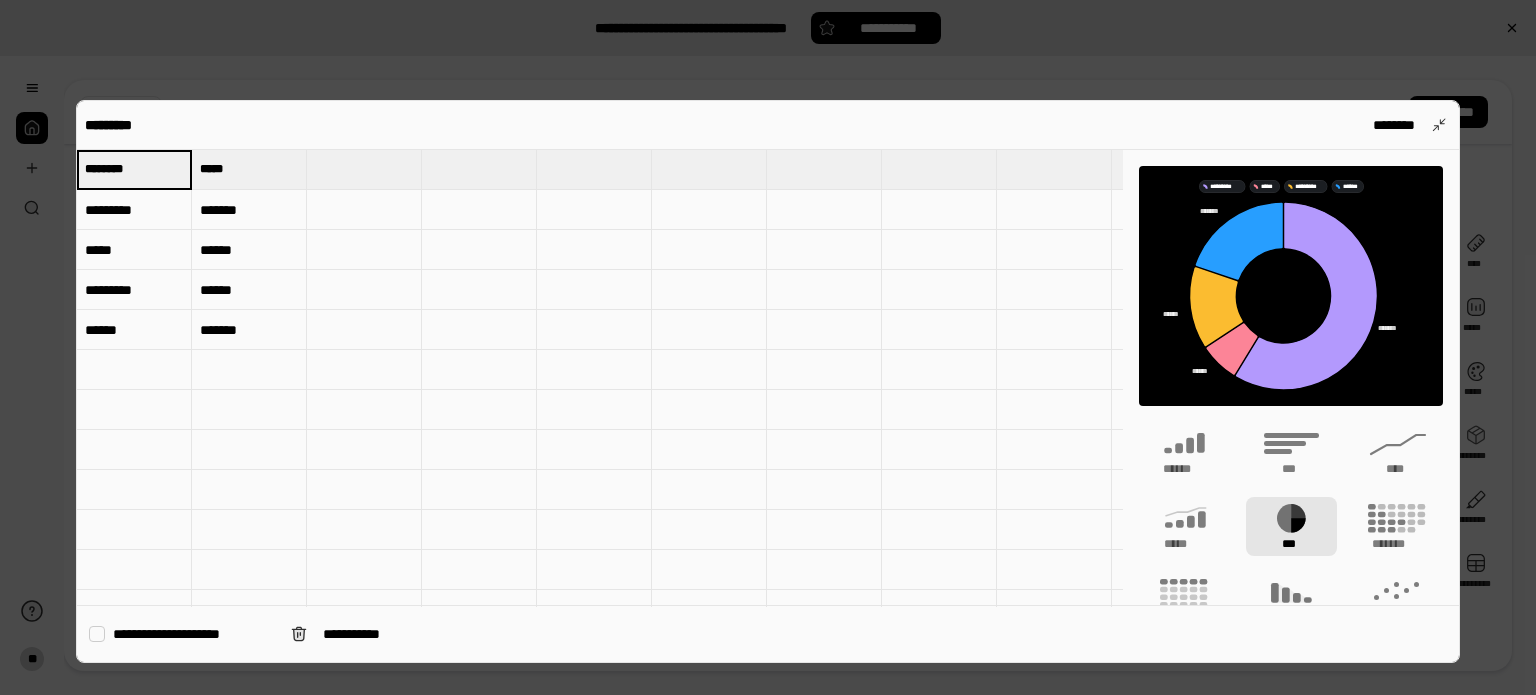 click at bounding box center [768, 347] 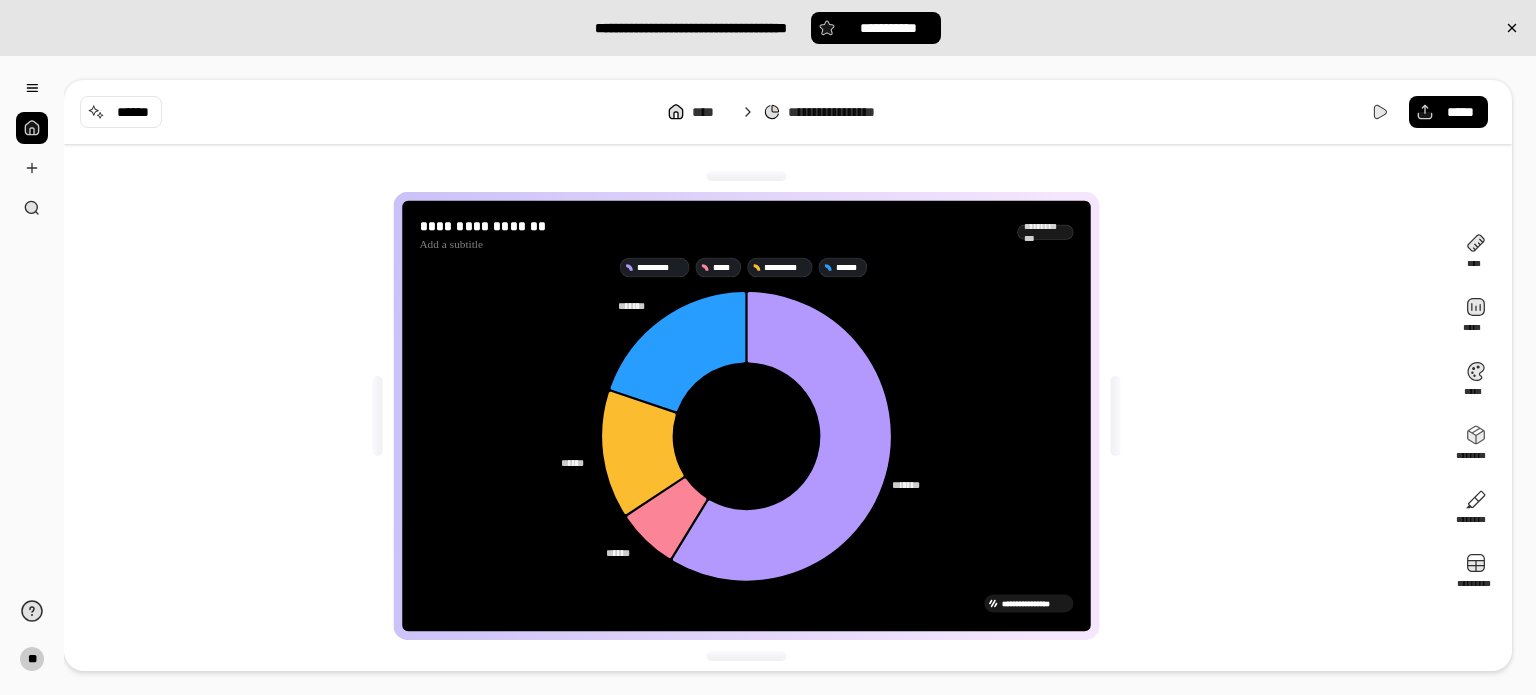 click at bounding box center [32, 128] 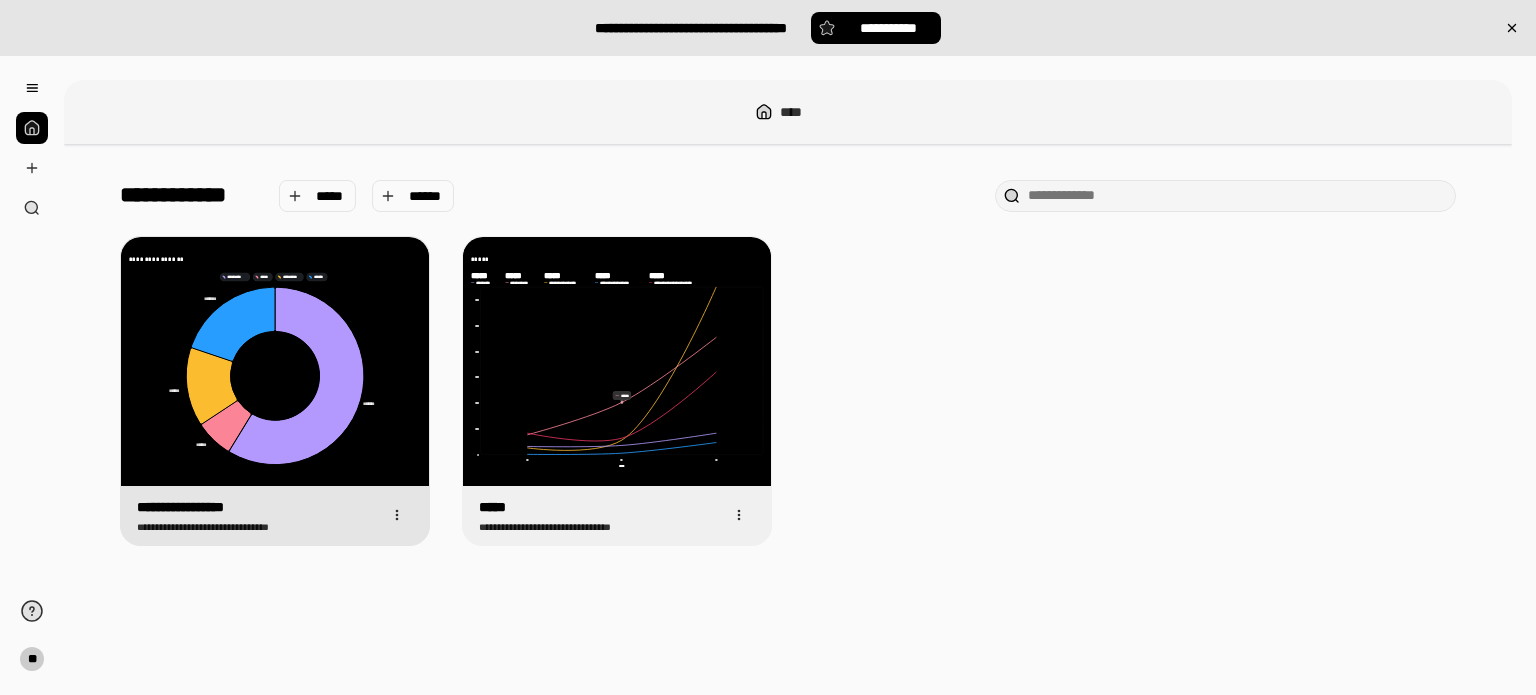 click 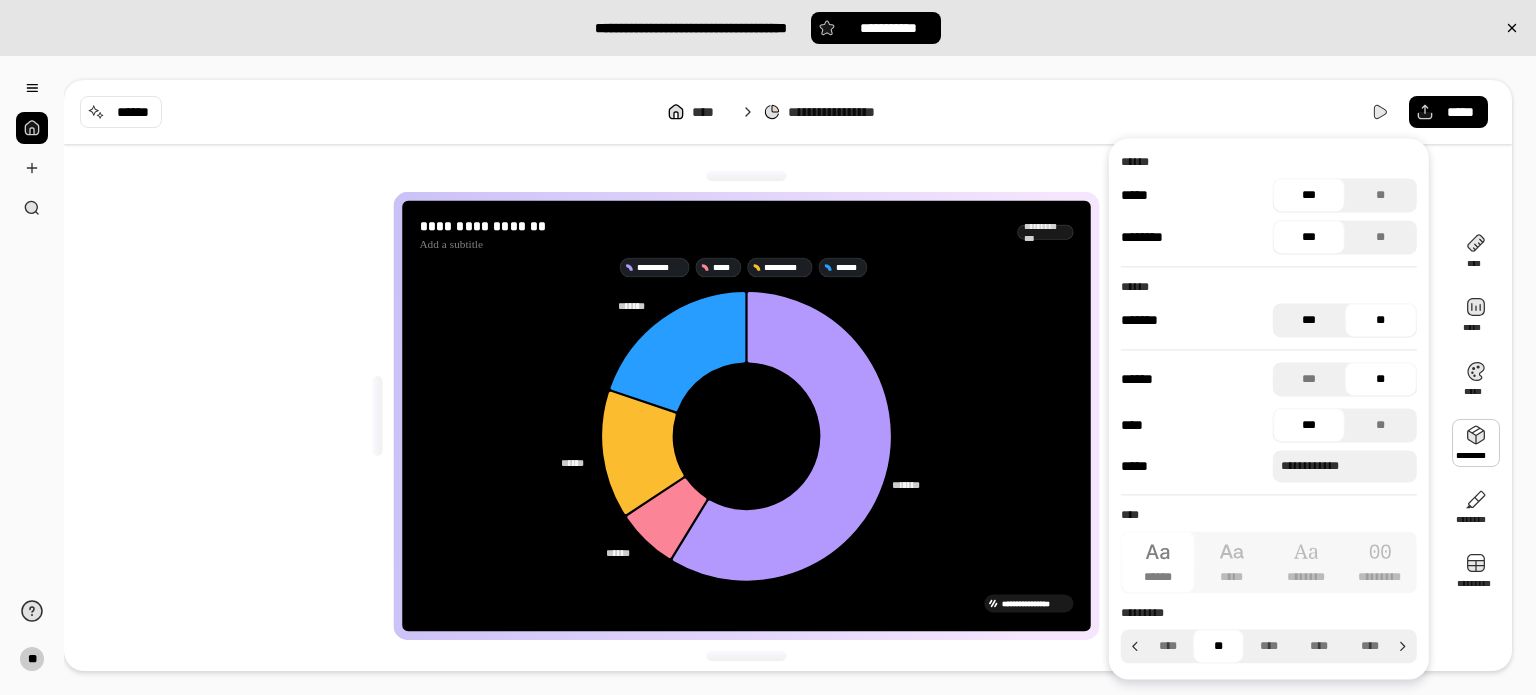 click on "***" at bounding box center (1309, 320) 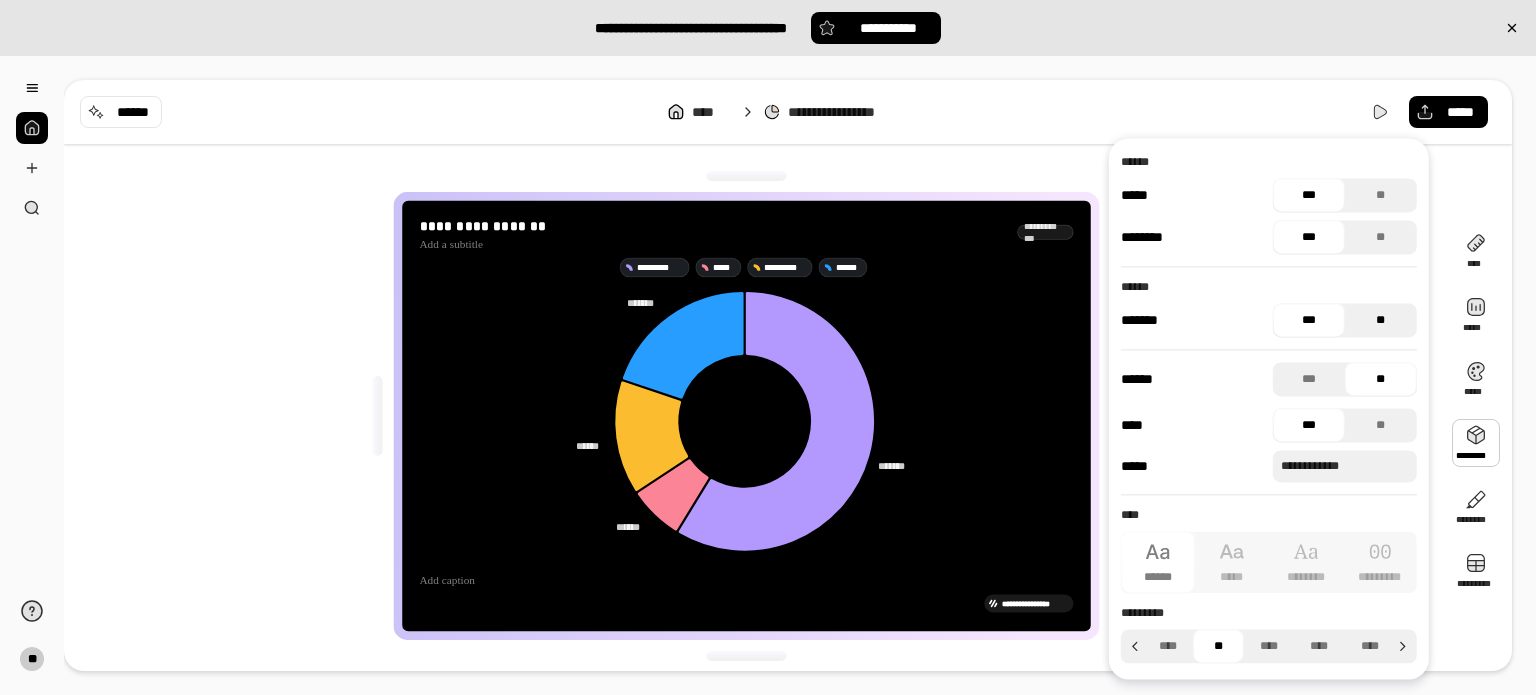 click on "**" at bounding box center [1381, 320] 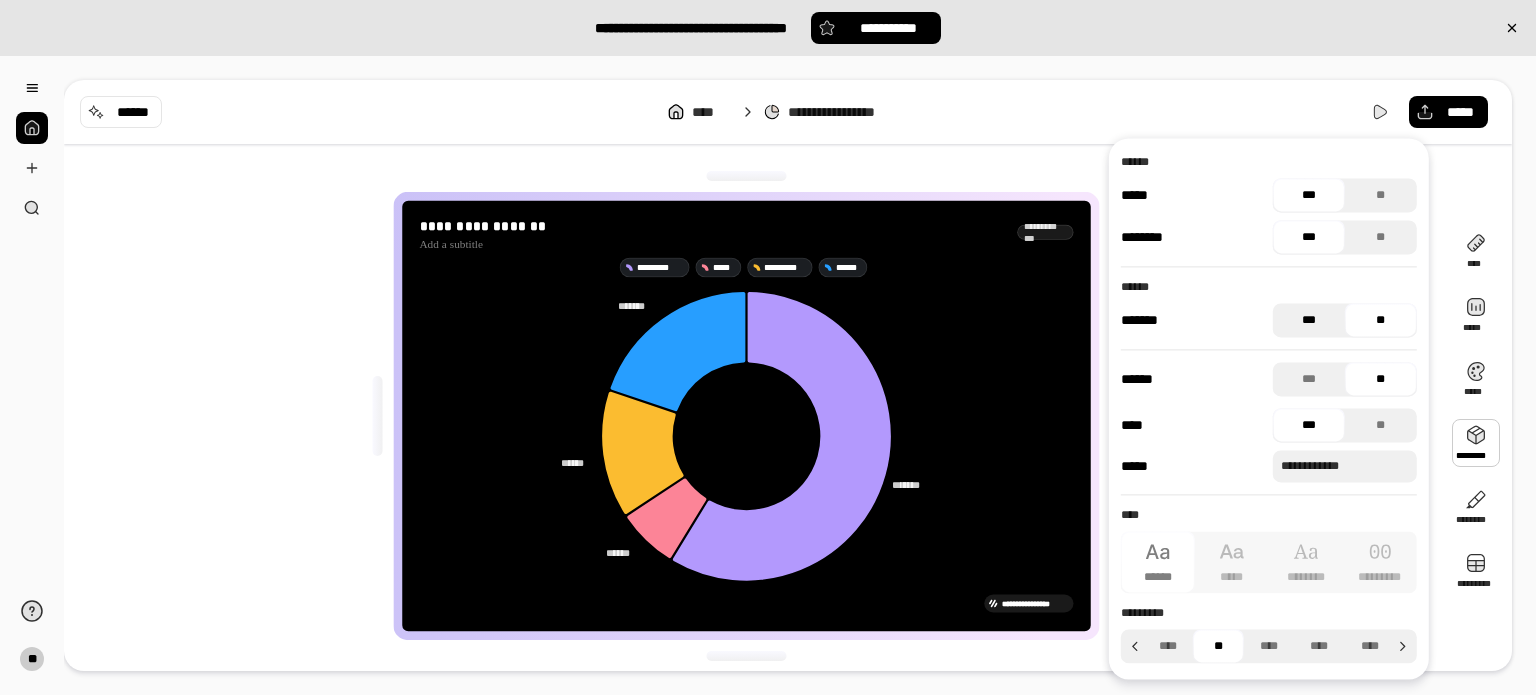 click on "***" at bounding box center (1309, 320) 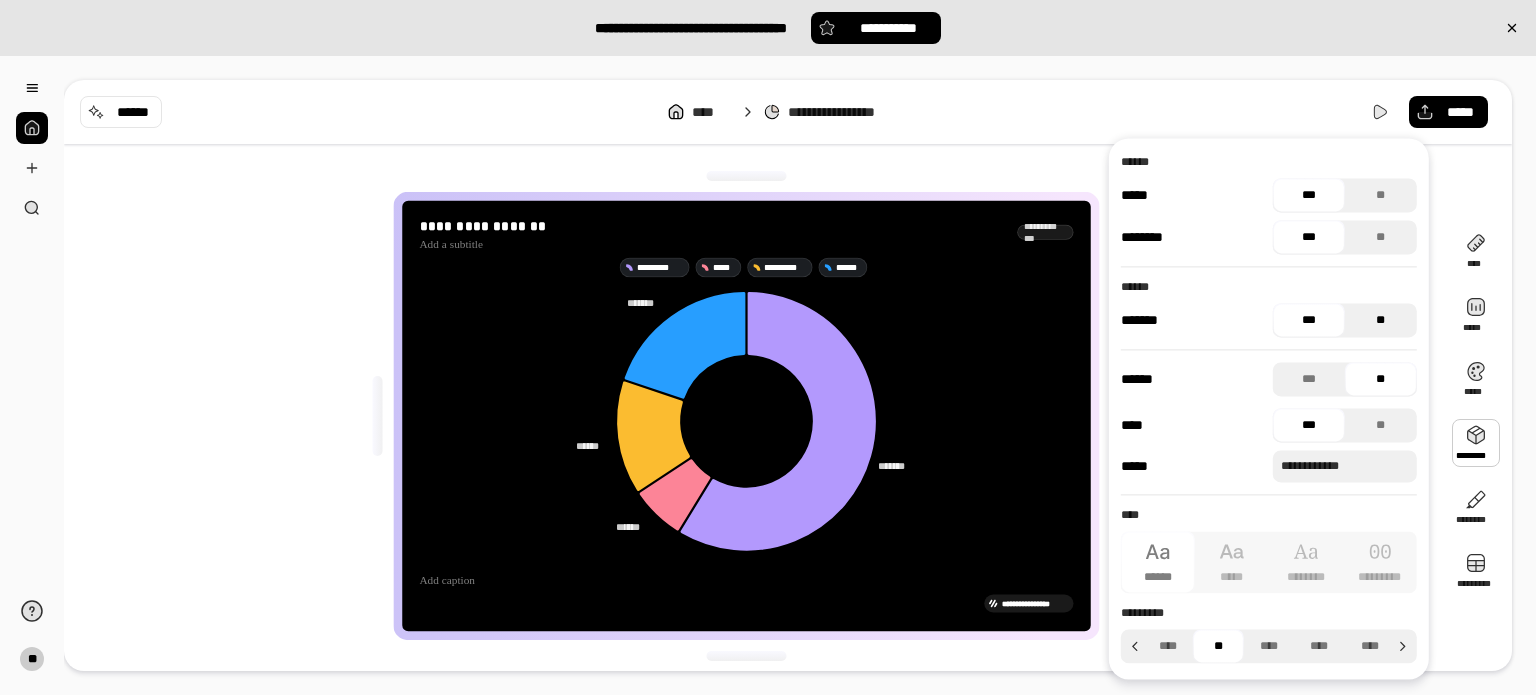 click on "**" at bounding box center (1381, 320) 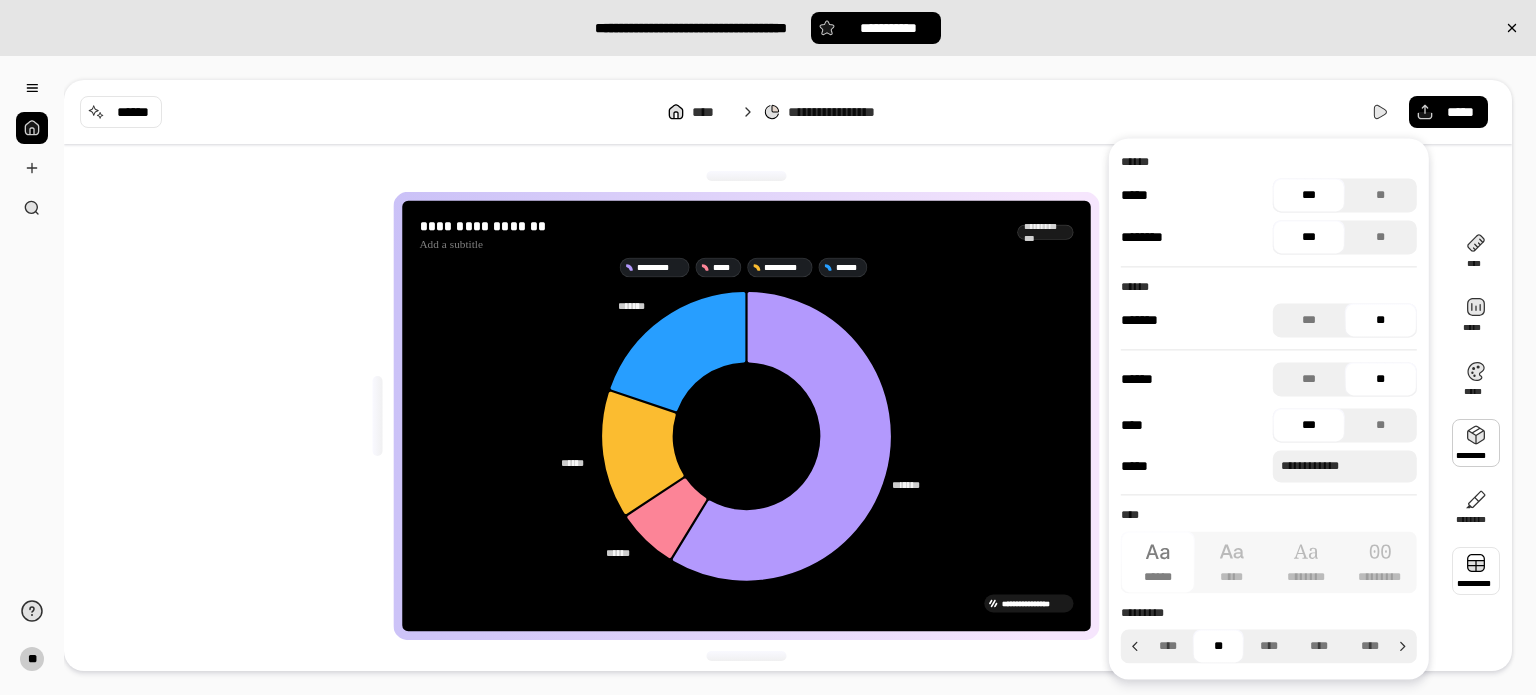 click at bounding box center [1476, 571] 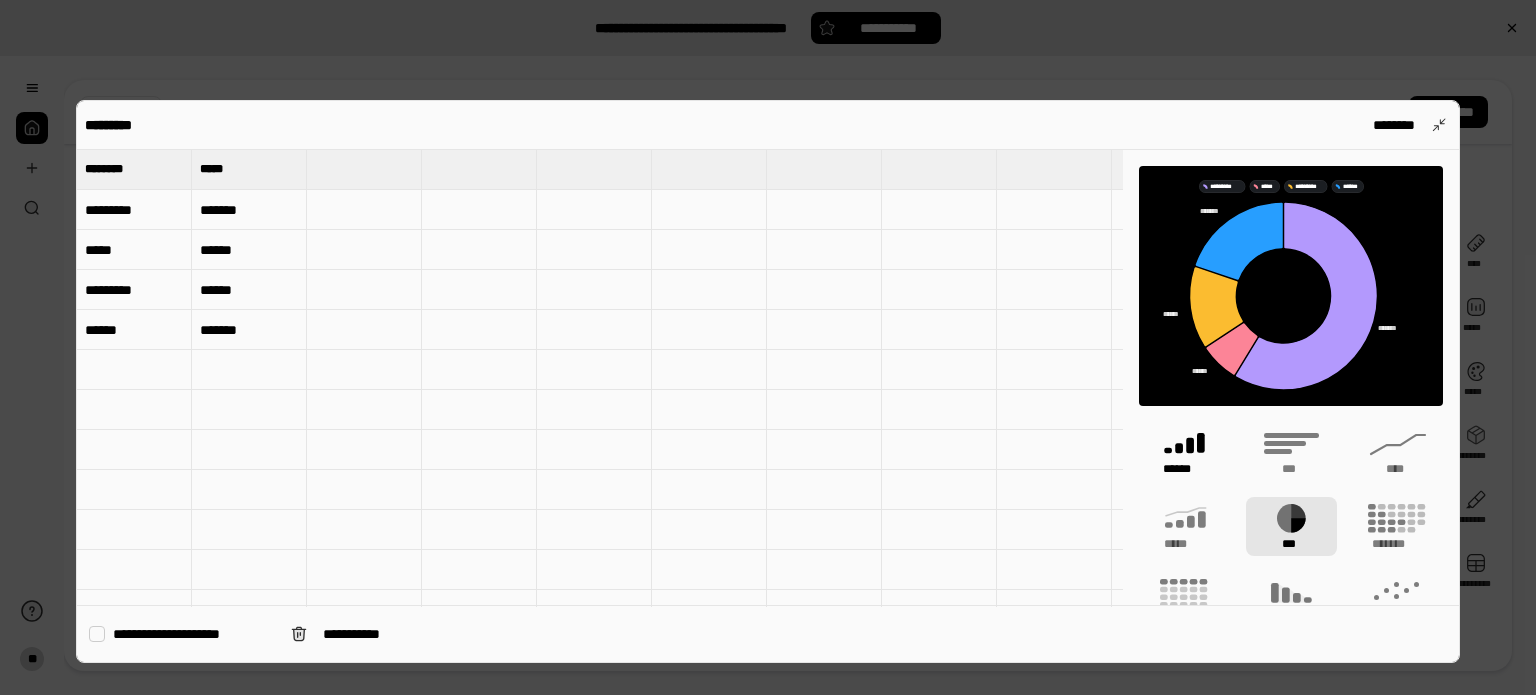 click on "******" at bounding box center [1184, 451] 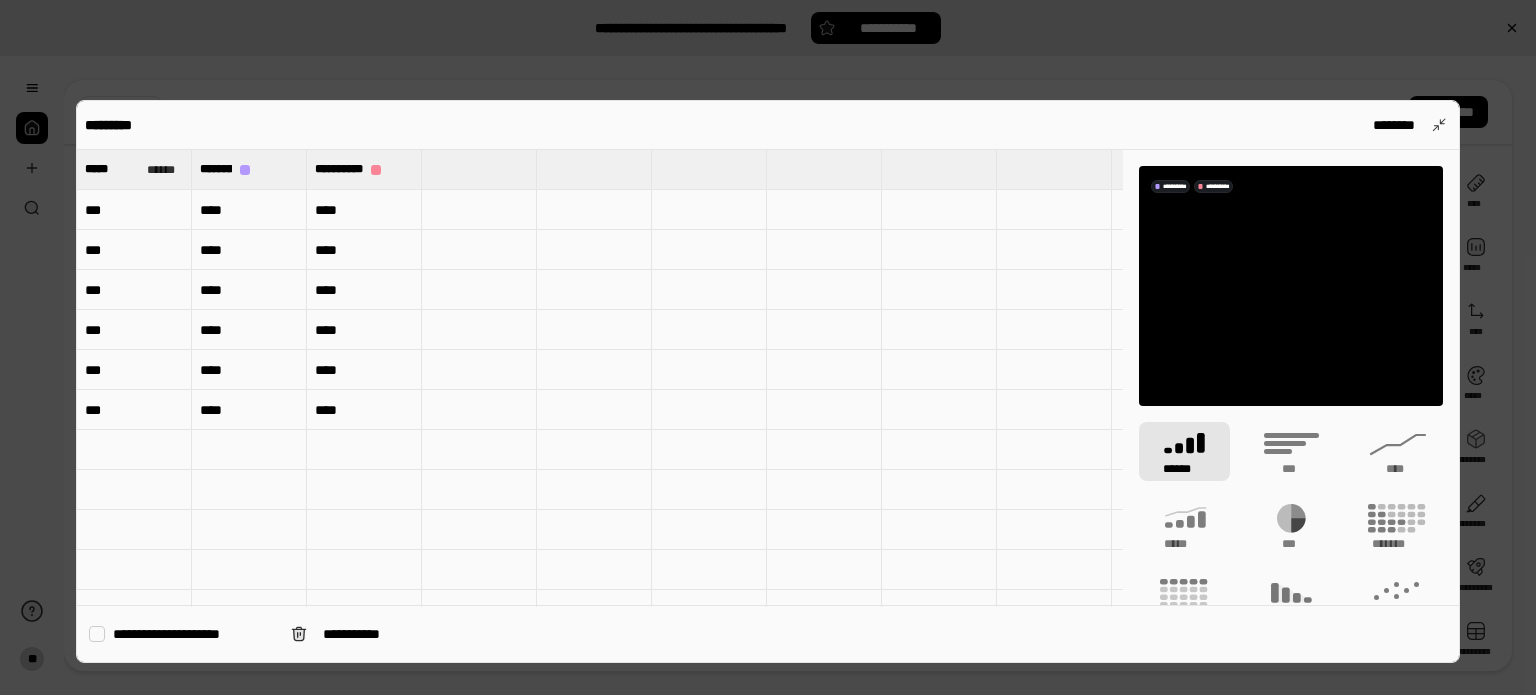 type on "*****" 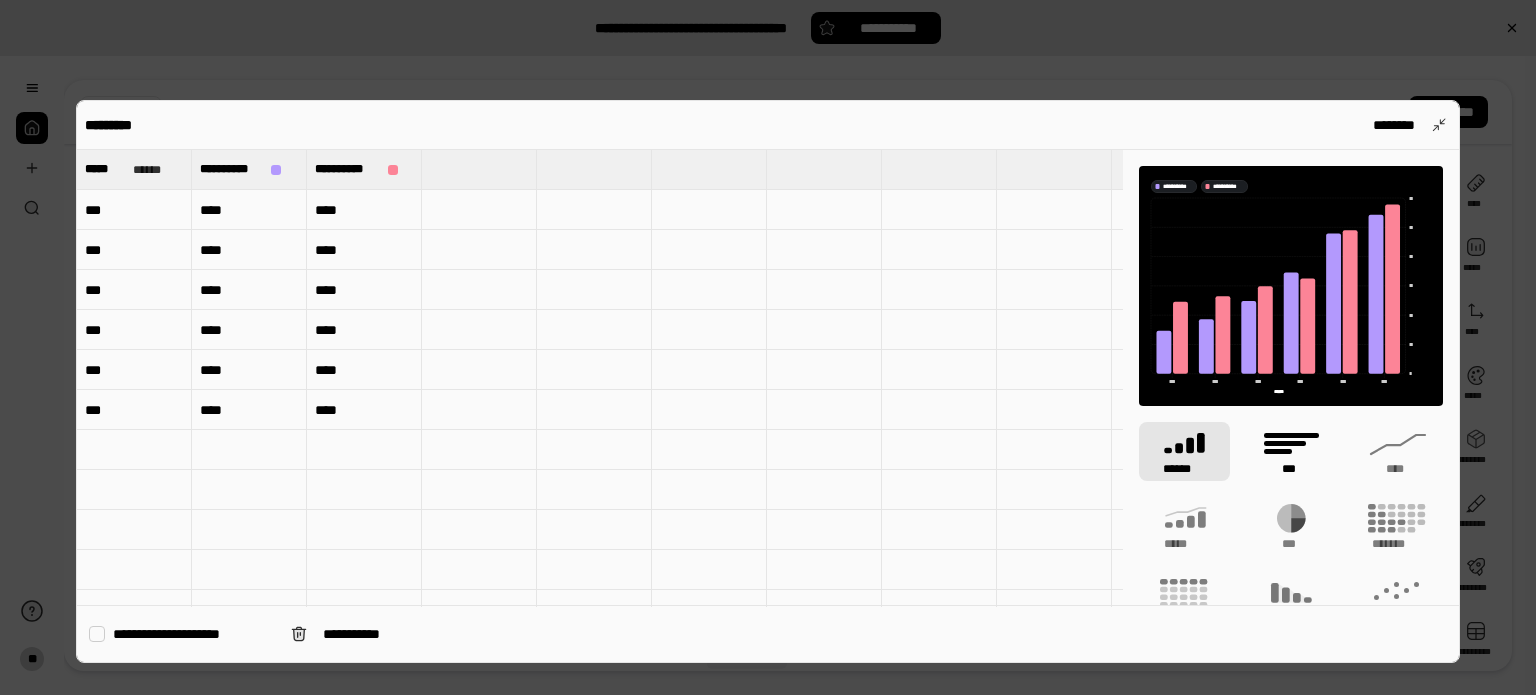 click on "***" at bounding box center [1291, 469] 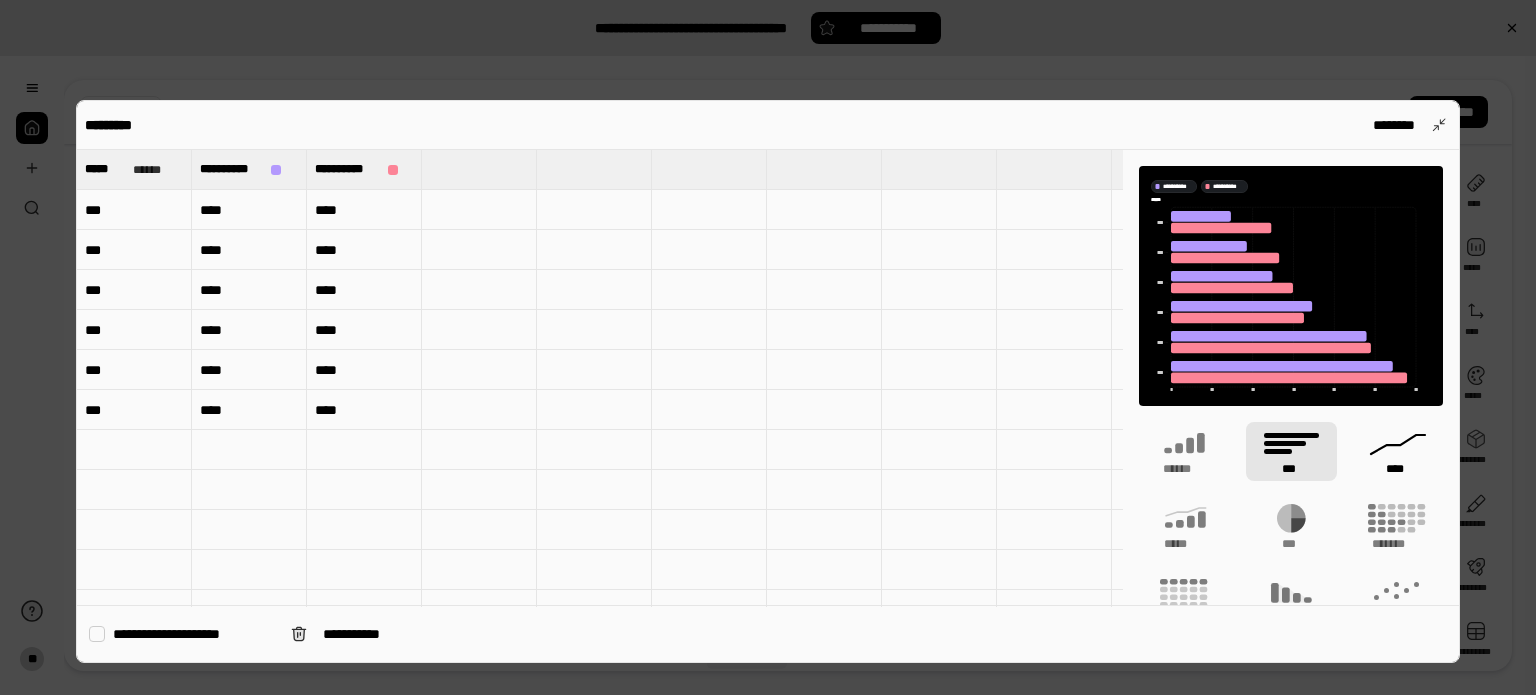 click 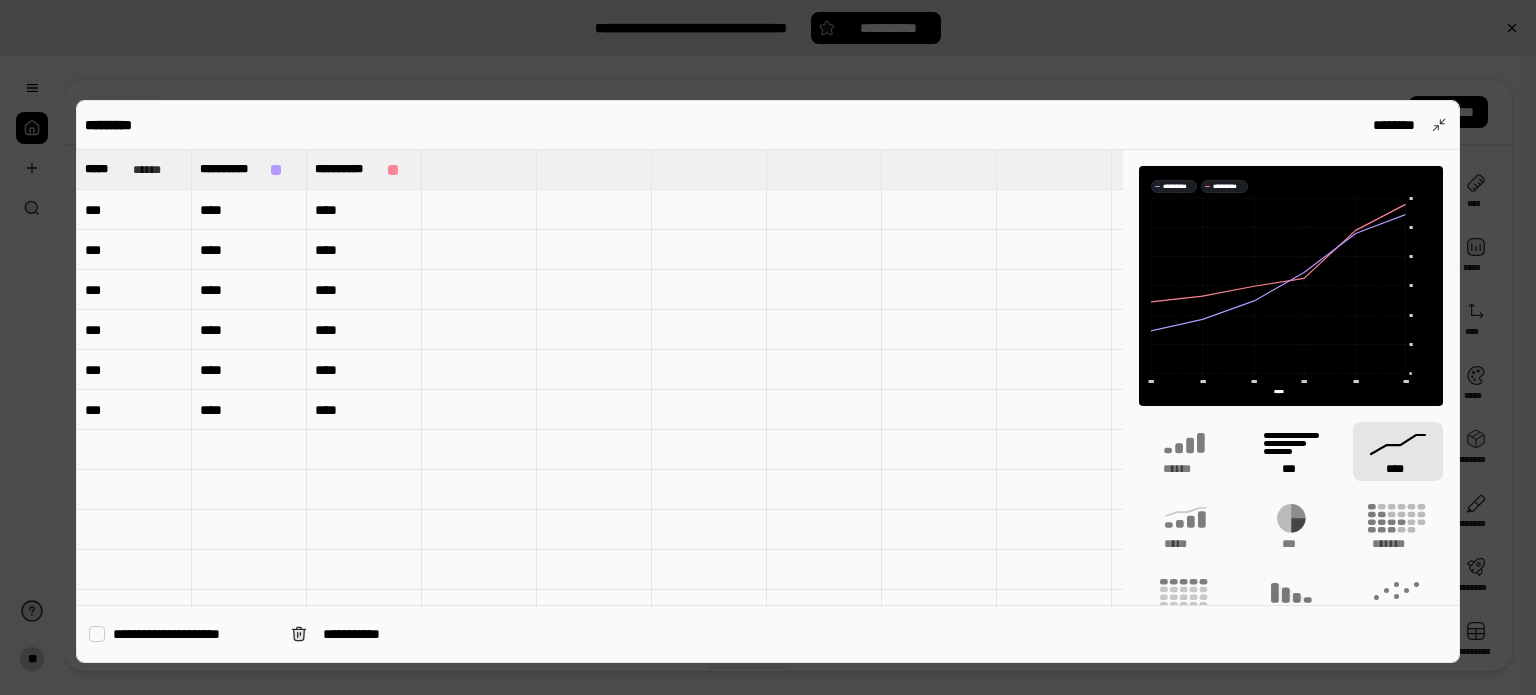click 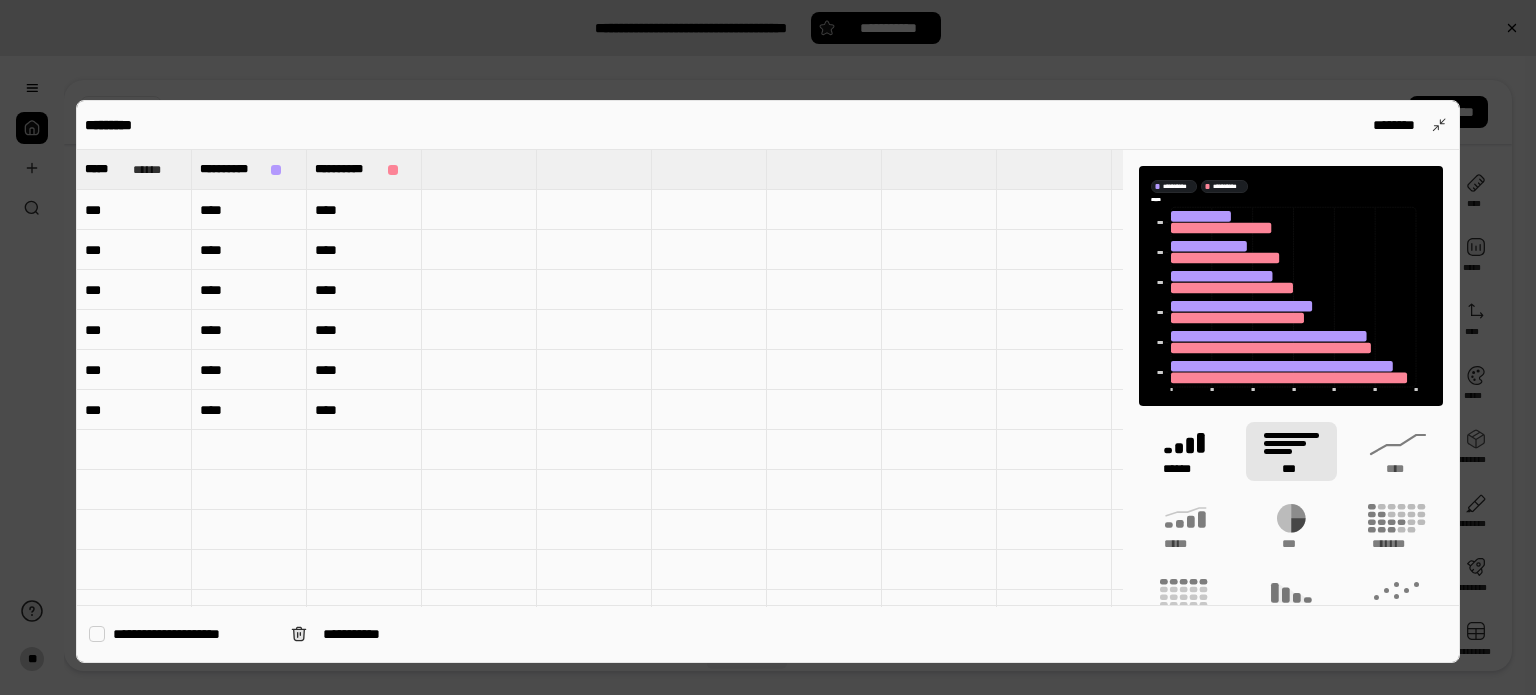 click 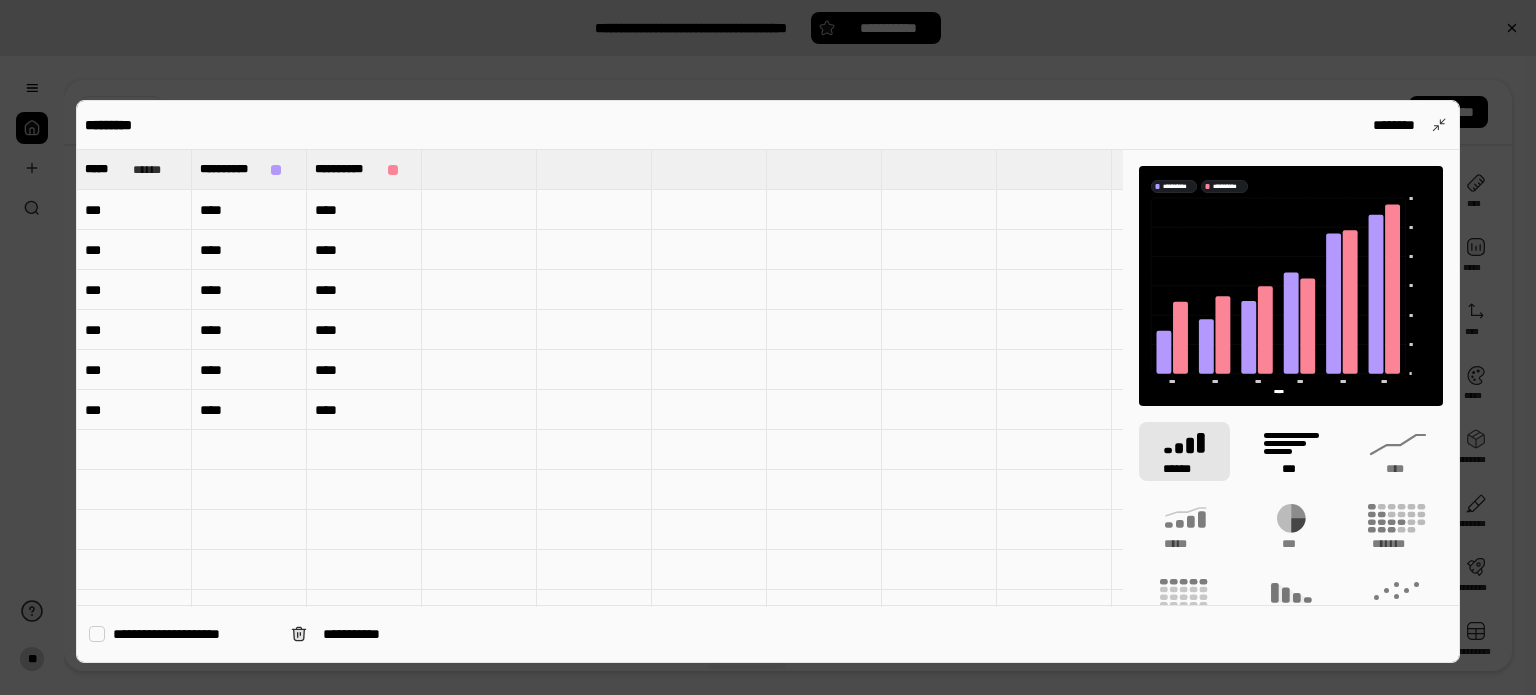 click 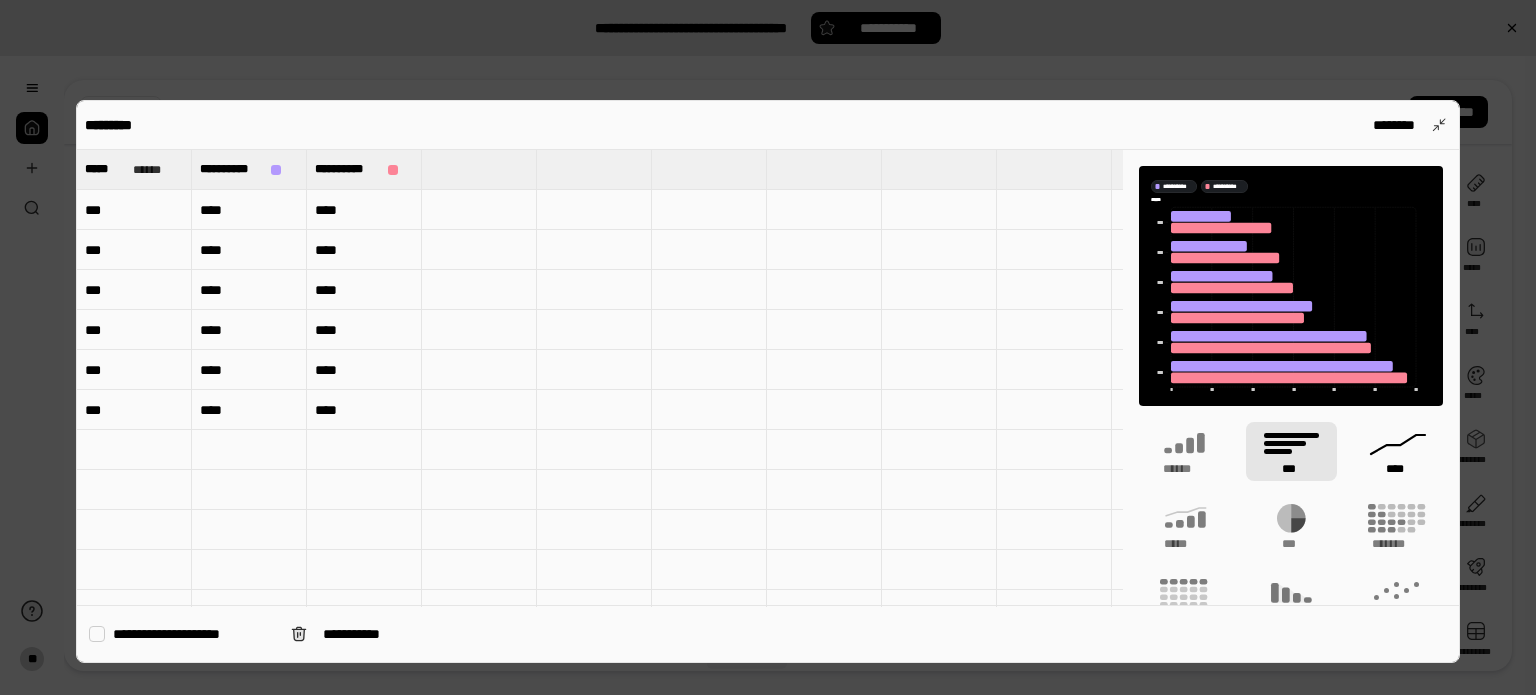 click 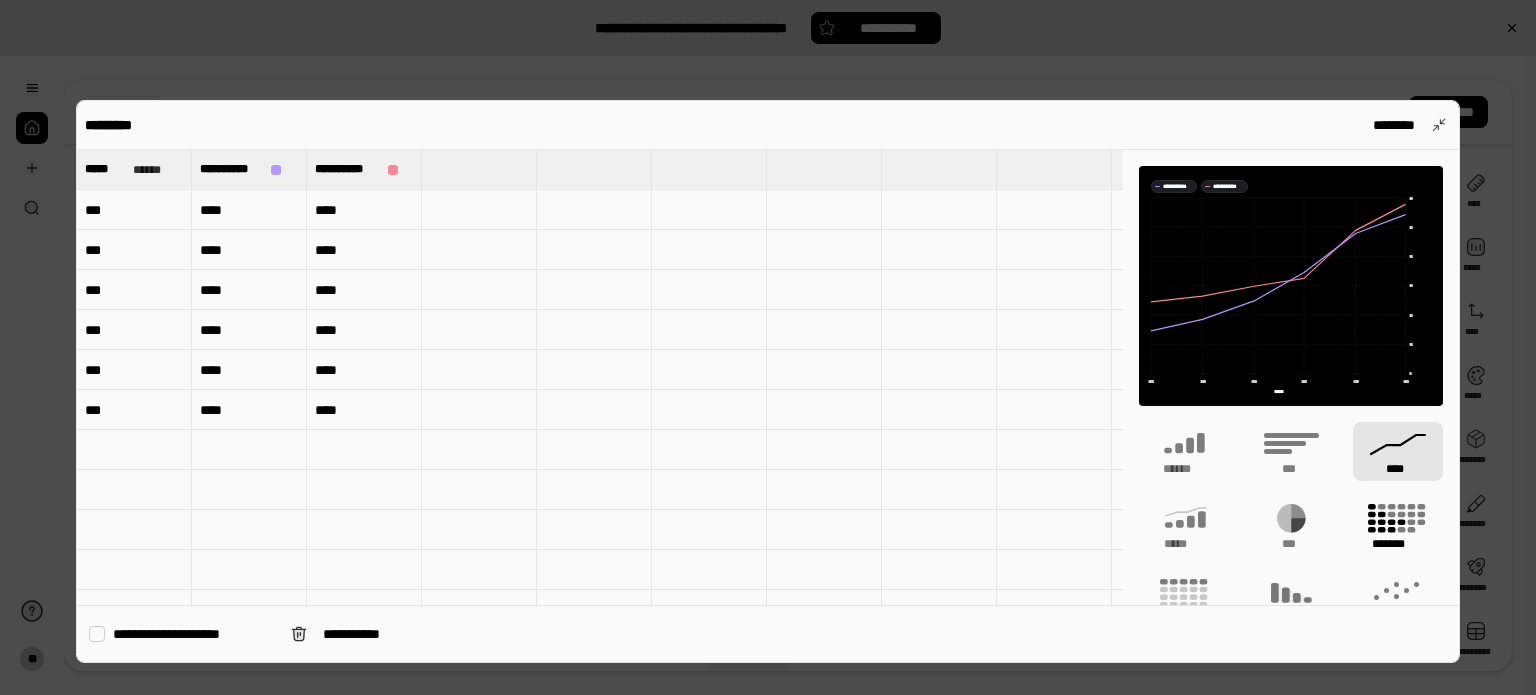 click on "*******" at bounding box center (1398, 544) 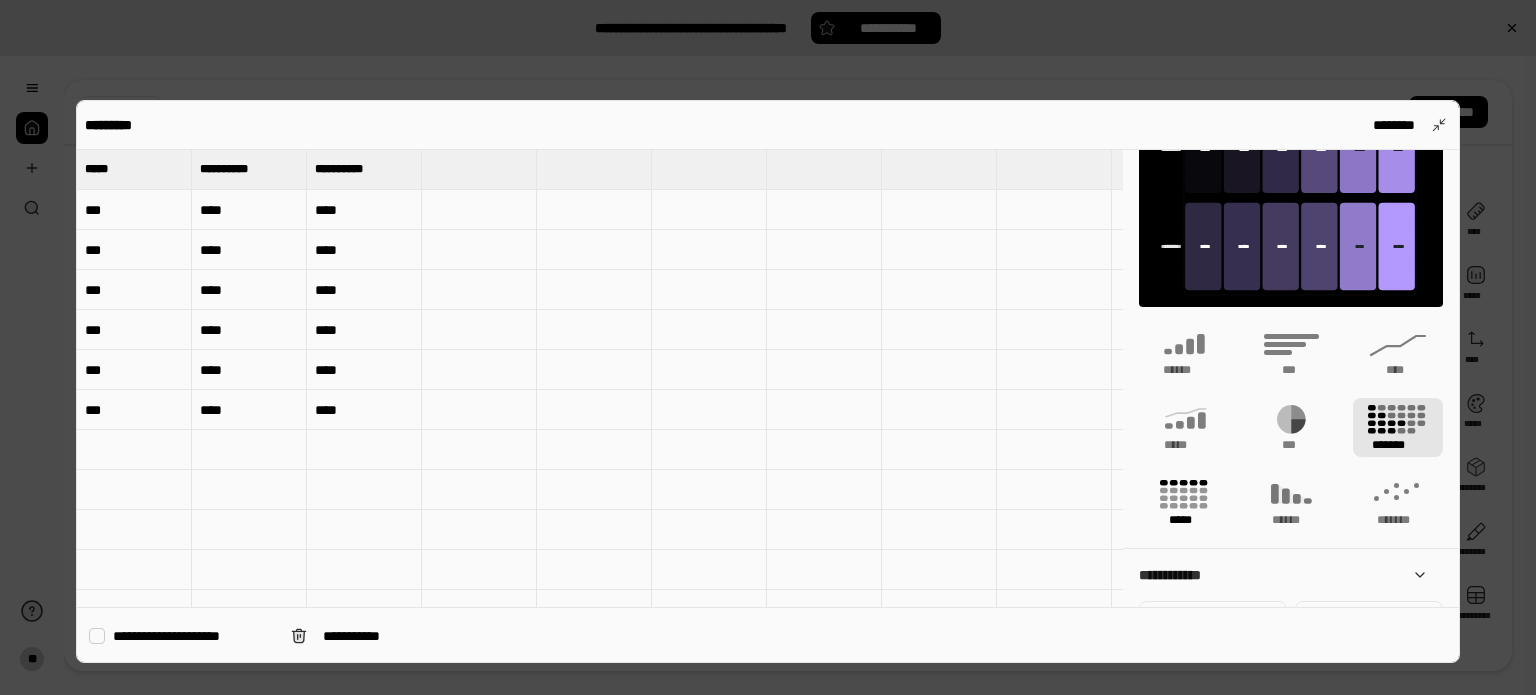scroll, scrollTop: 100, scrollLeft: 0, axis: vertical 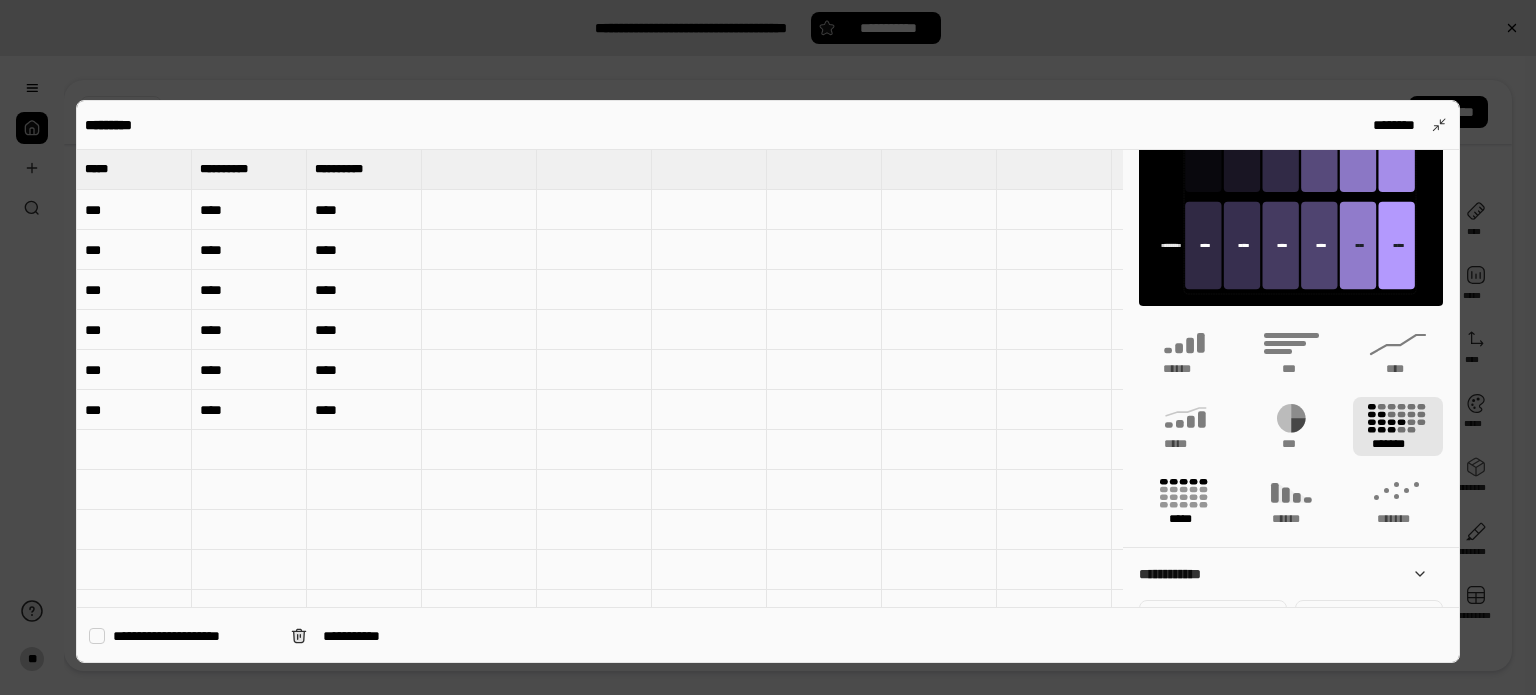click on "*****" at bounding box center [1184, 519] 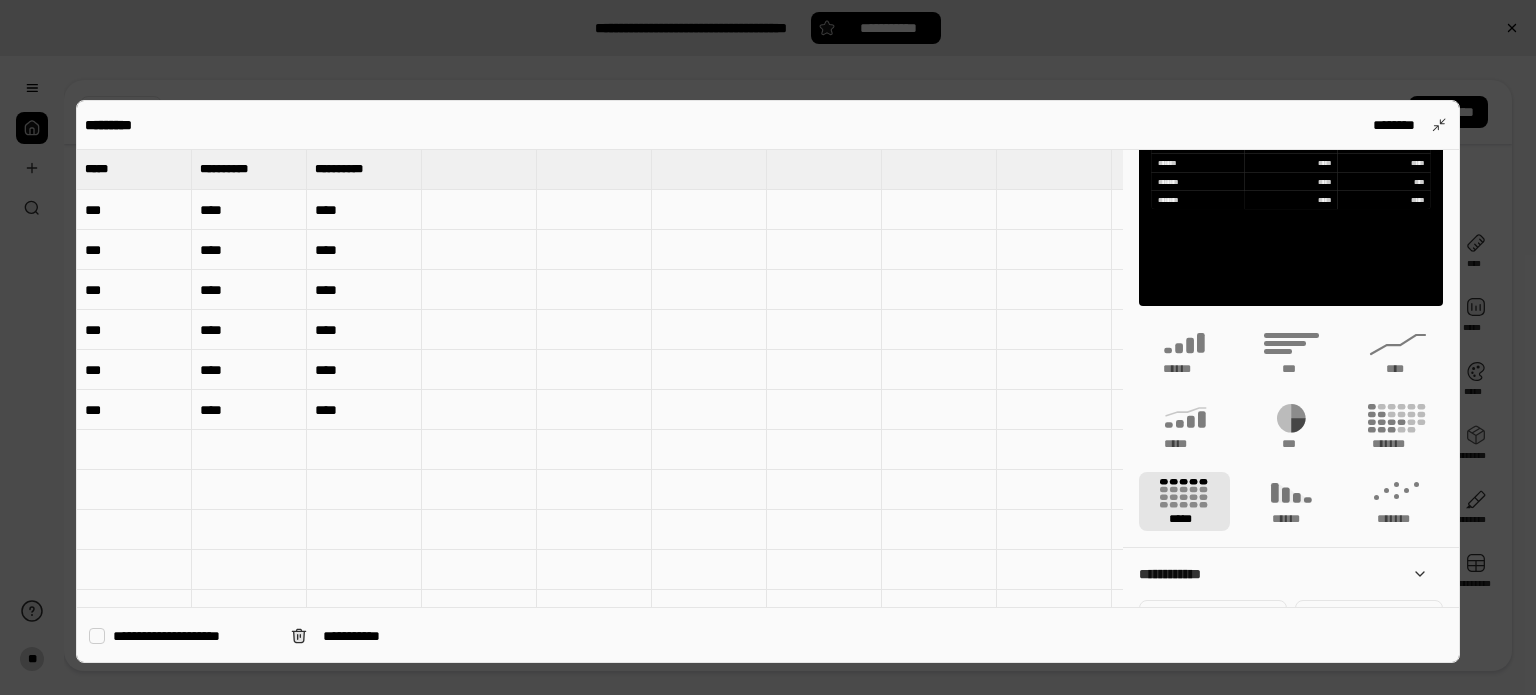 click on "*****" at bounding box center [1184, 501] 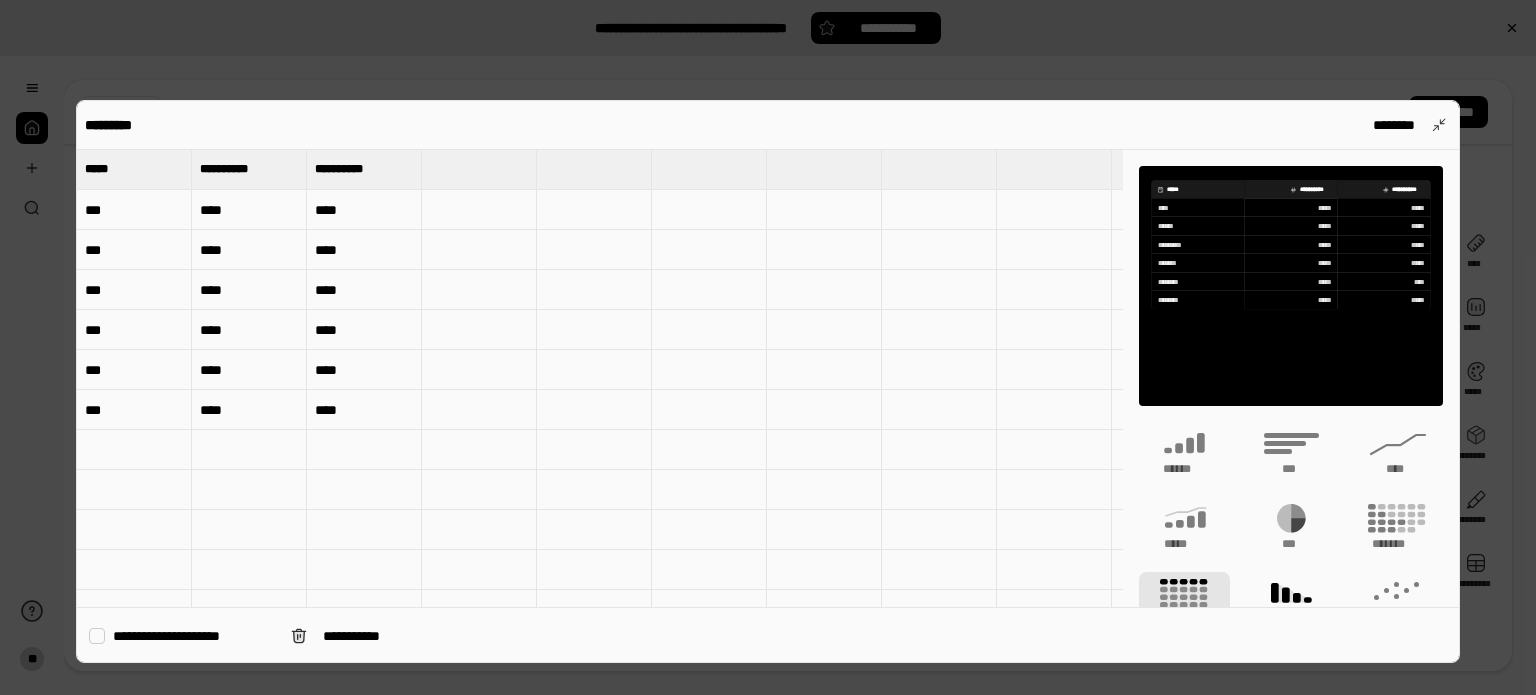 scroll, scrollTop: 0, scrollLeft: 0, axis: both 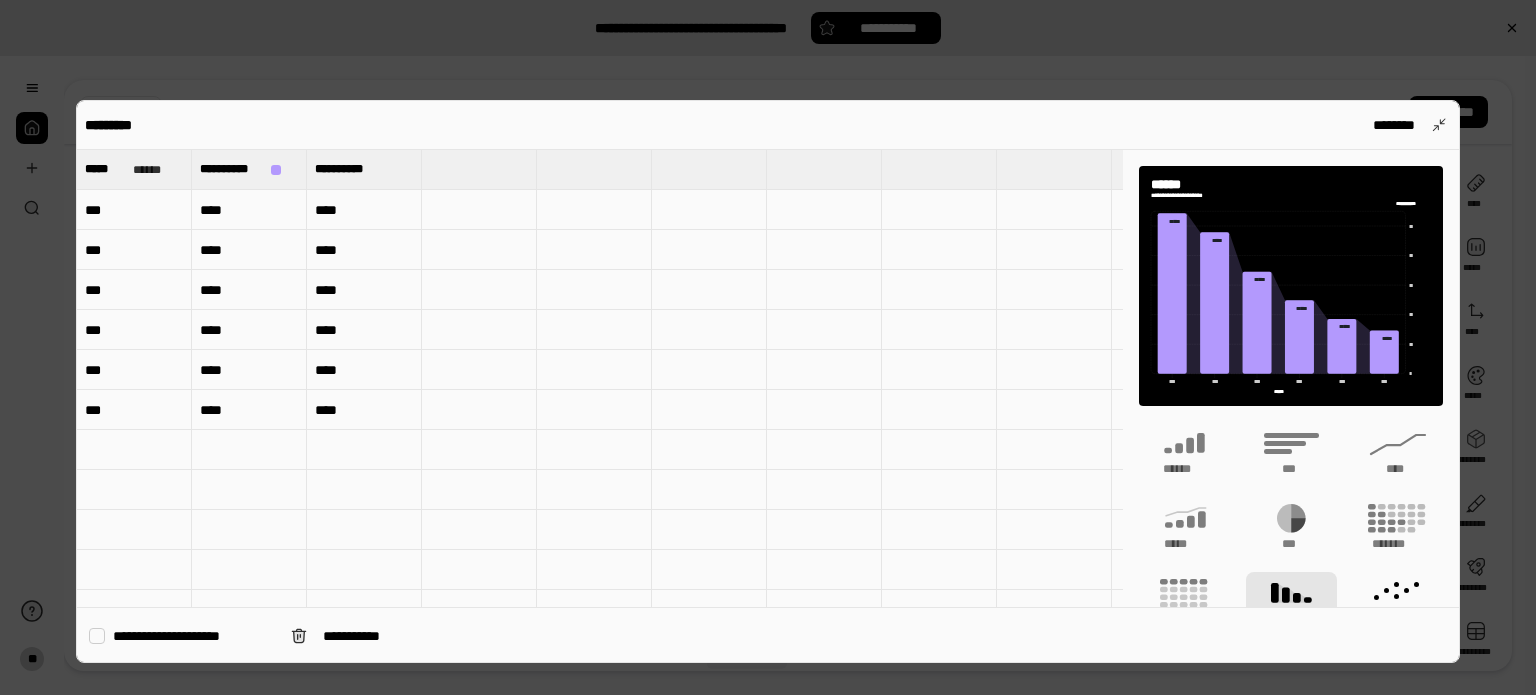 click 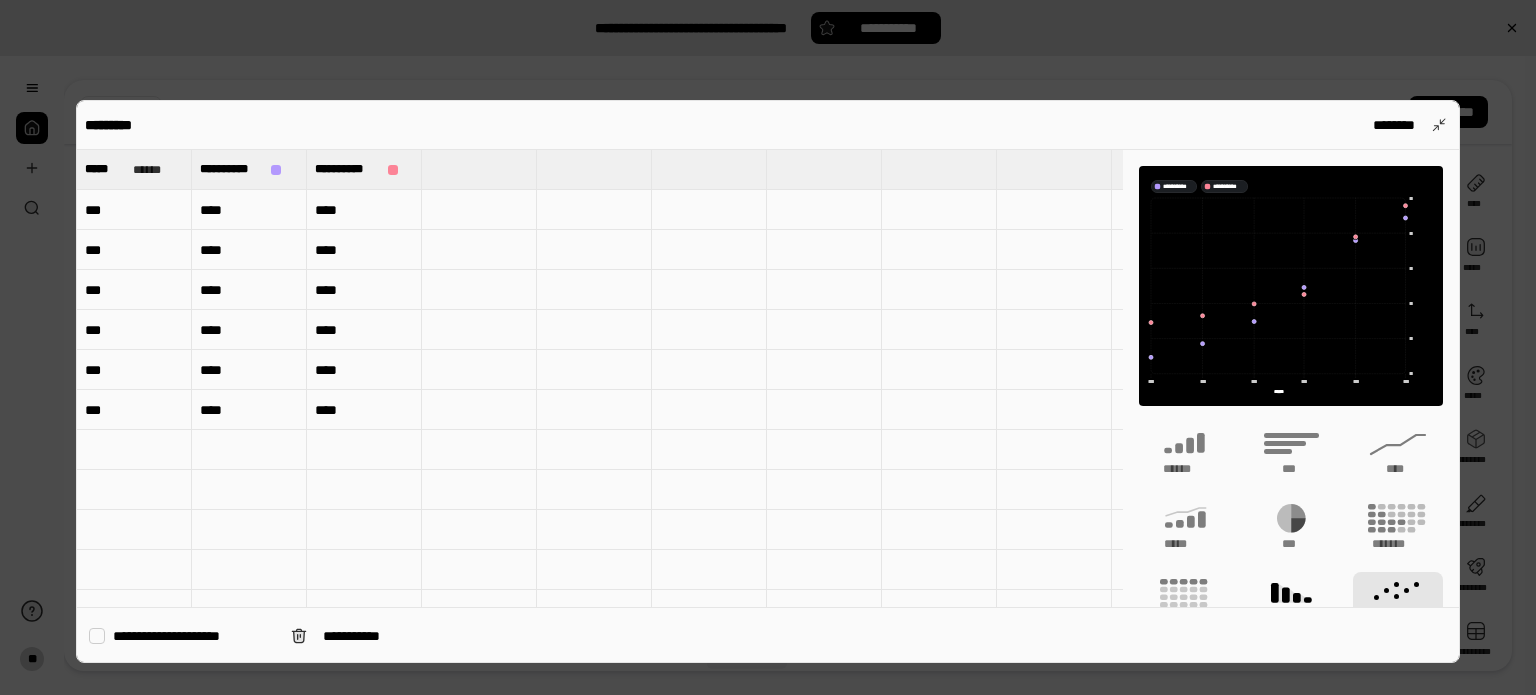 click 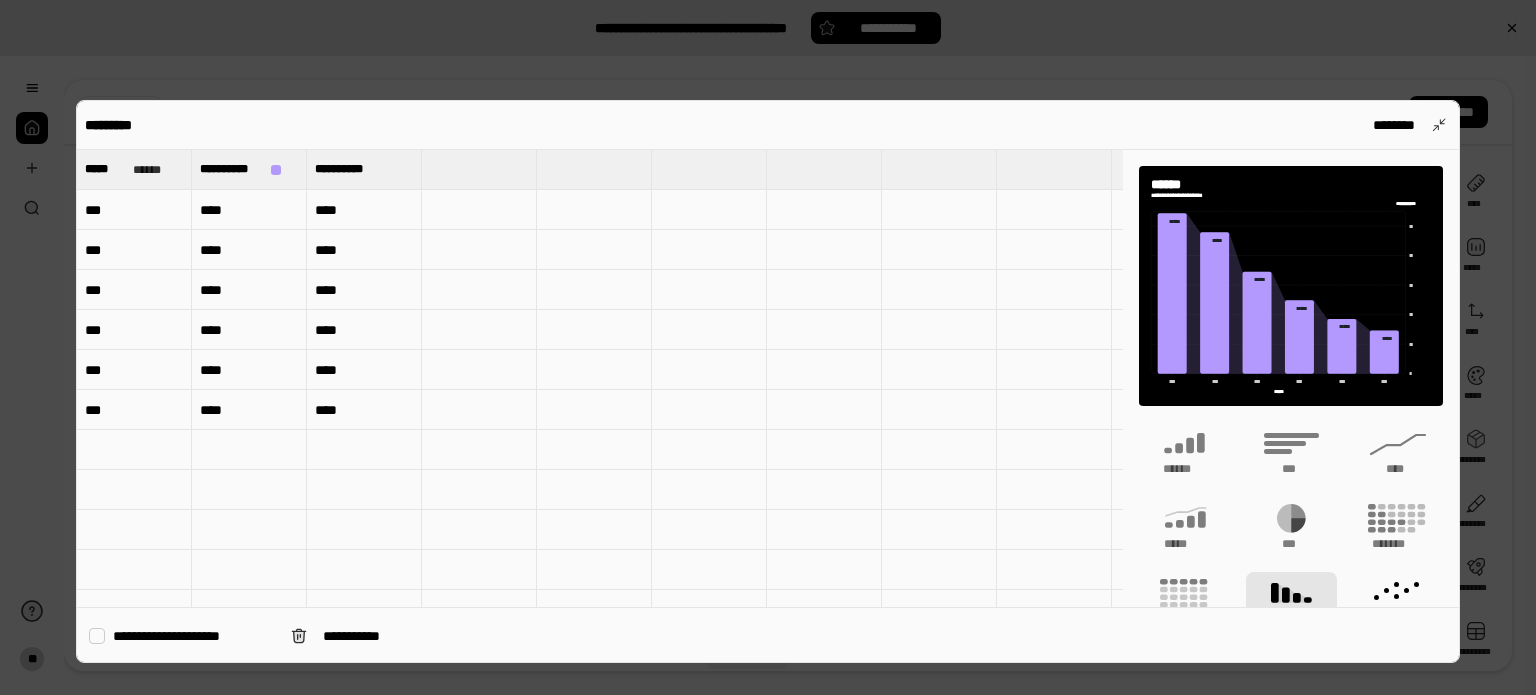 click on "*******" at bounding box center (1398, 601) 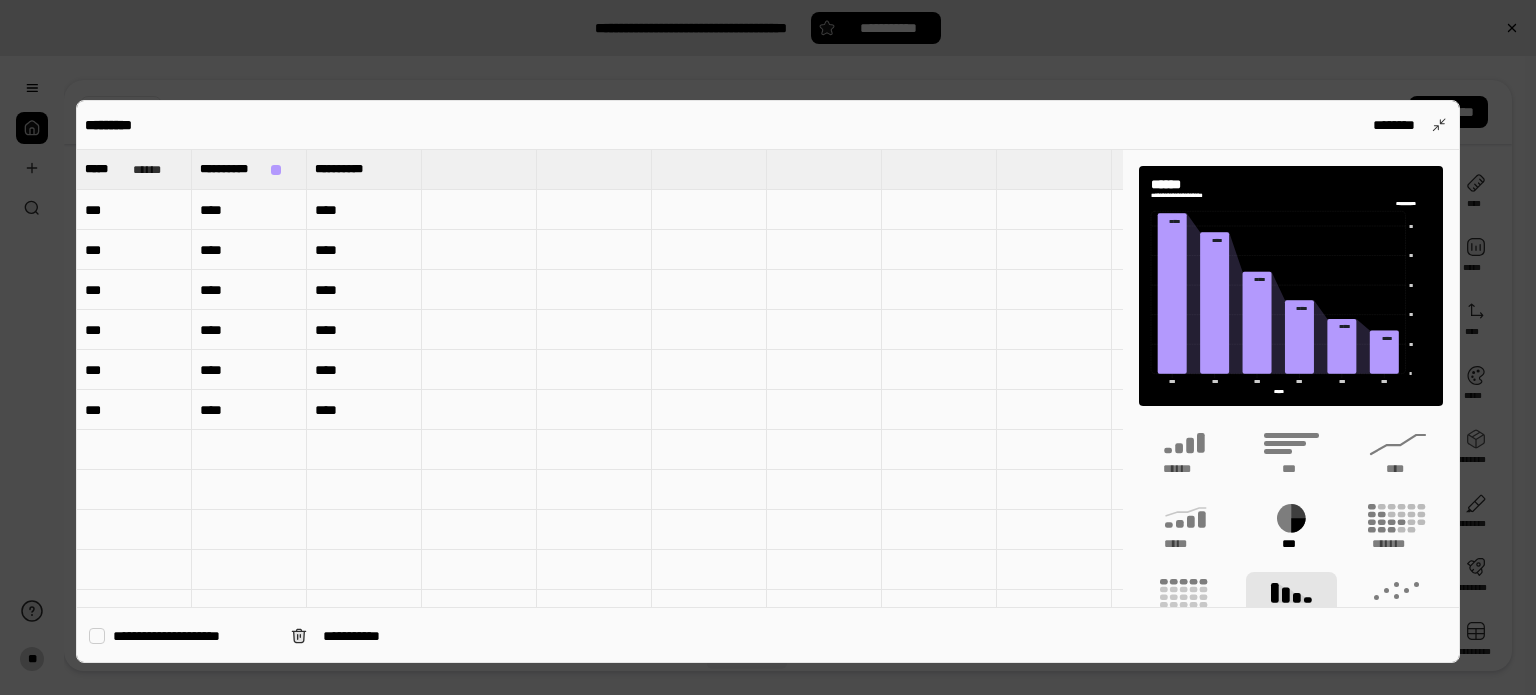 type 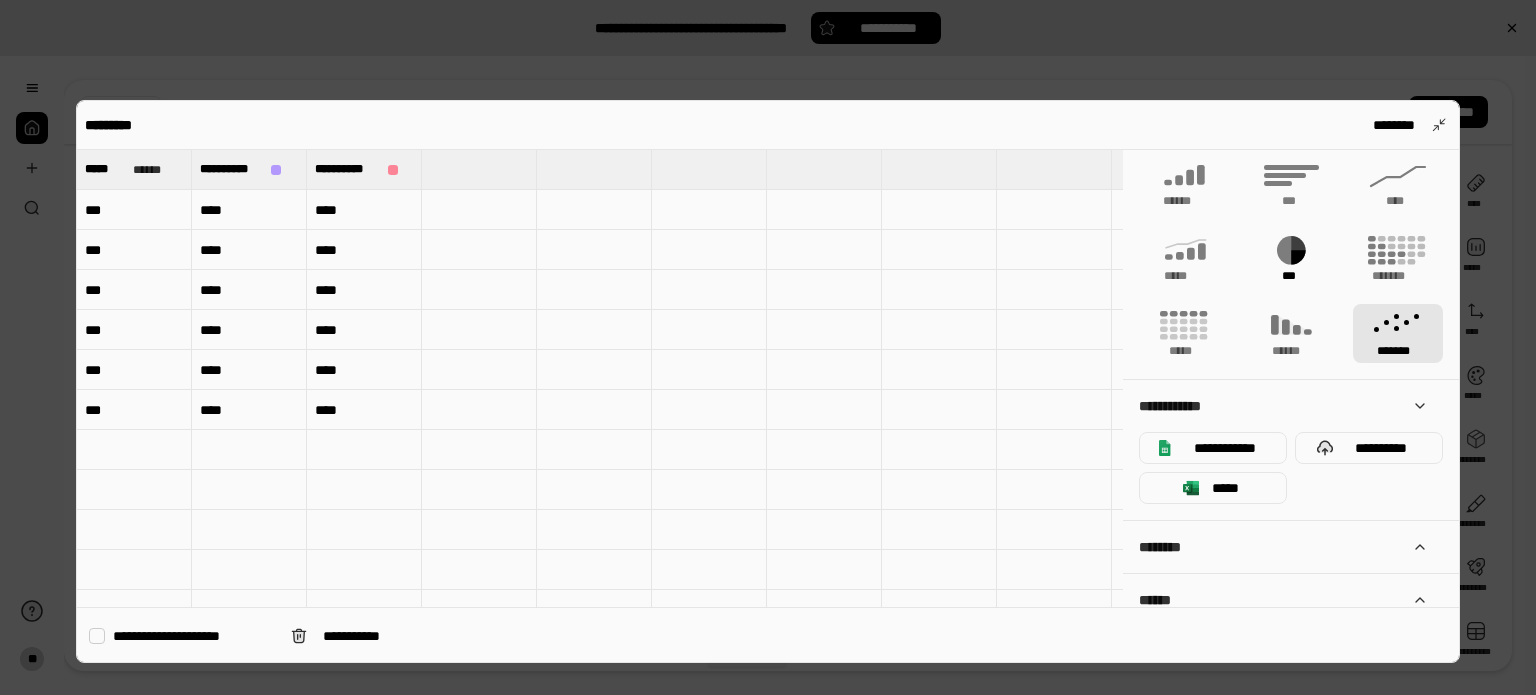 scroll, scrollTop: 286, scrollLeft: 0, axis: vertical 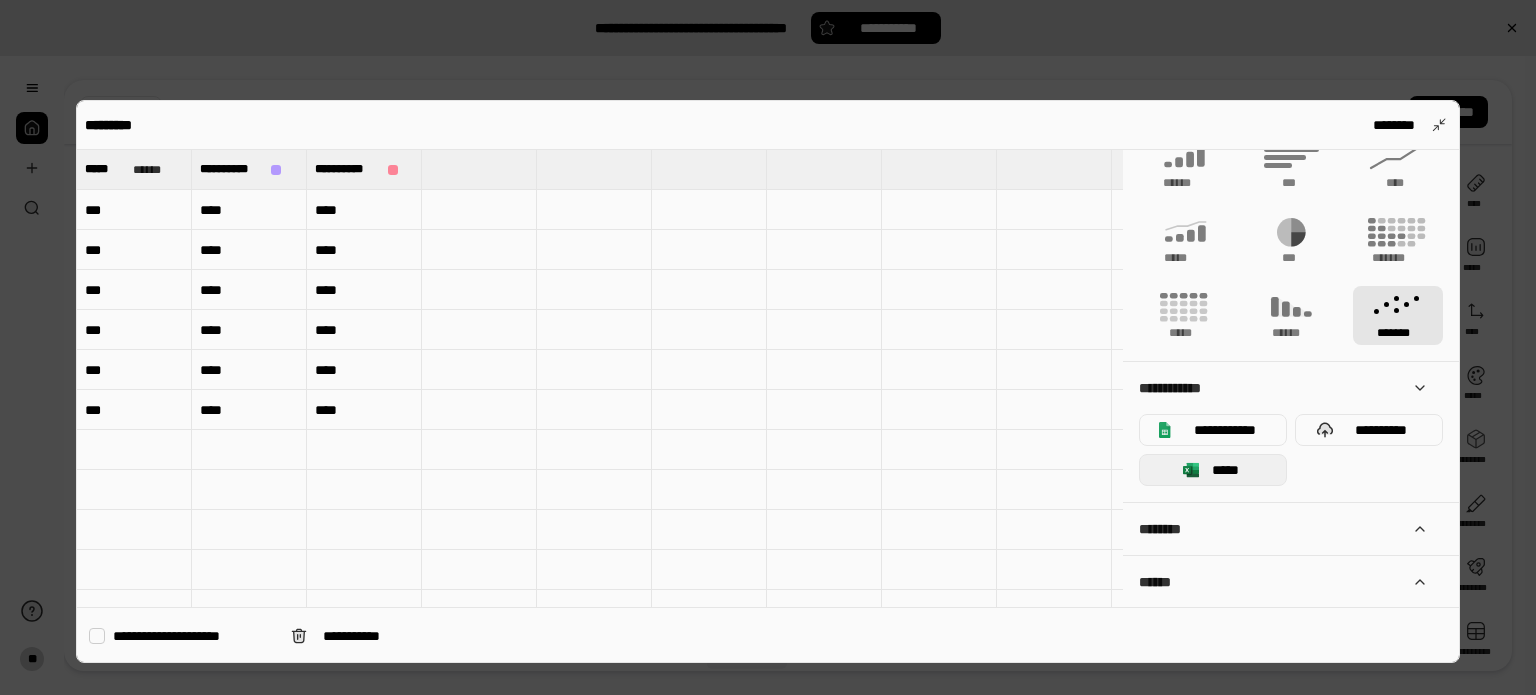 click on "*****" at bounding box center (1213, 470) 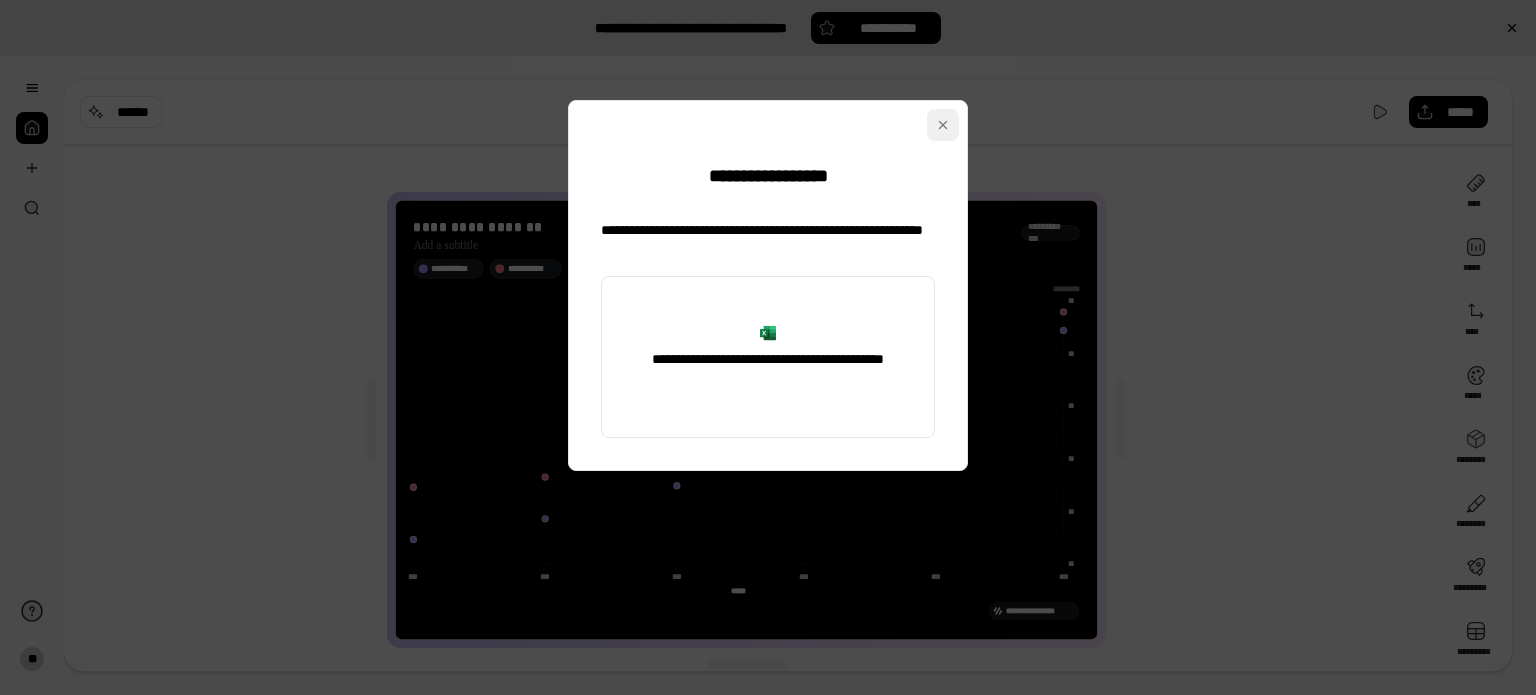 click at bounding box center (943, 125) 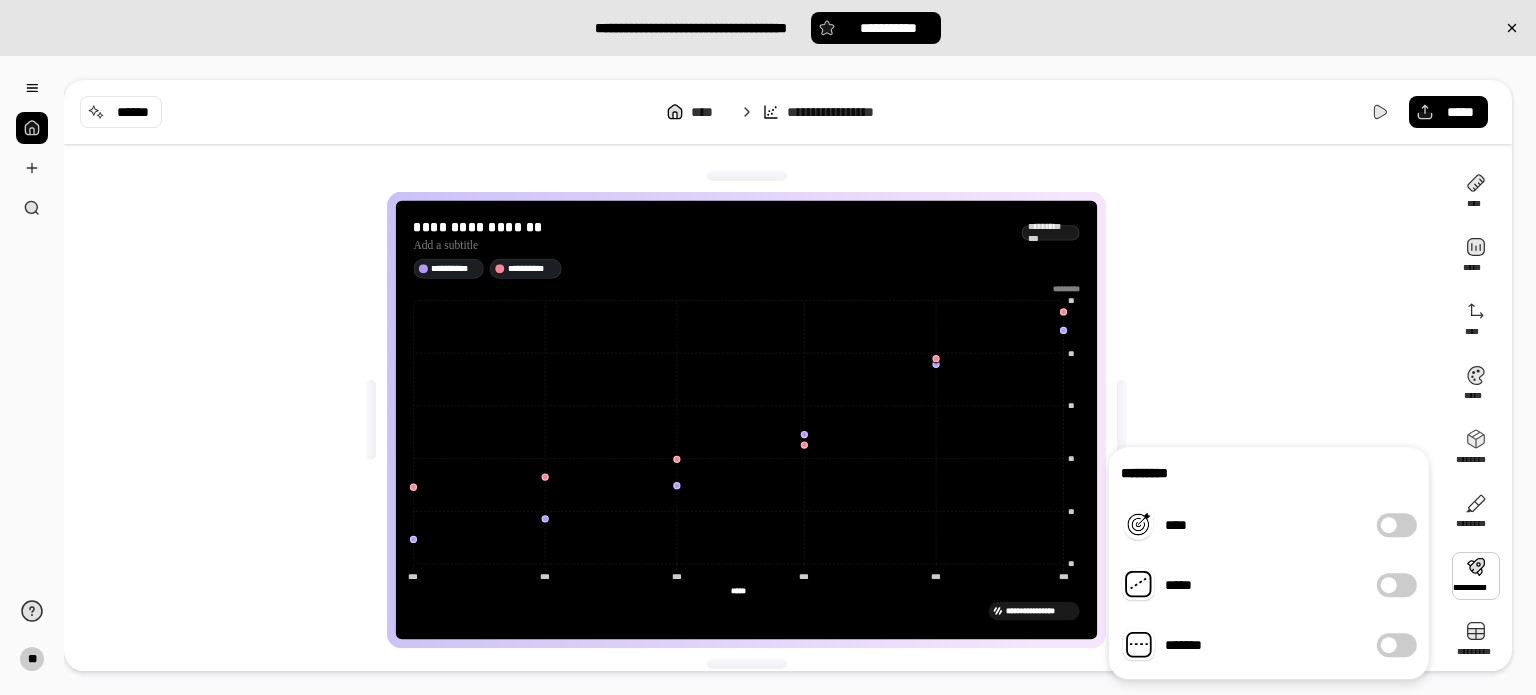 click on "*****" at bounding box center [1397, 585] 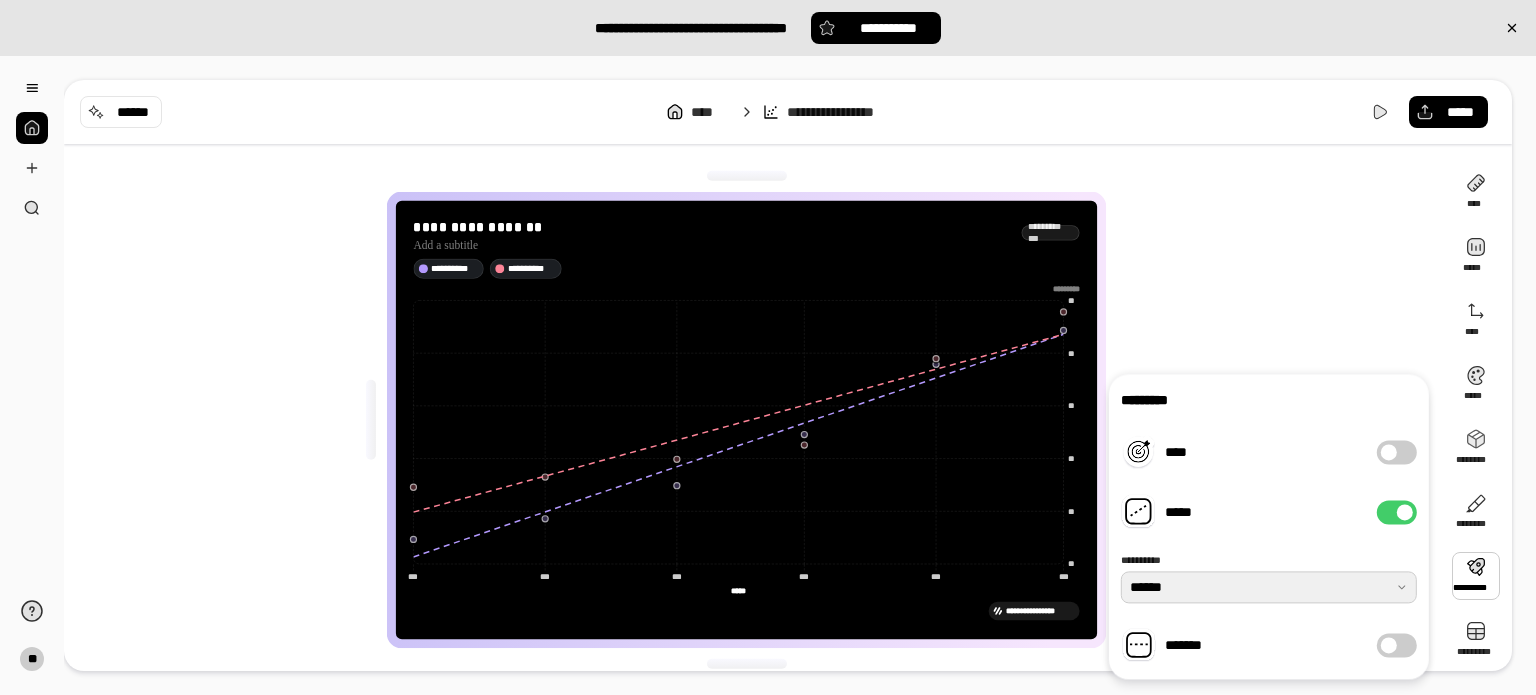 click at bounding box center (1269, 587) 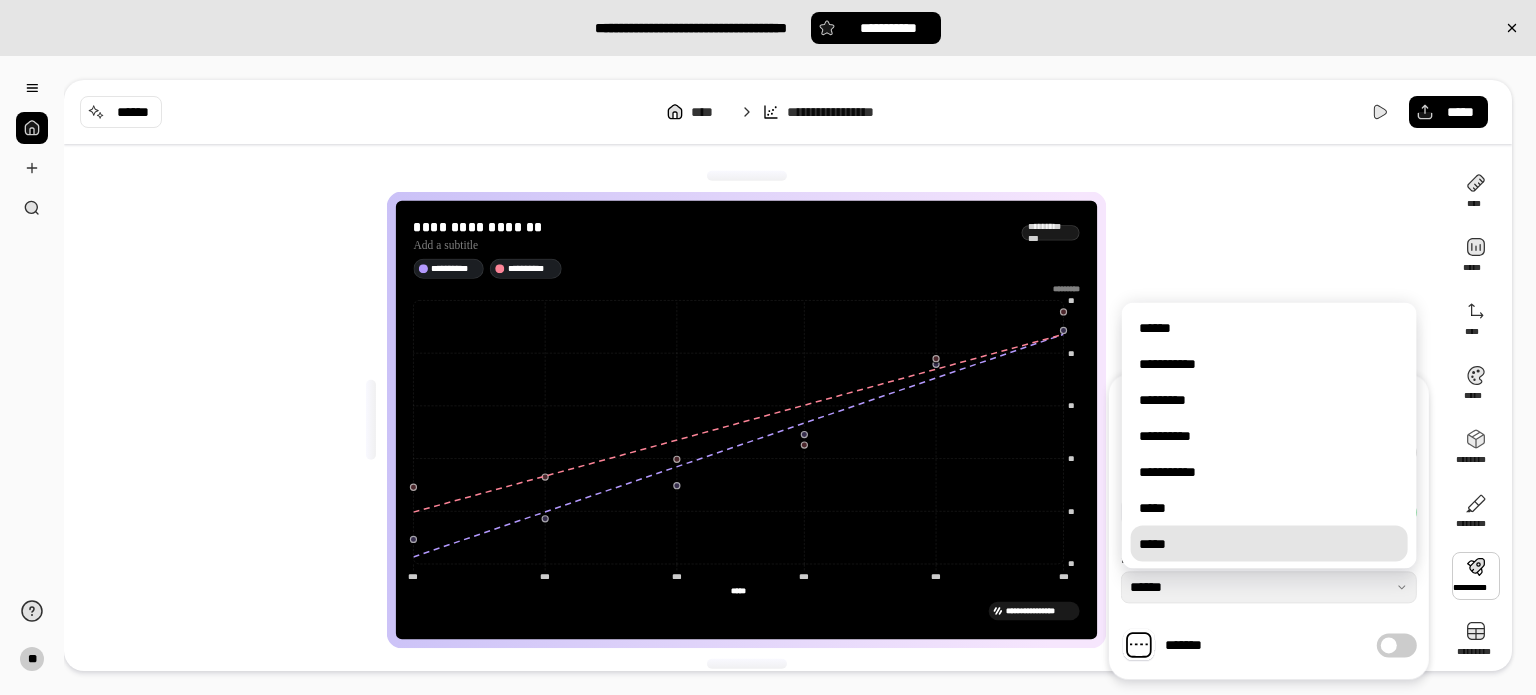 click on "*****" at bounding box center (1269, 508) 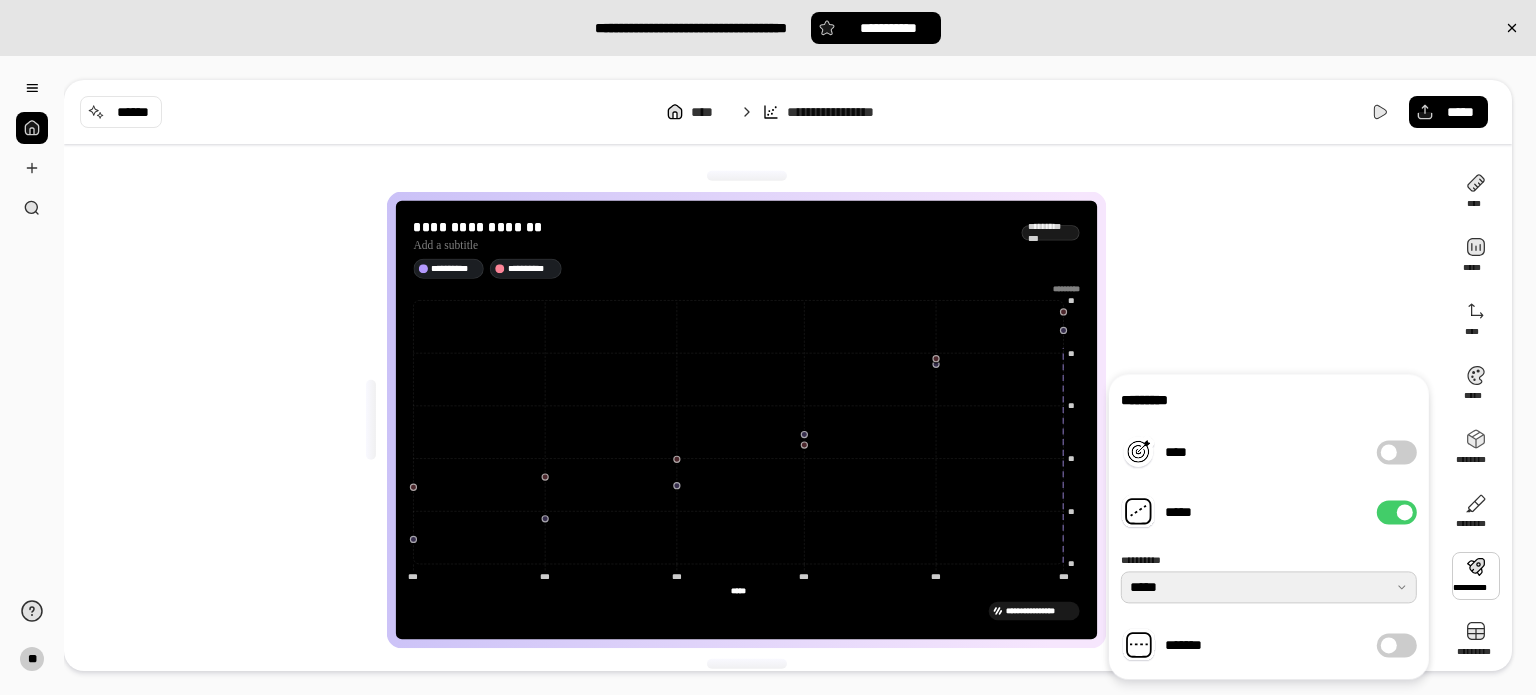 click at bounding box center (1269, 587) 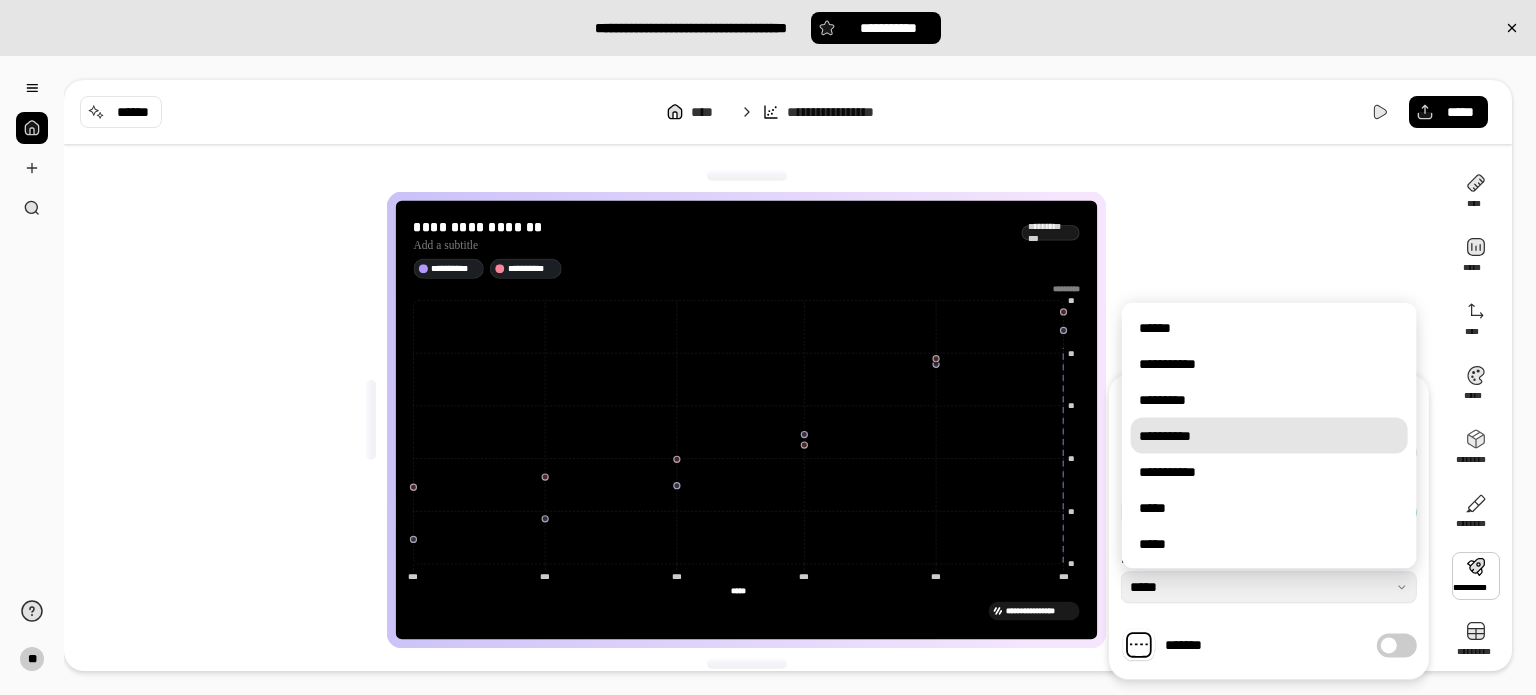 click on "**********" at bounding box center [1269, 436] 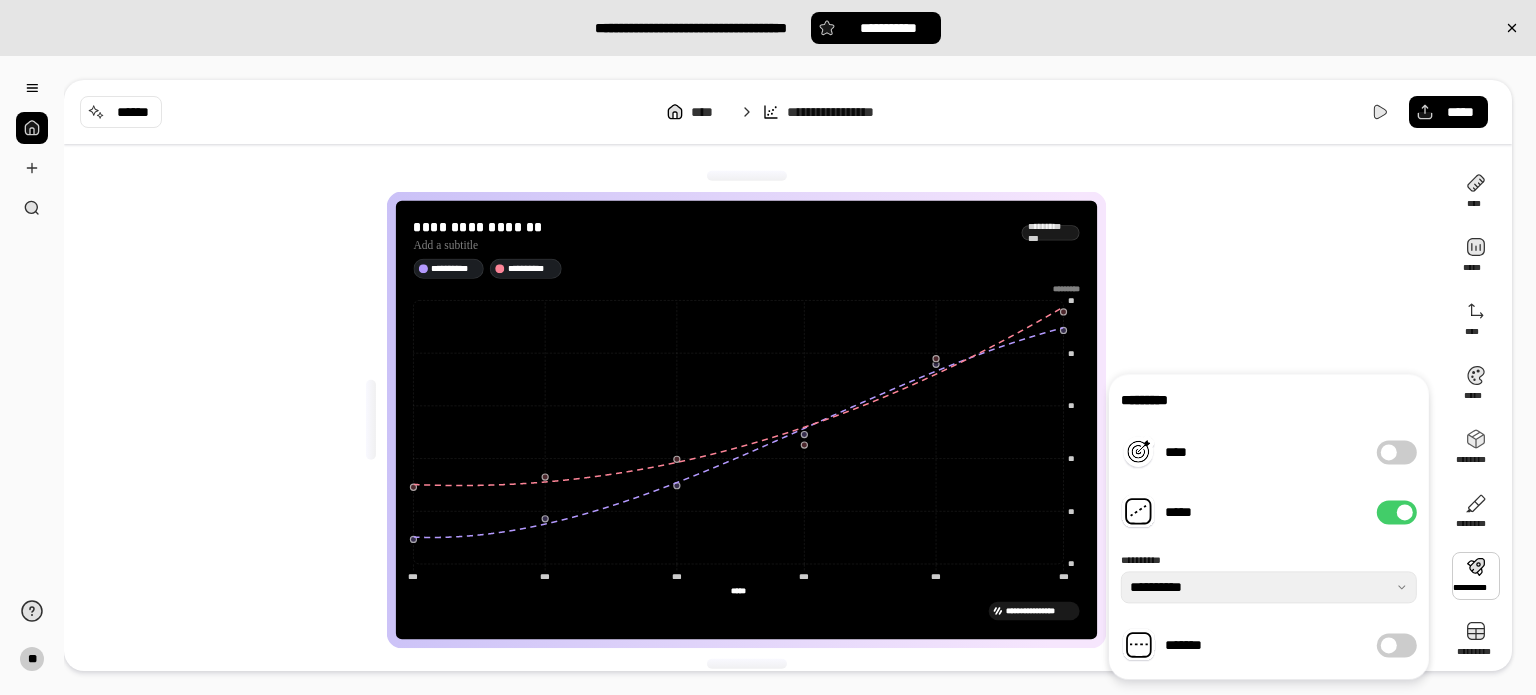 click on "**********" at bounding box center (1269, 578) 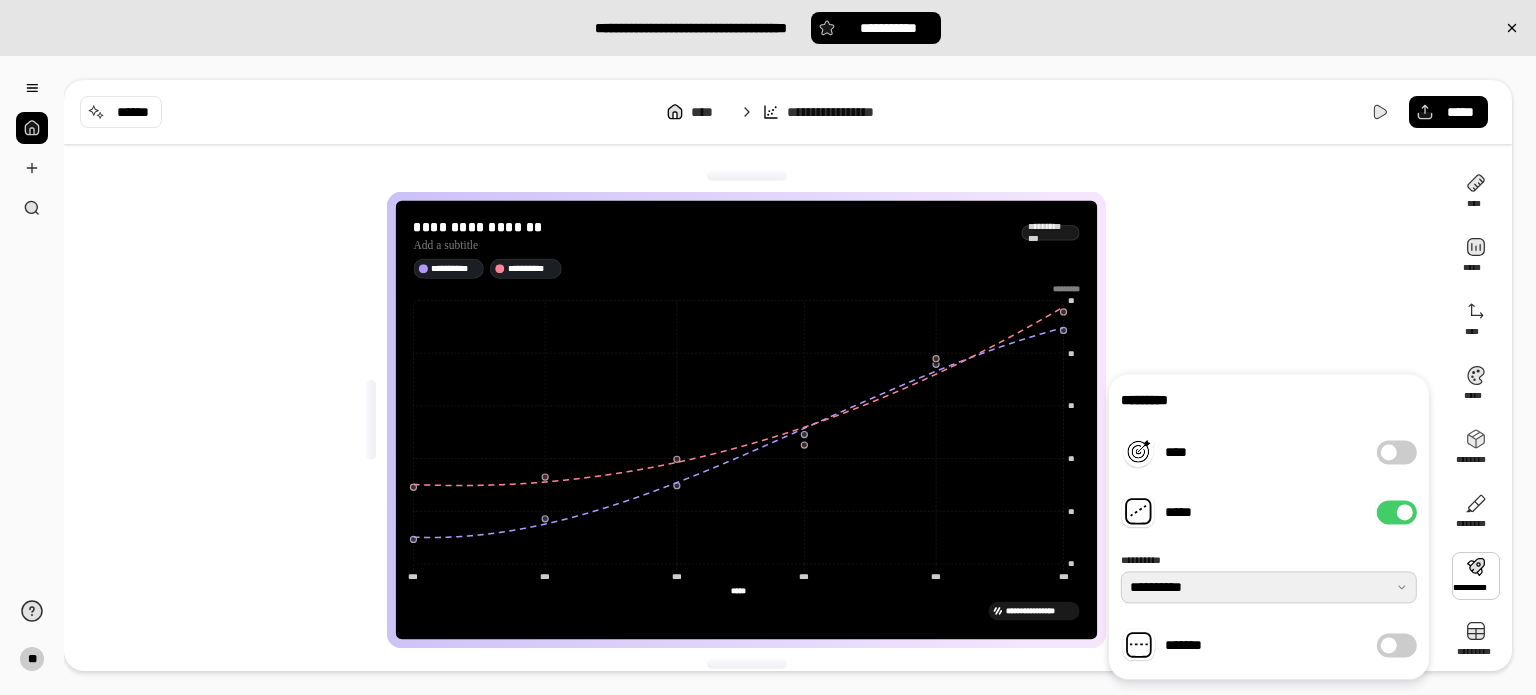click at bounding box center (1269, 587) 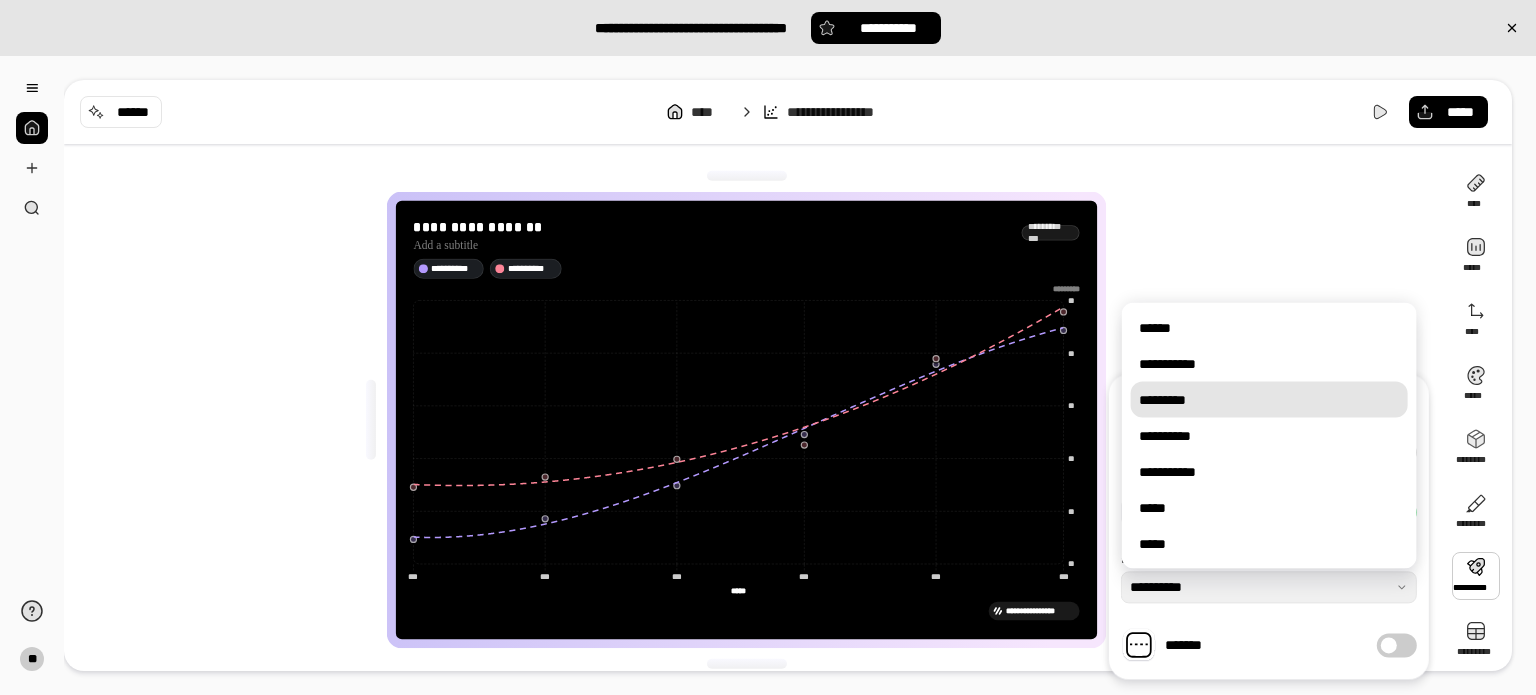 click on "*********" at bounding box center (1269, 400) 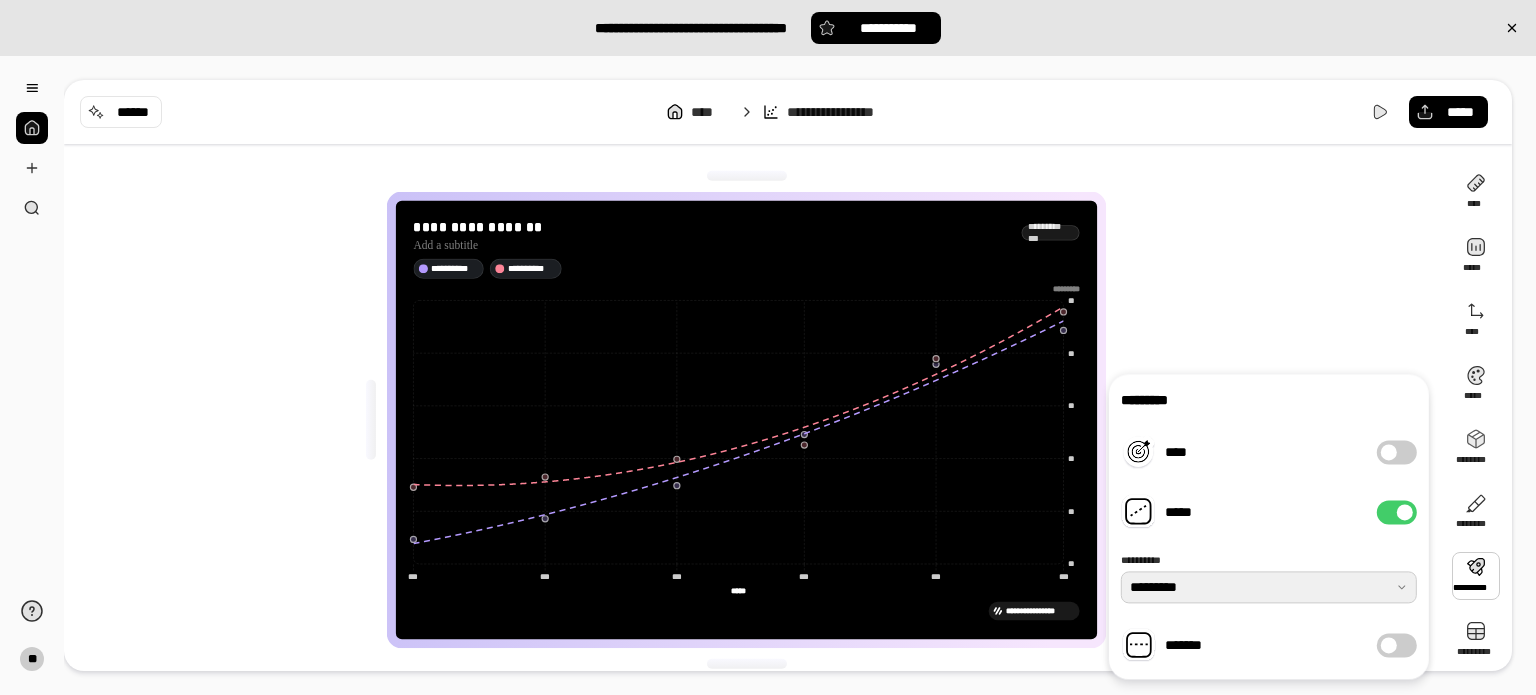 click at bounding box center [1269, 587] 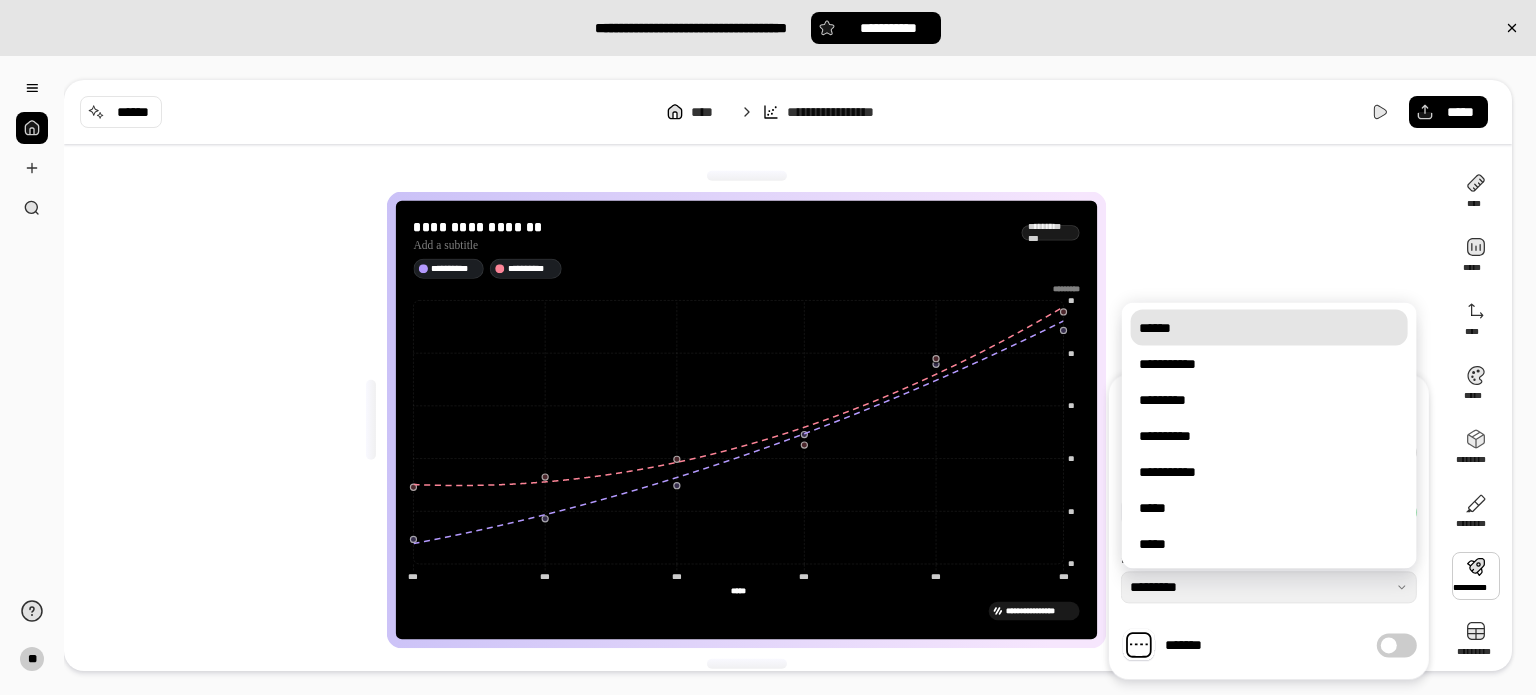 click on "******" at bounding box center (1269, 328) 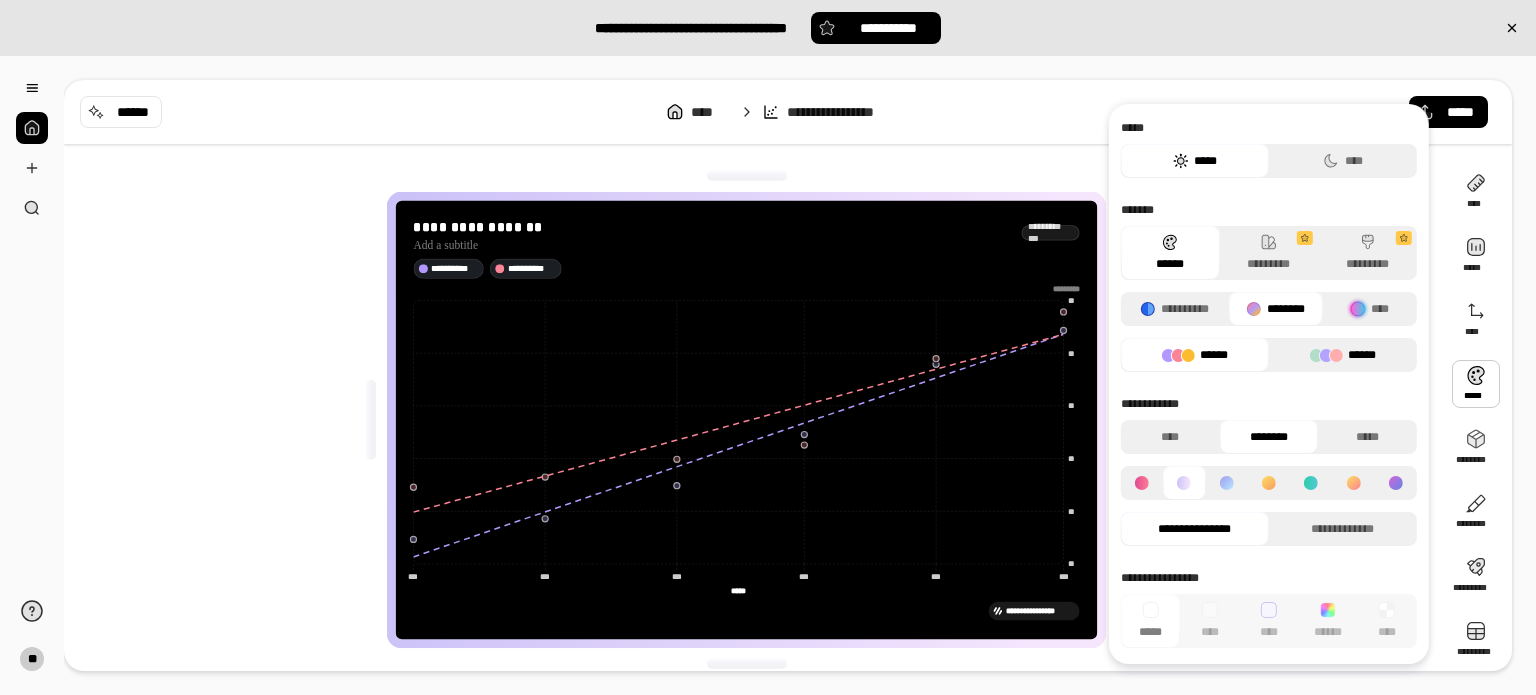 click on "******" at bounding box center [1343, 355] 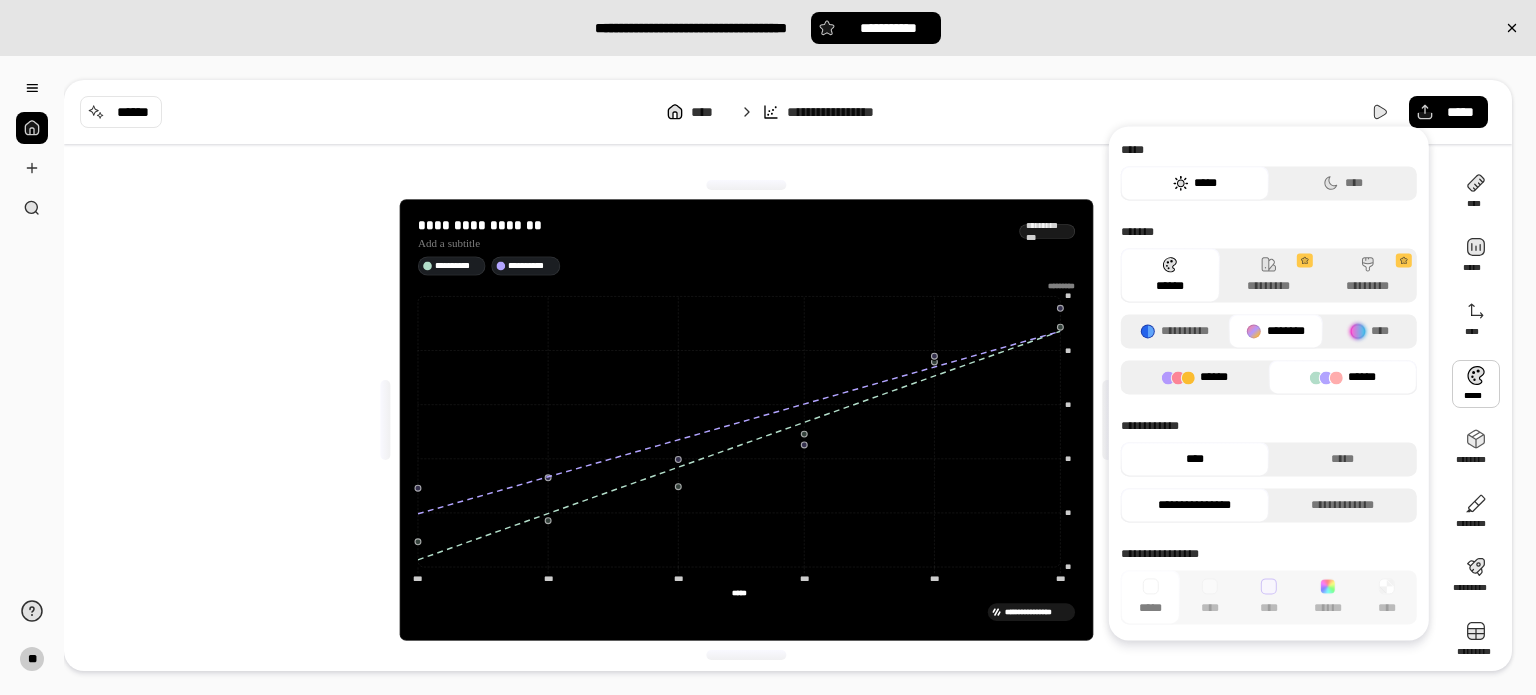 click on "******" at bounding box center [1195, 377] 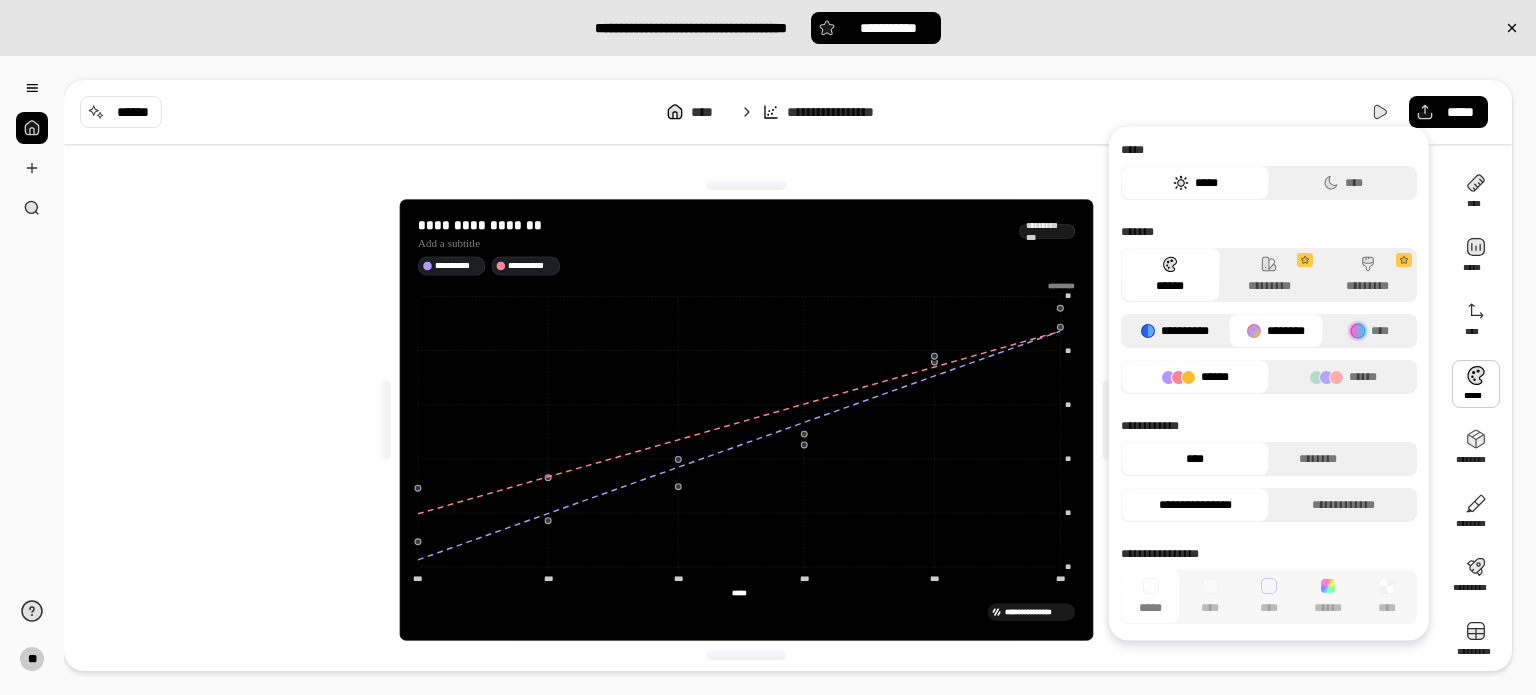 click on "**********" at bounding box center (1175, 331) 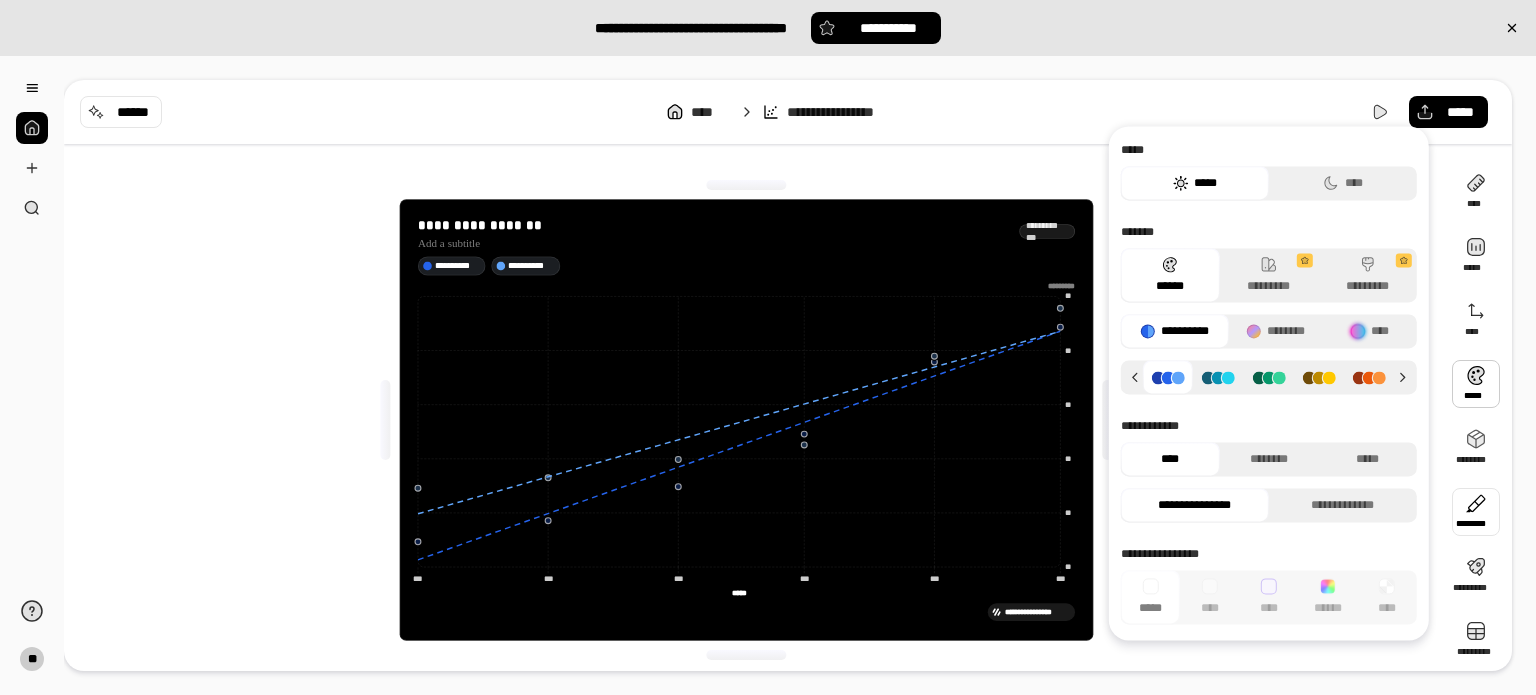 click at bounding box center (1476, 512) 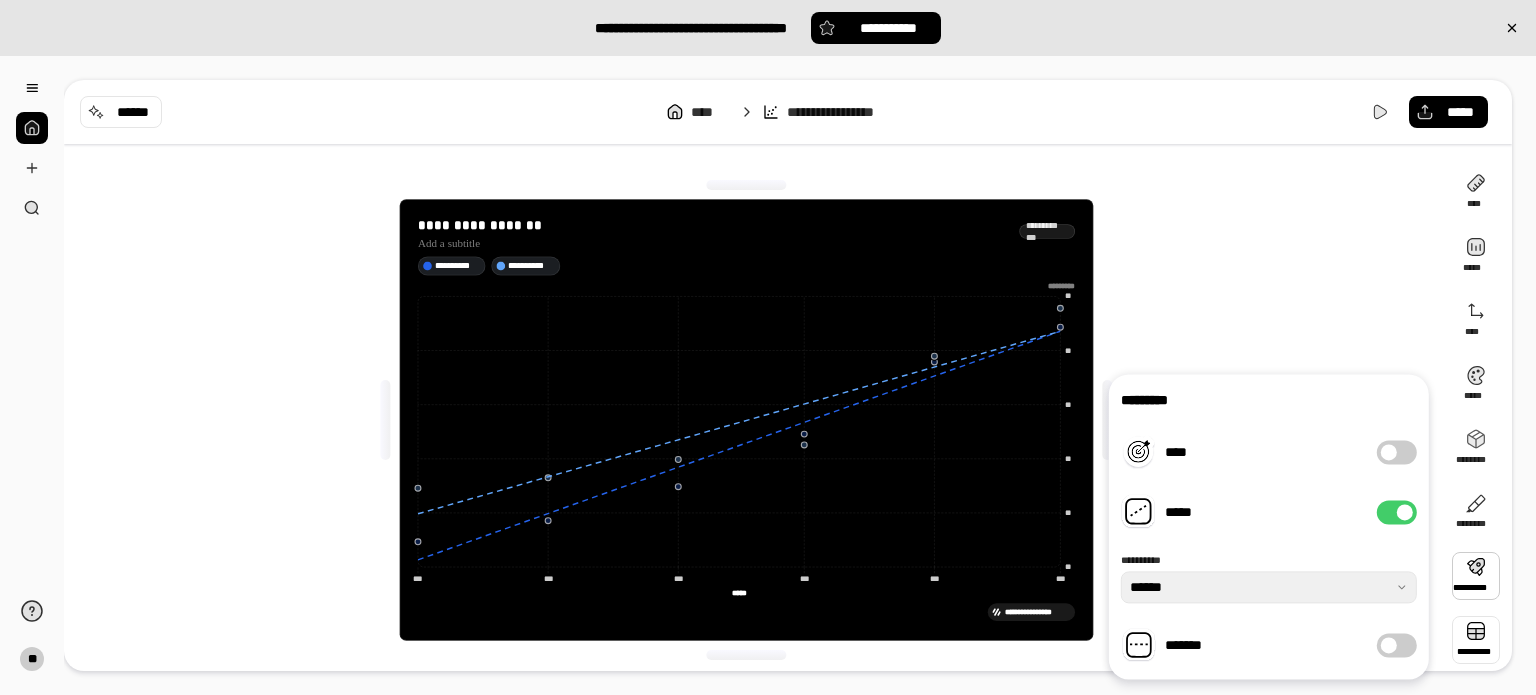 click at bounding box center (1476, 640) 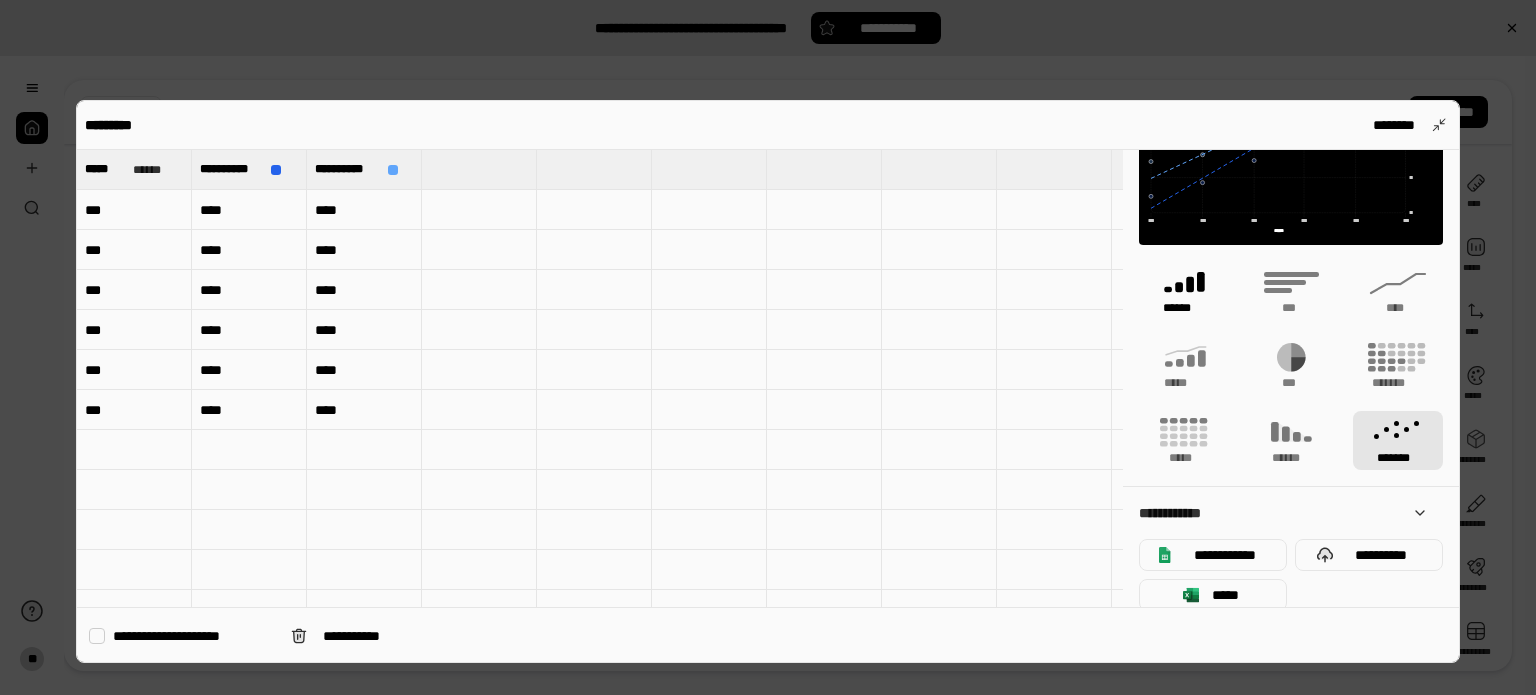 scroll, scrollTop: 286, scrollLeft: 0, axis: vertical 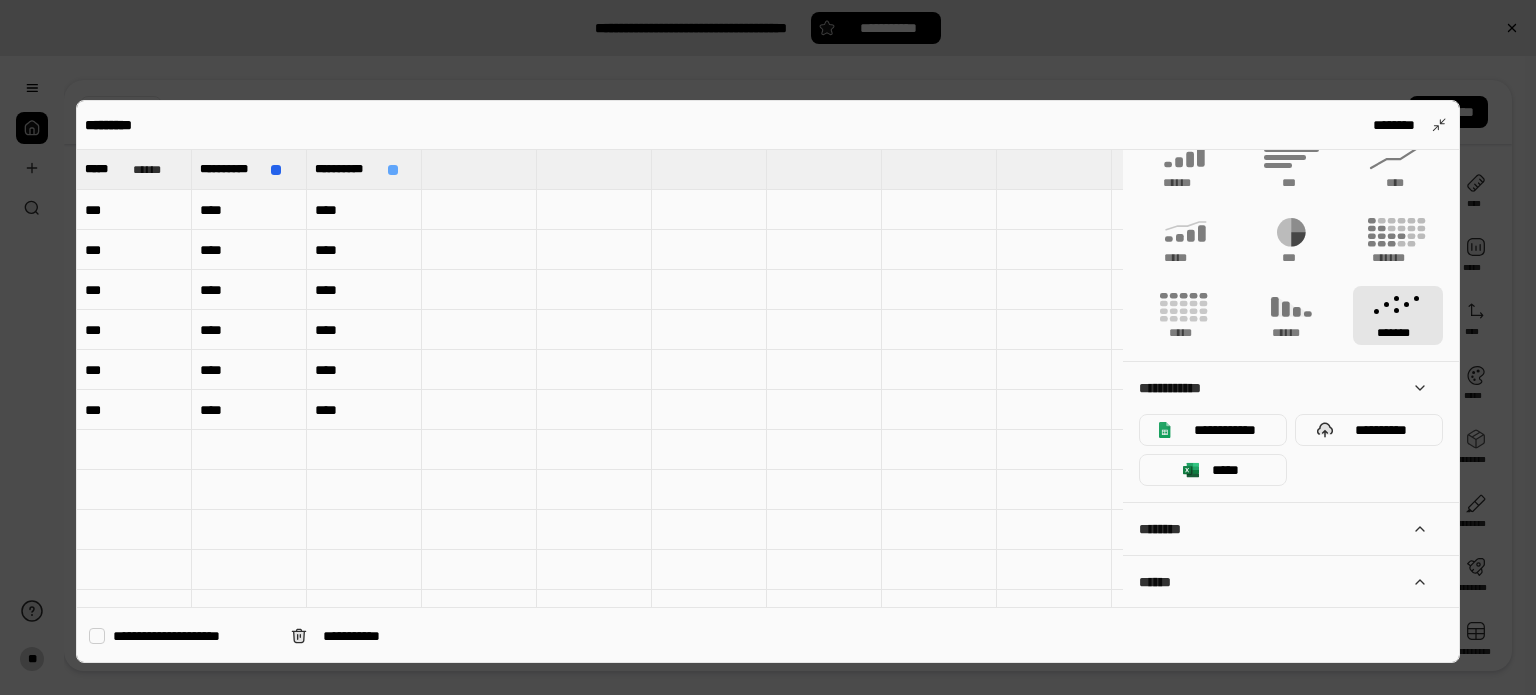 click on "********" at bounding box center [1283, 529] 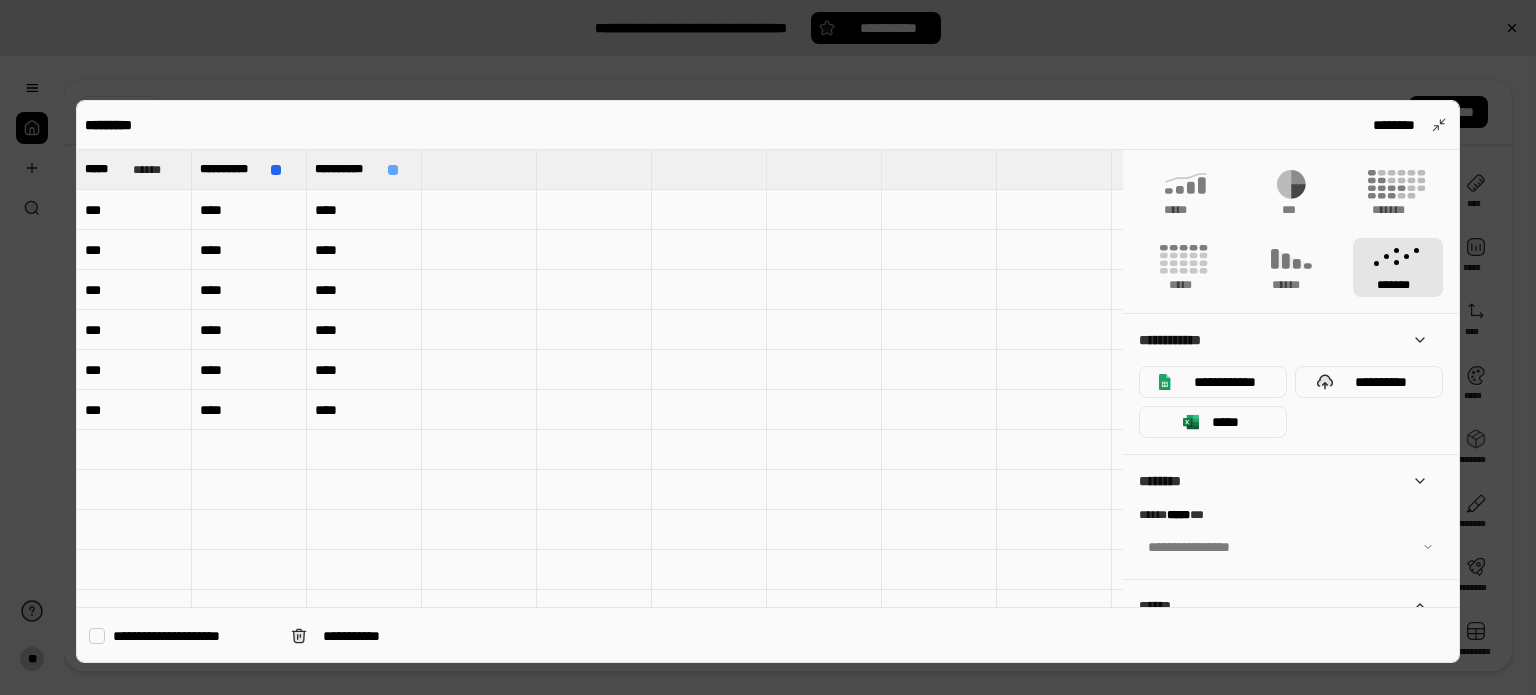 scroll, scrollTop: 358, scrollLeft: 0, axis: vertical 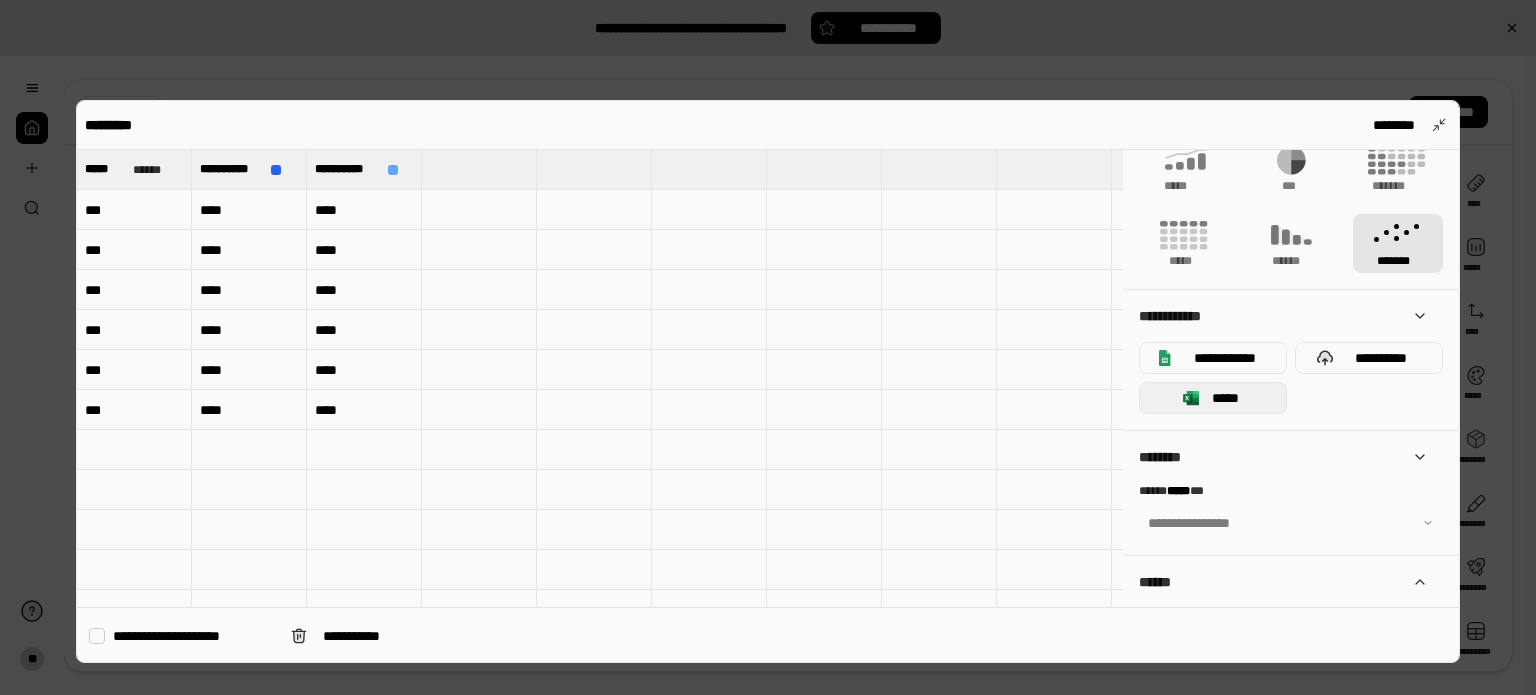 click on "*****" at bounding box center (1213, 398) 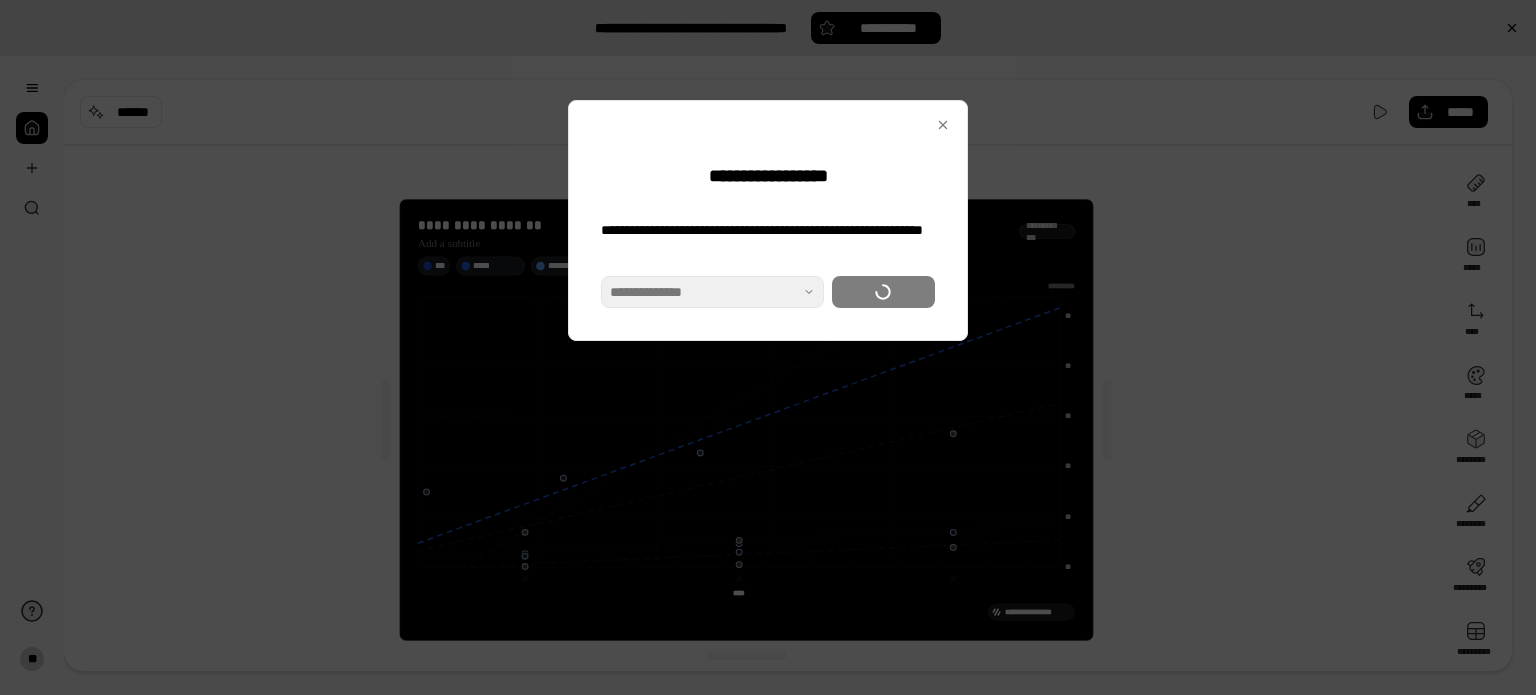 type on "****" 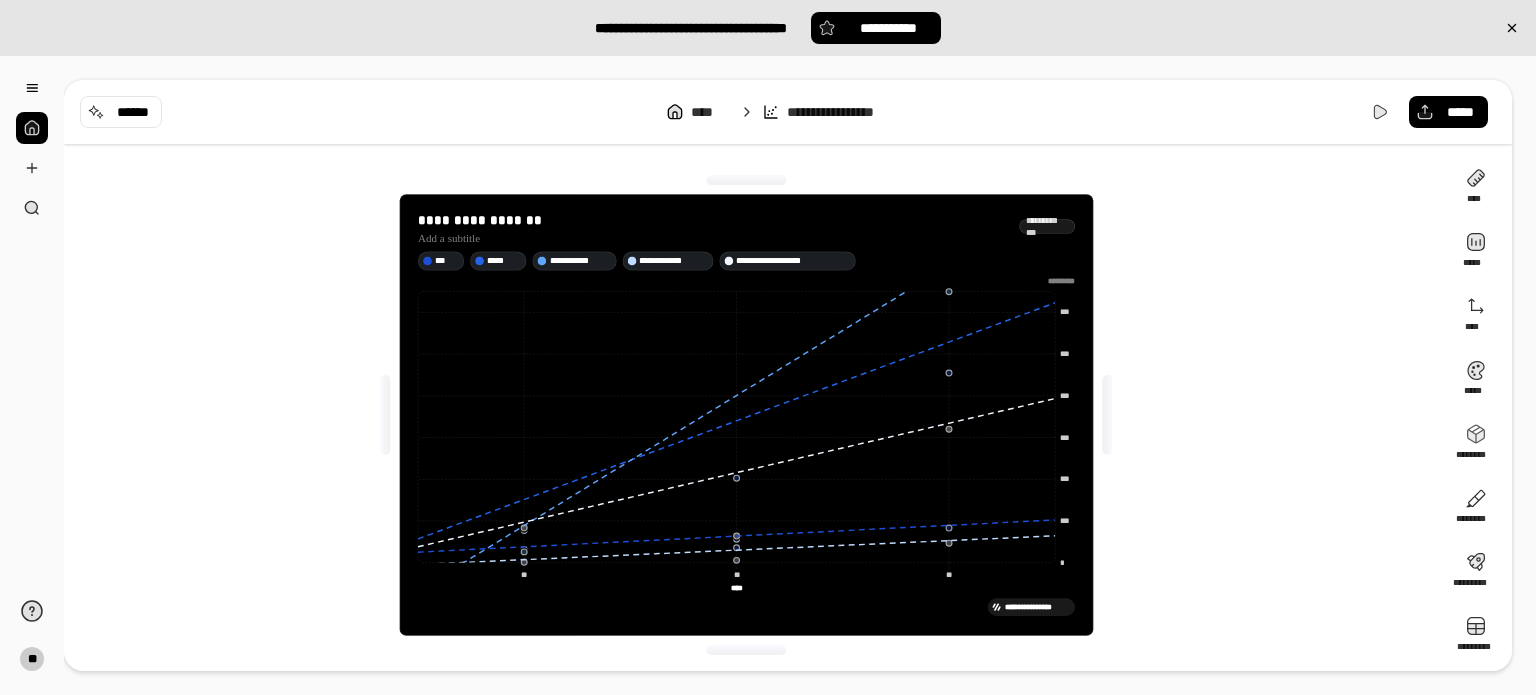 scroll, scrollTop: 8, scrollLeft: 0, axis: vertical 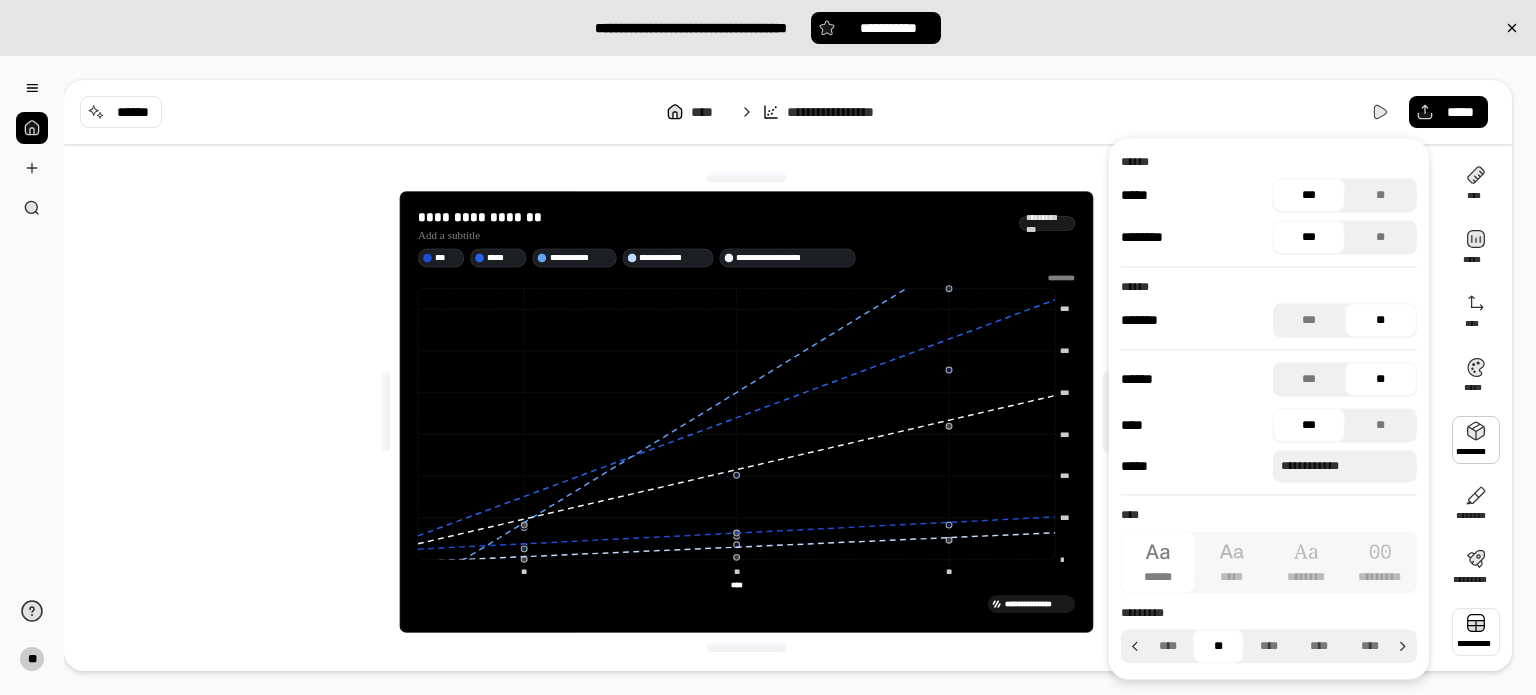 click at bounding box center [1476, 632] 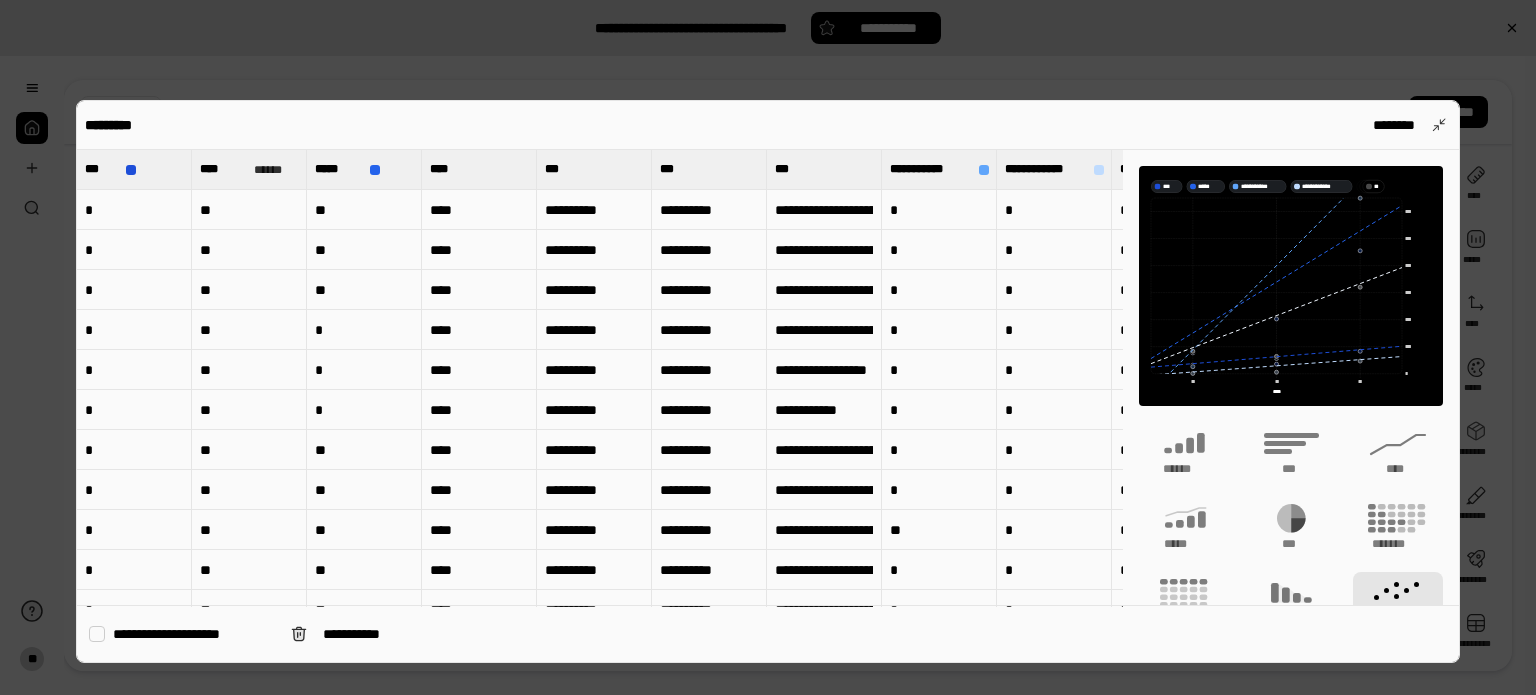 click at bounding box center [768, 347] 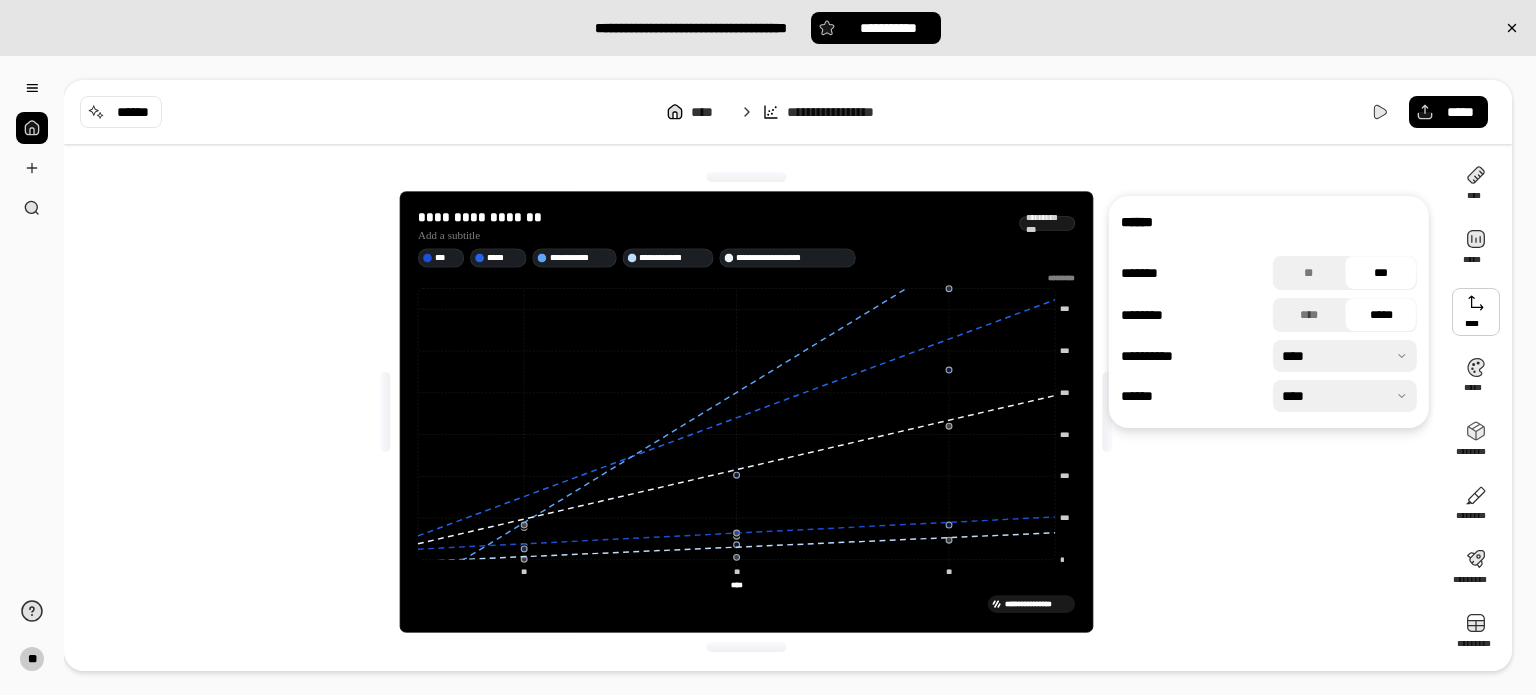 click on "**********" at bounding box center [746, 603] 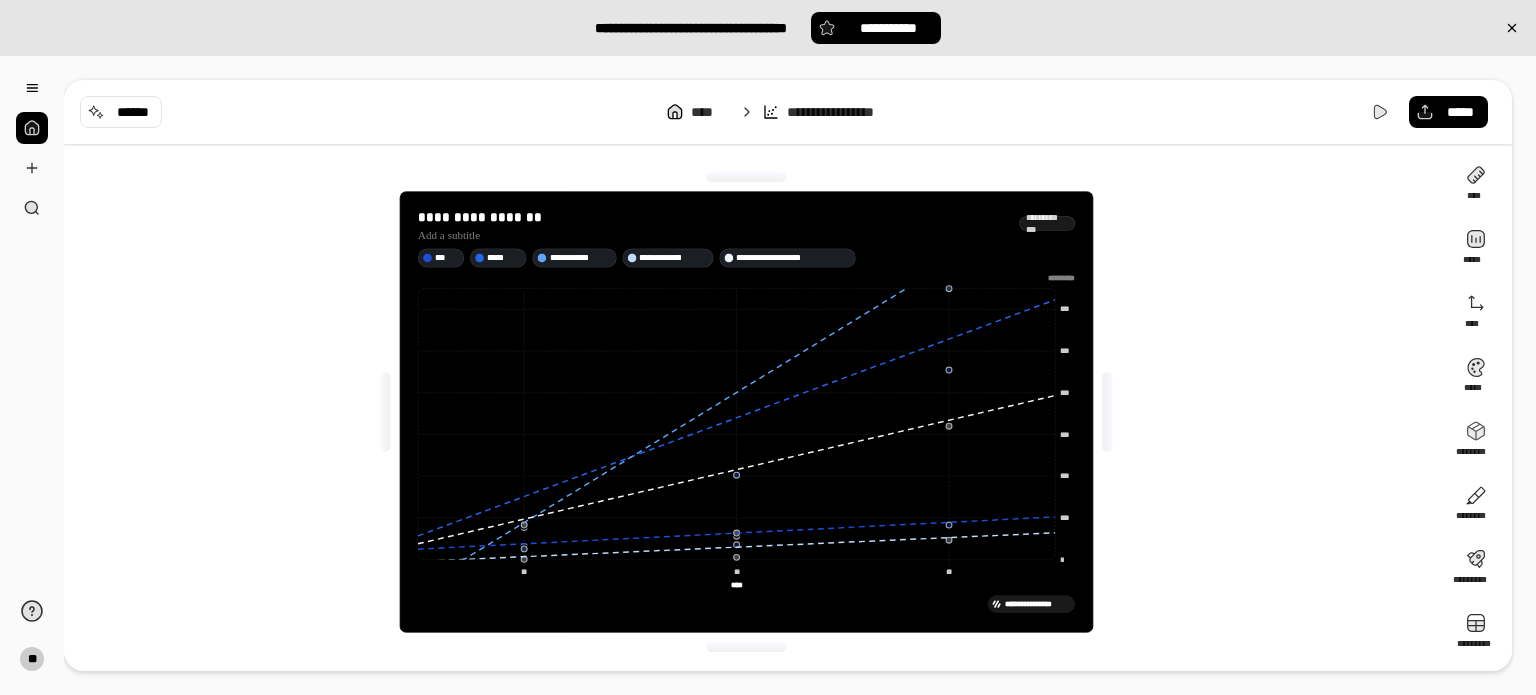click on "**********" at bounding box center [746, 603] 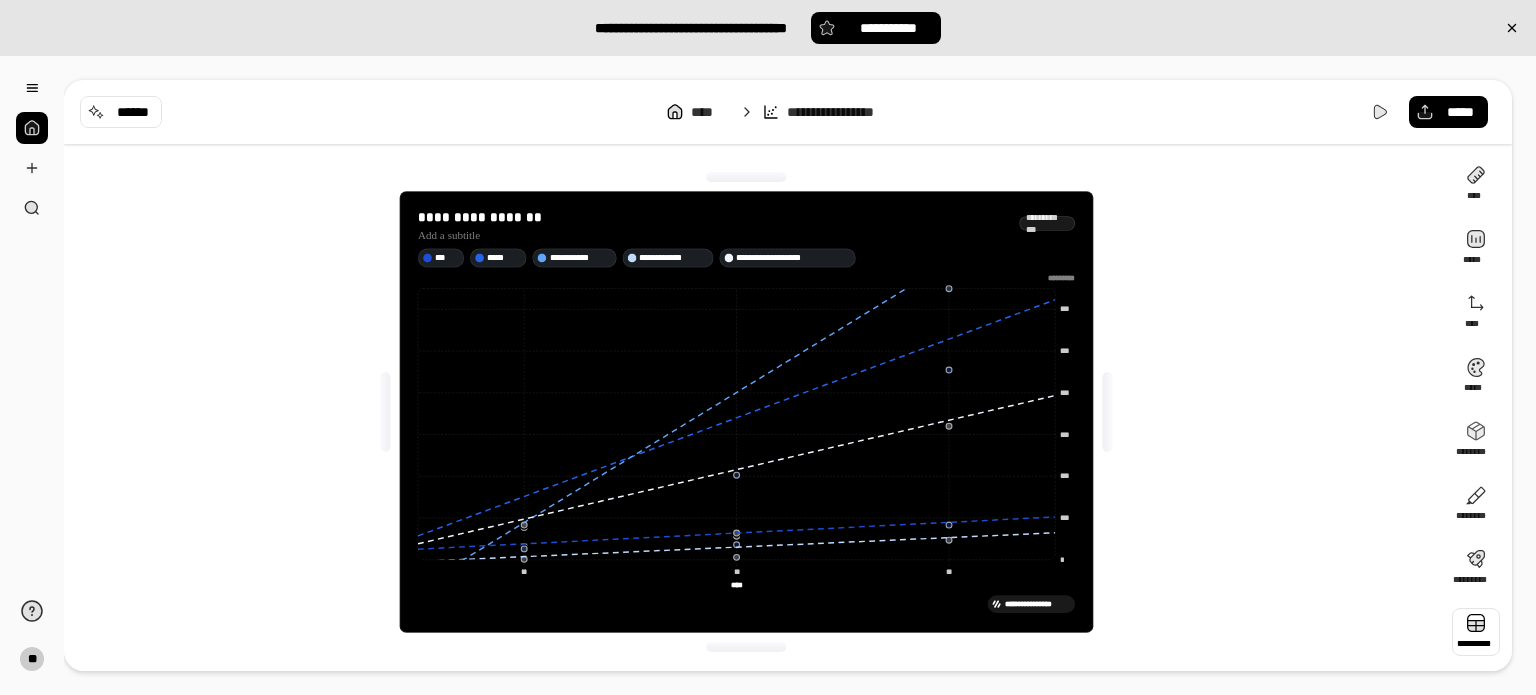 click at bounding box center (1476, 632) 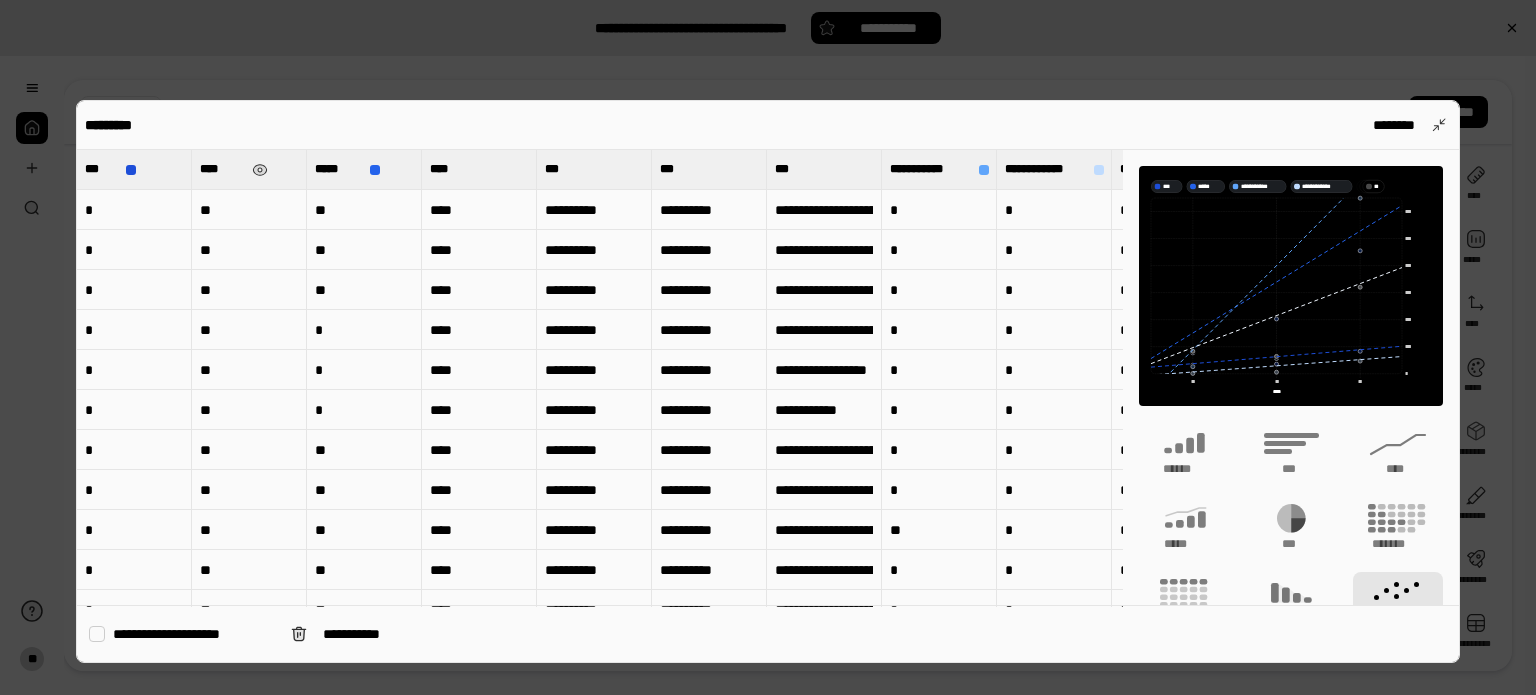 click on "****" at bounding box center [249, 169] 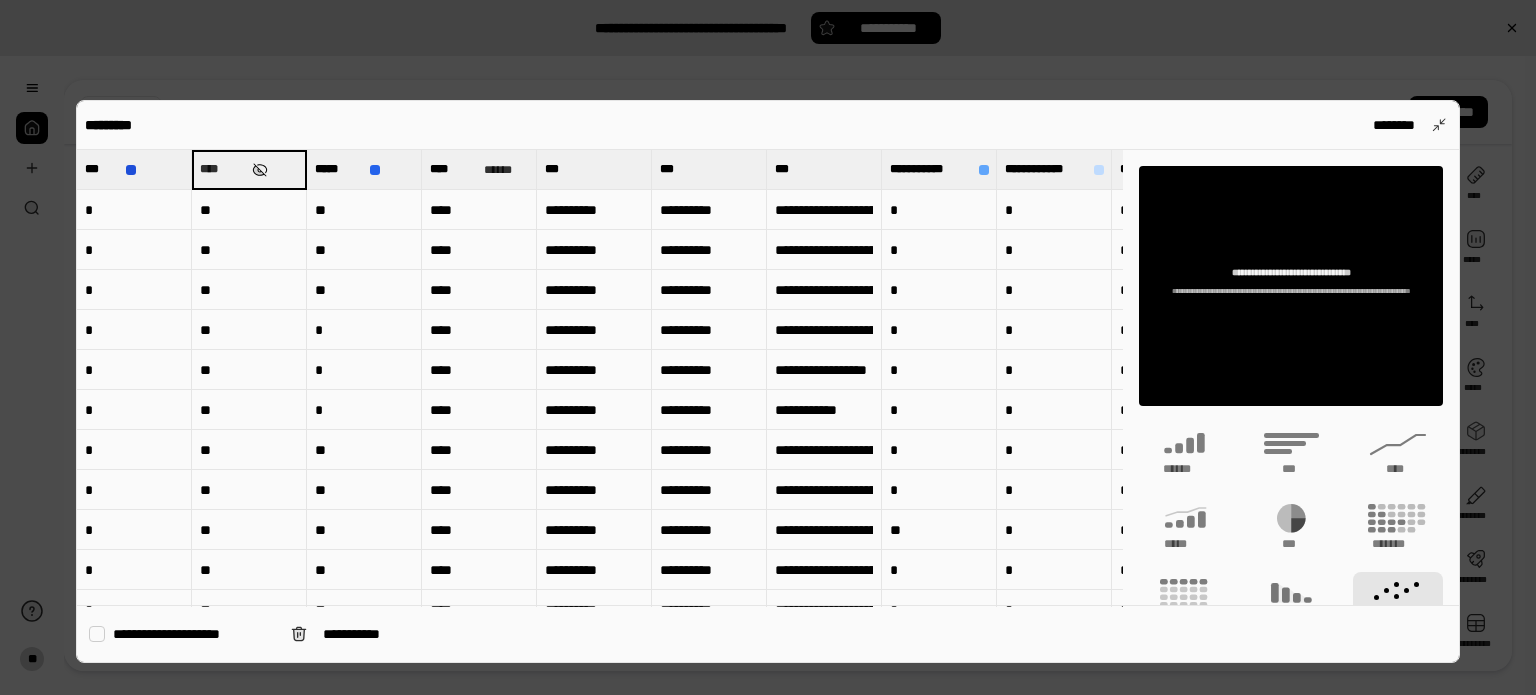 click at bounding box center [260, 170] 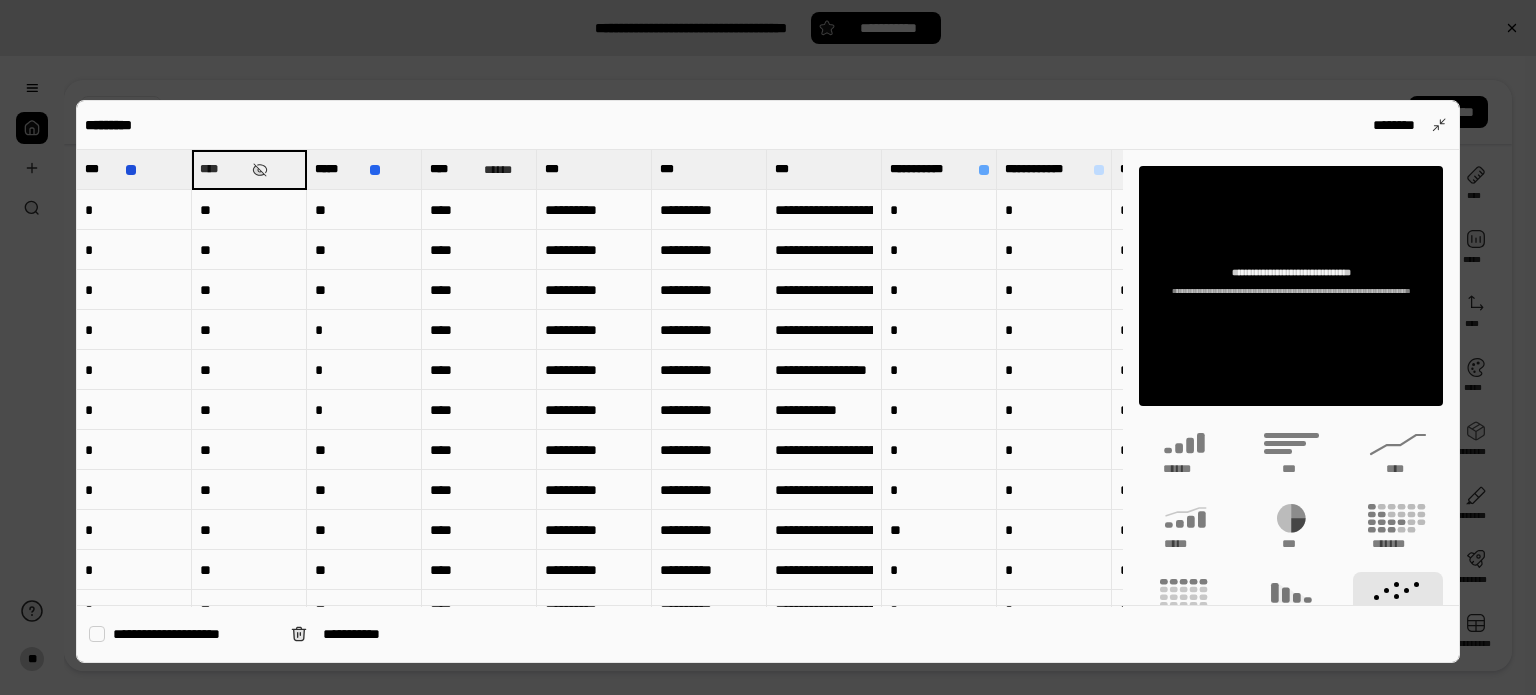 click at bounding box center (260, 170) 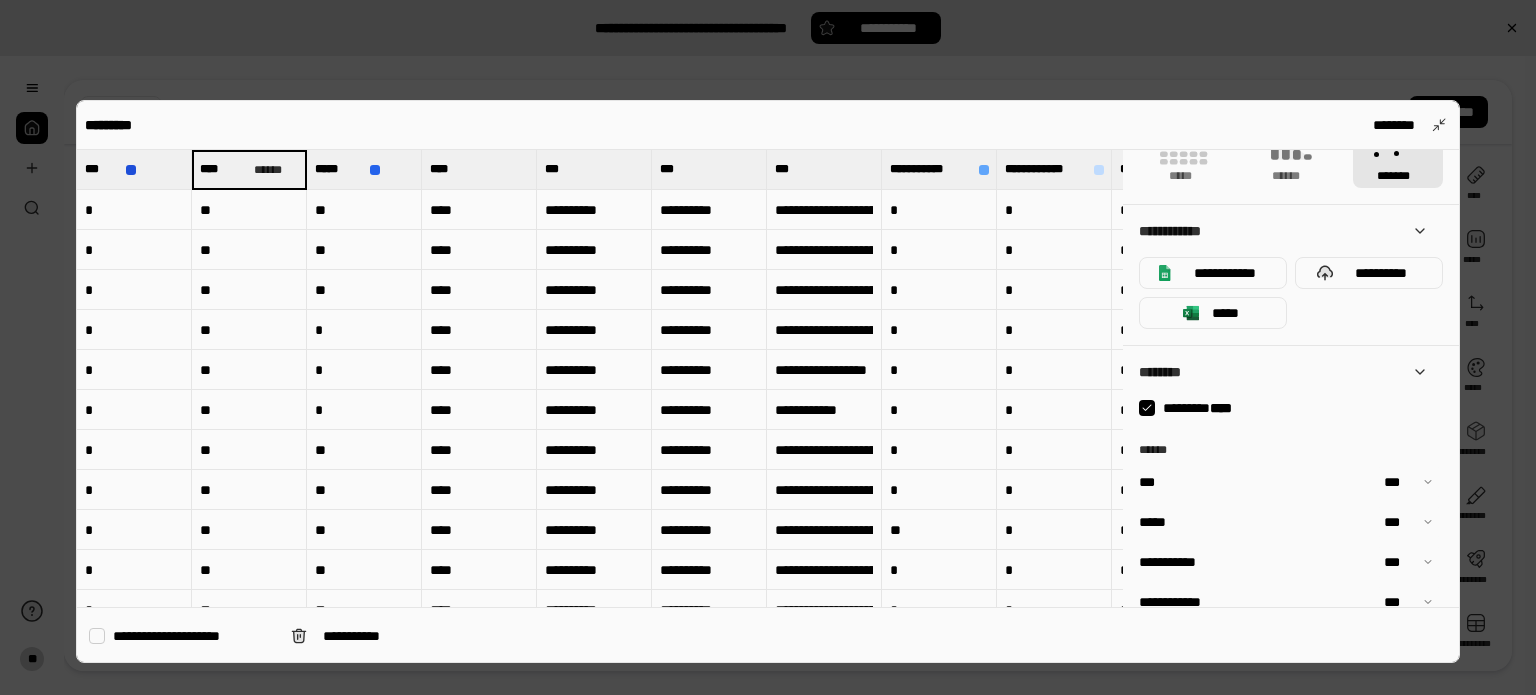 scroll, scrollTop: 508, scrollLeft: 0, axis: vertical 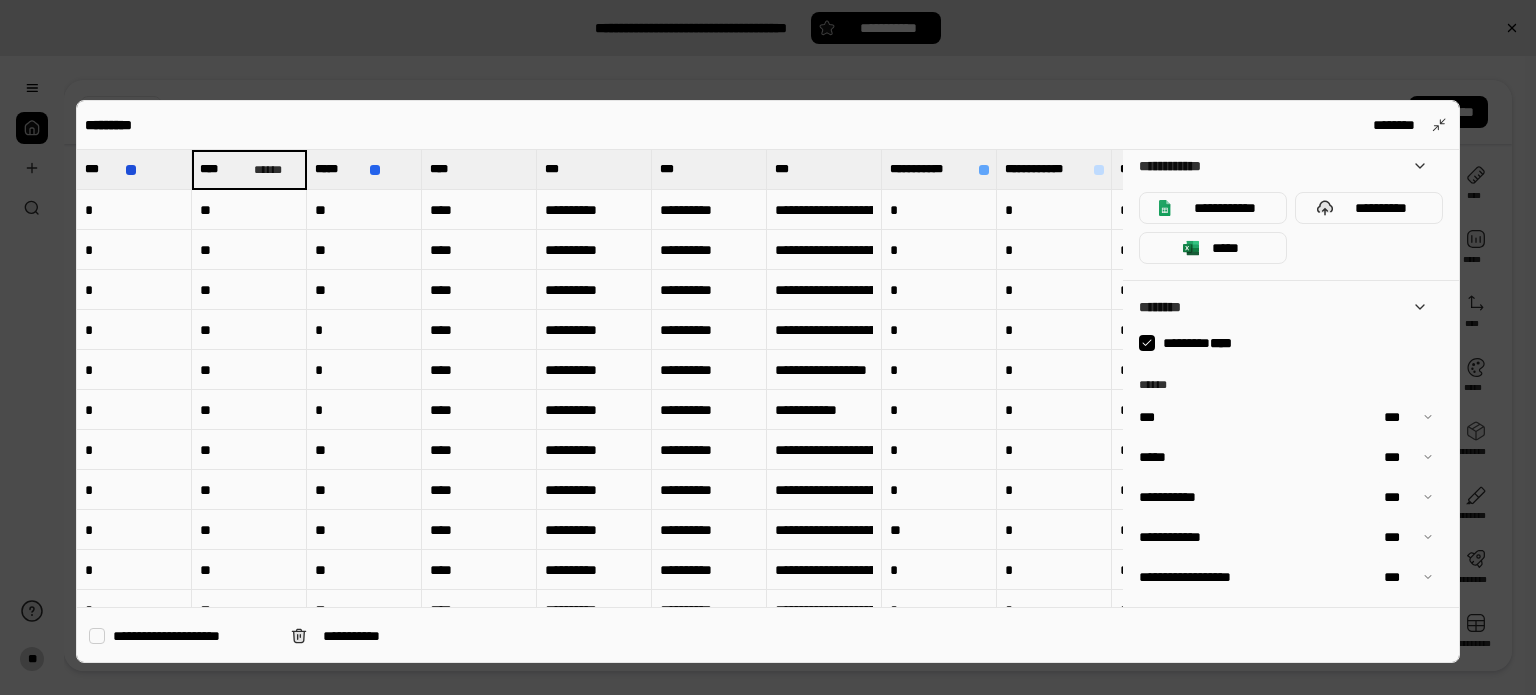 click at bounding box center (1409, 417) 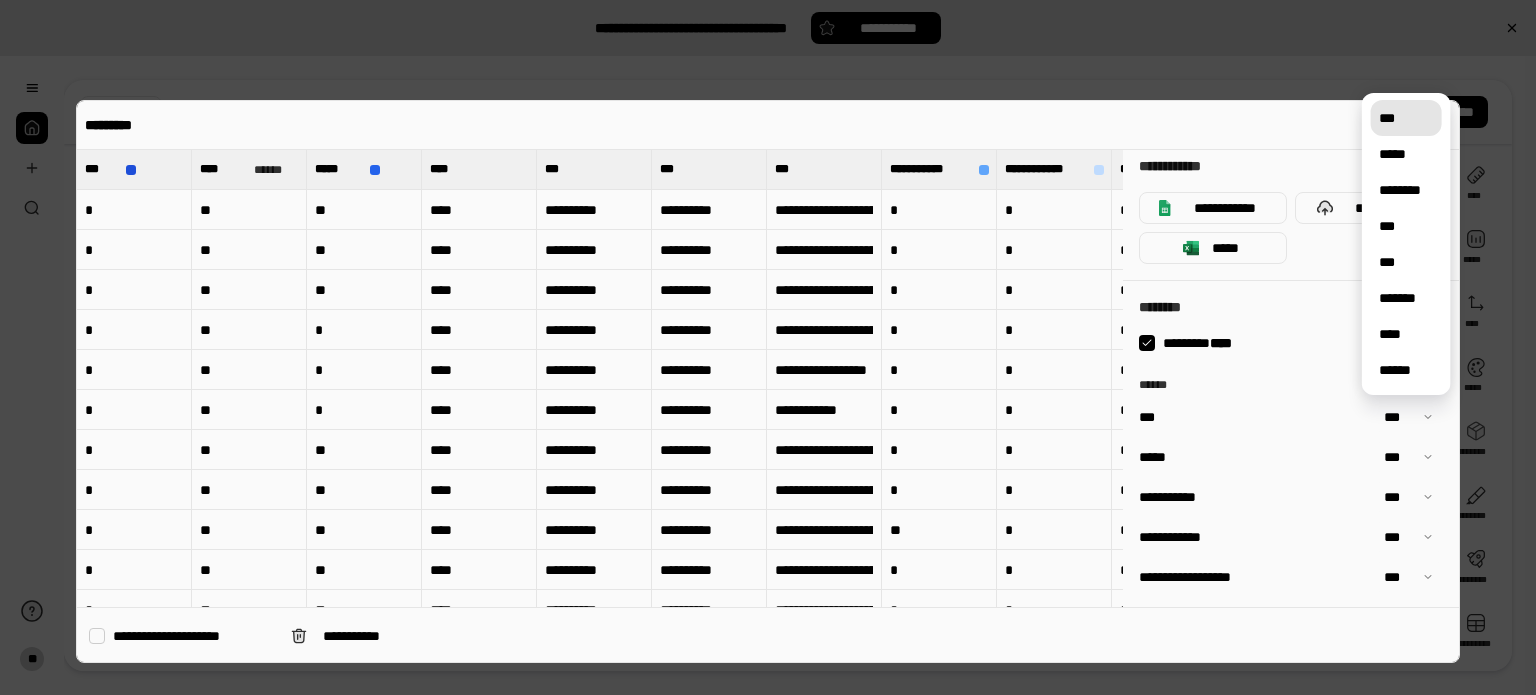 click at bounding box center [1409, 417] 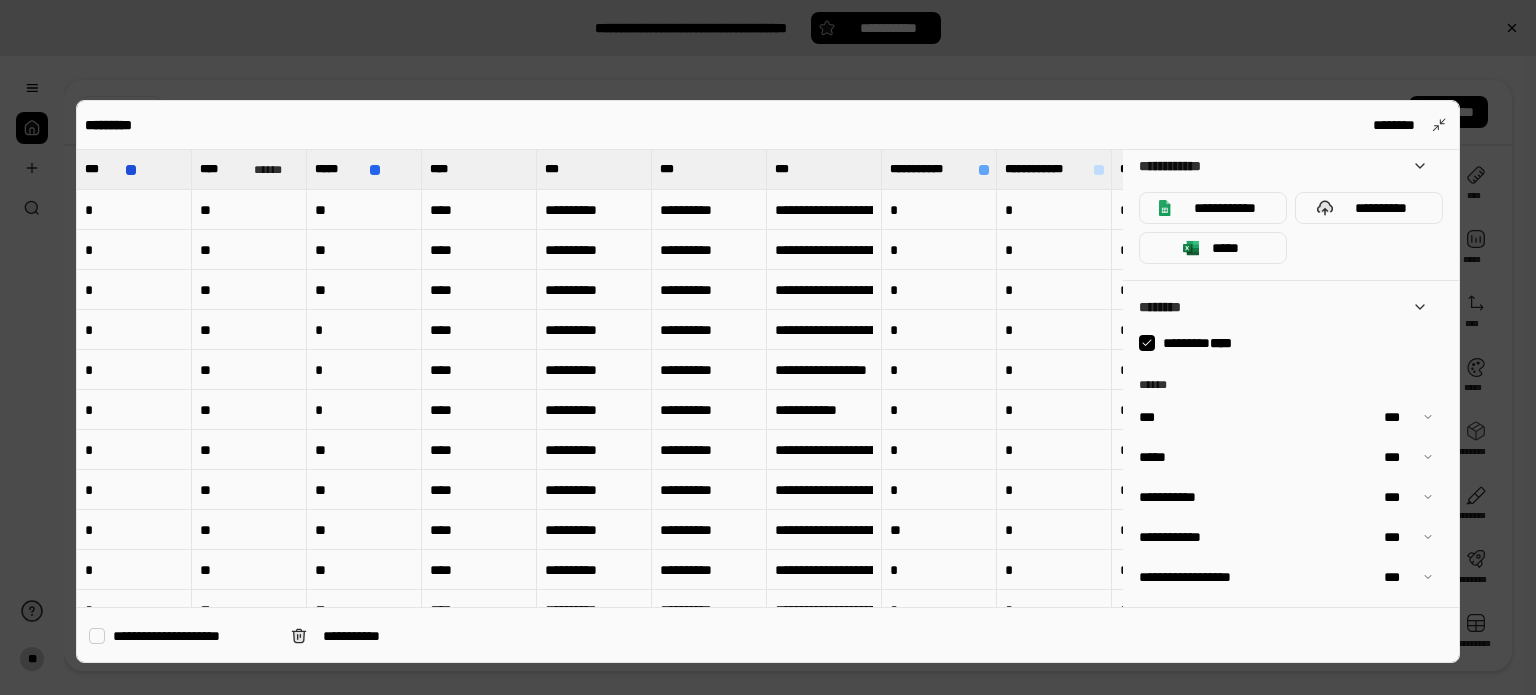 click at bounding box center [1409, 417] 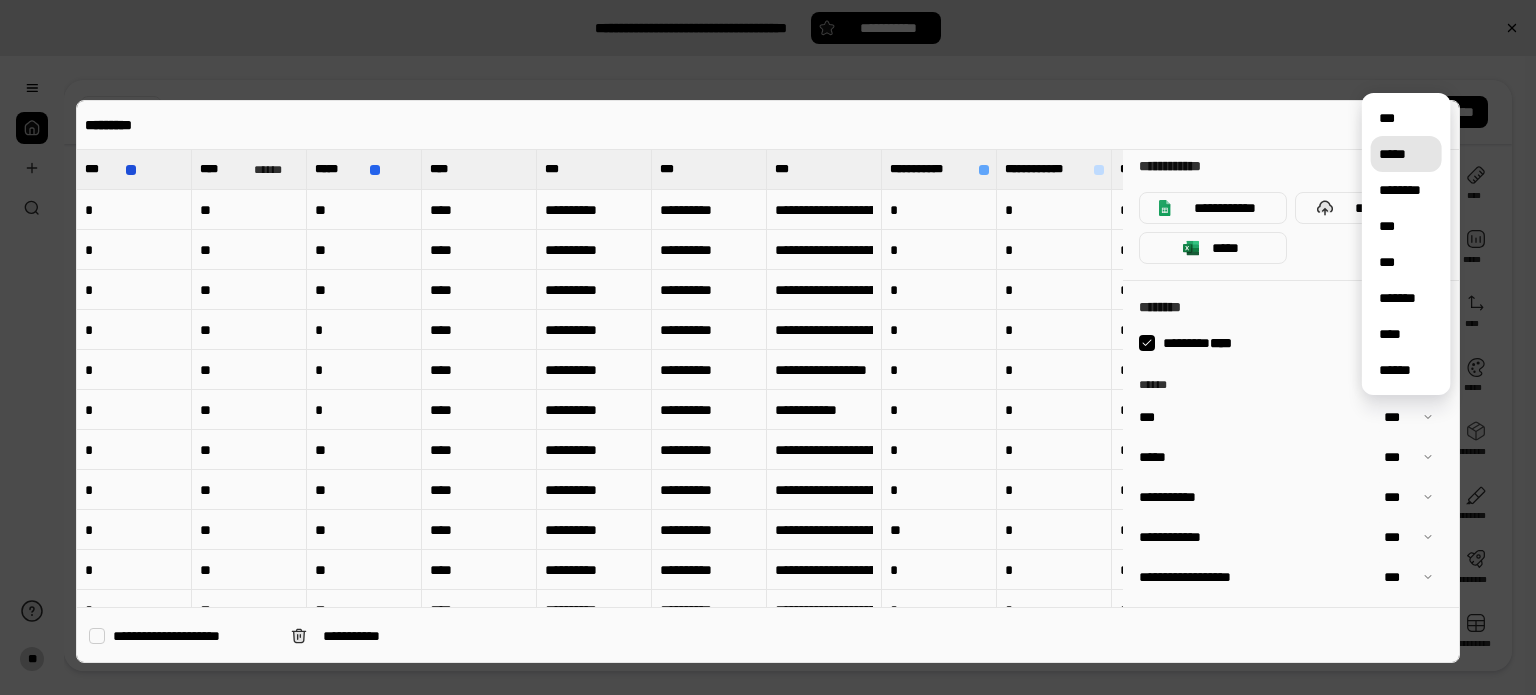 click on "*****" at bounding box center [1406, 154] 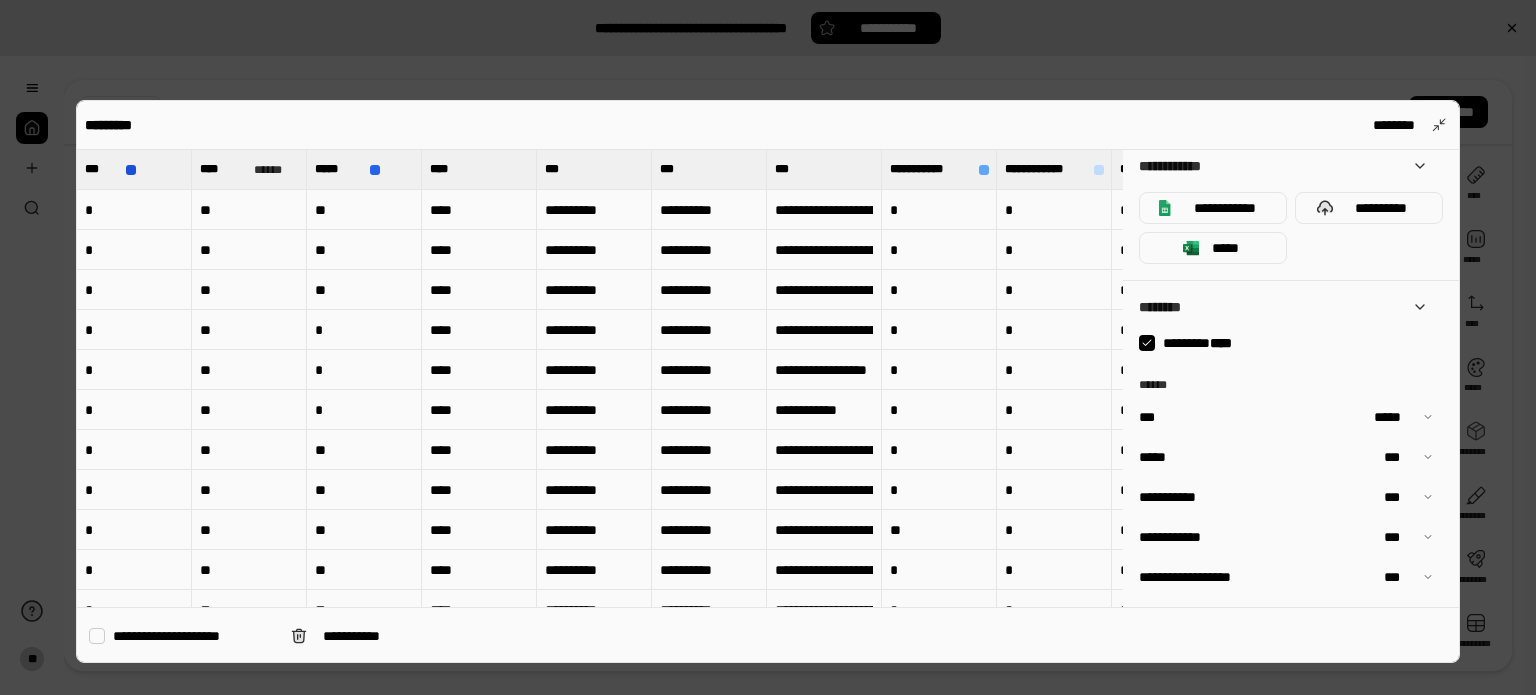 click 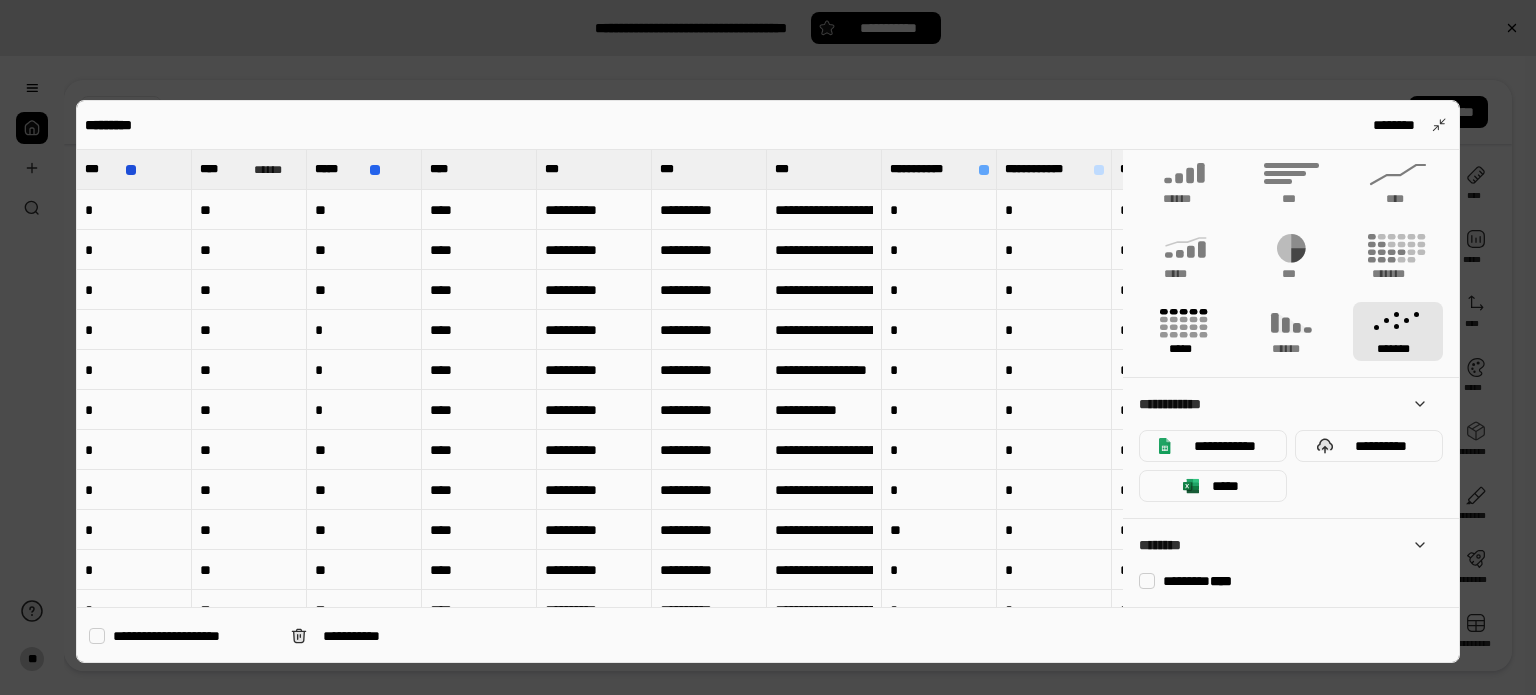 scroll, scrollTop: 268, scrollLeft: 0, axis: vertical 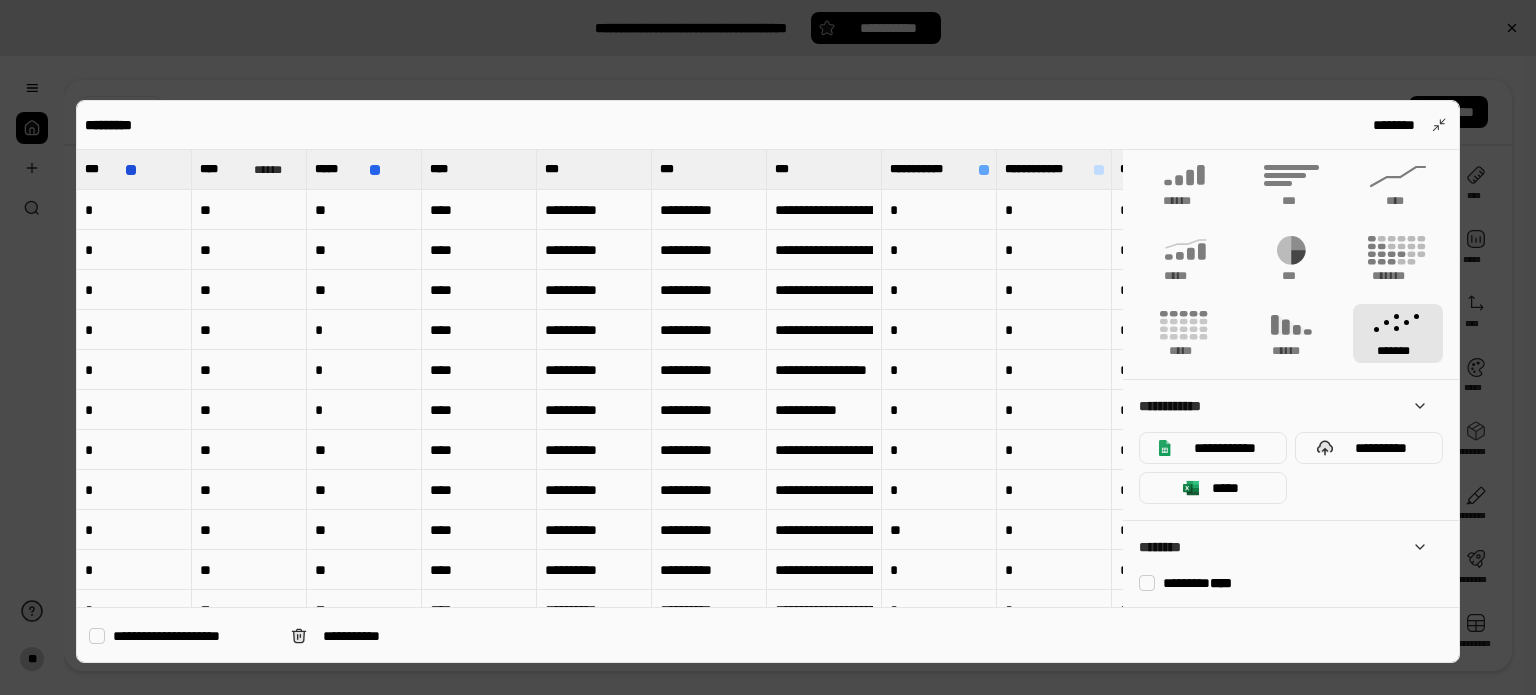 click on "********" at bounding box center [1283, 547] 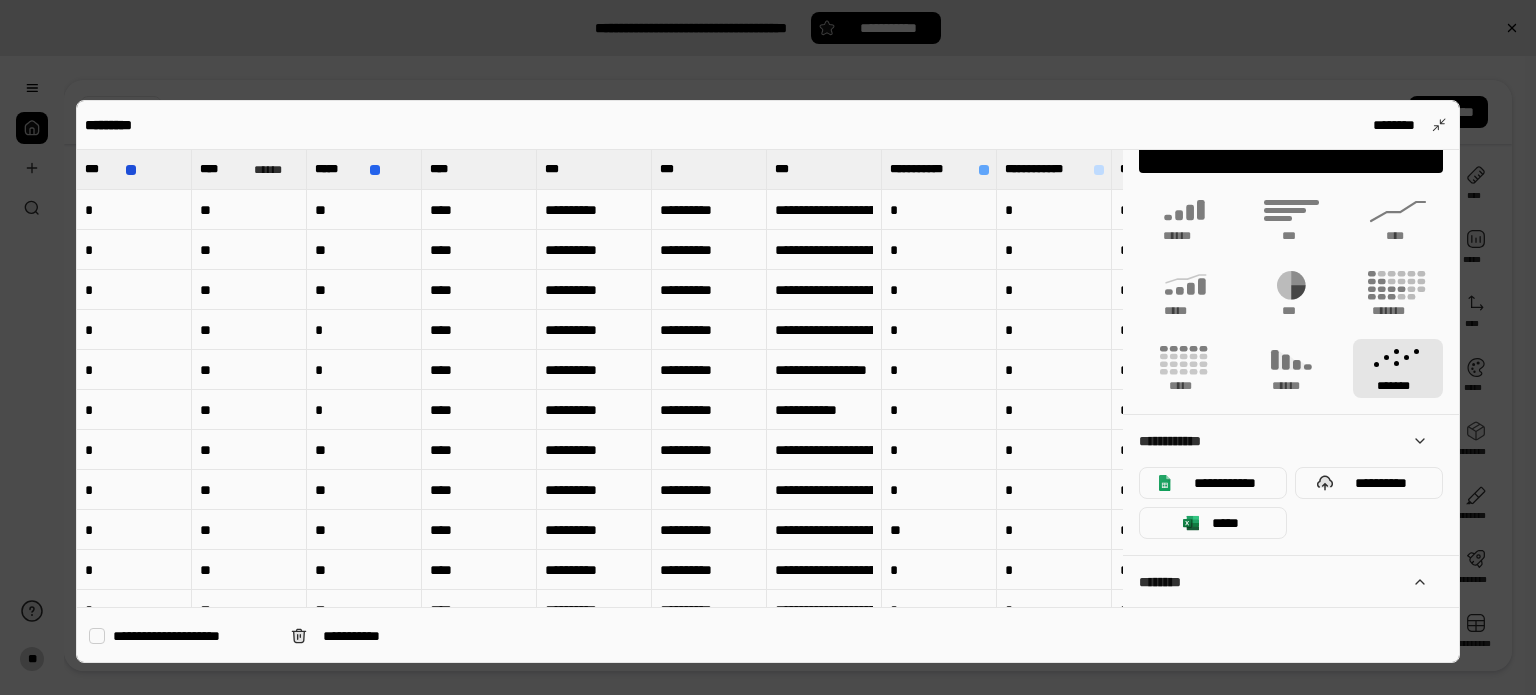 click on "********" at bounding box center (1283, 582) 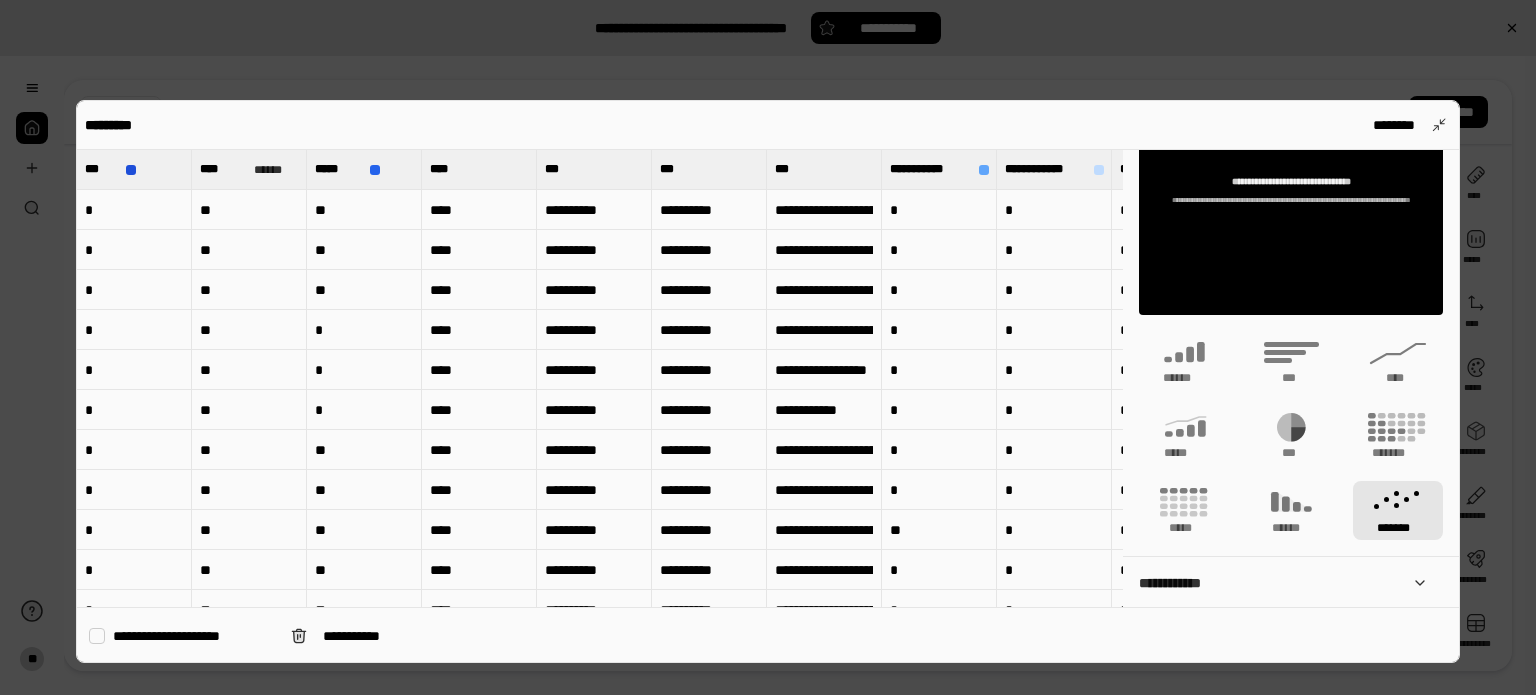 scroll, scrollTop: 0, scrollLeft: 0, axis: both 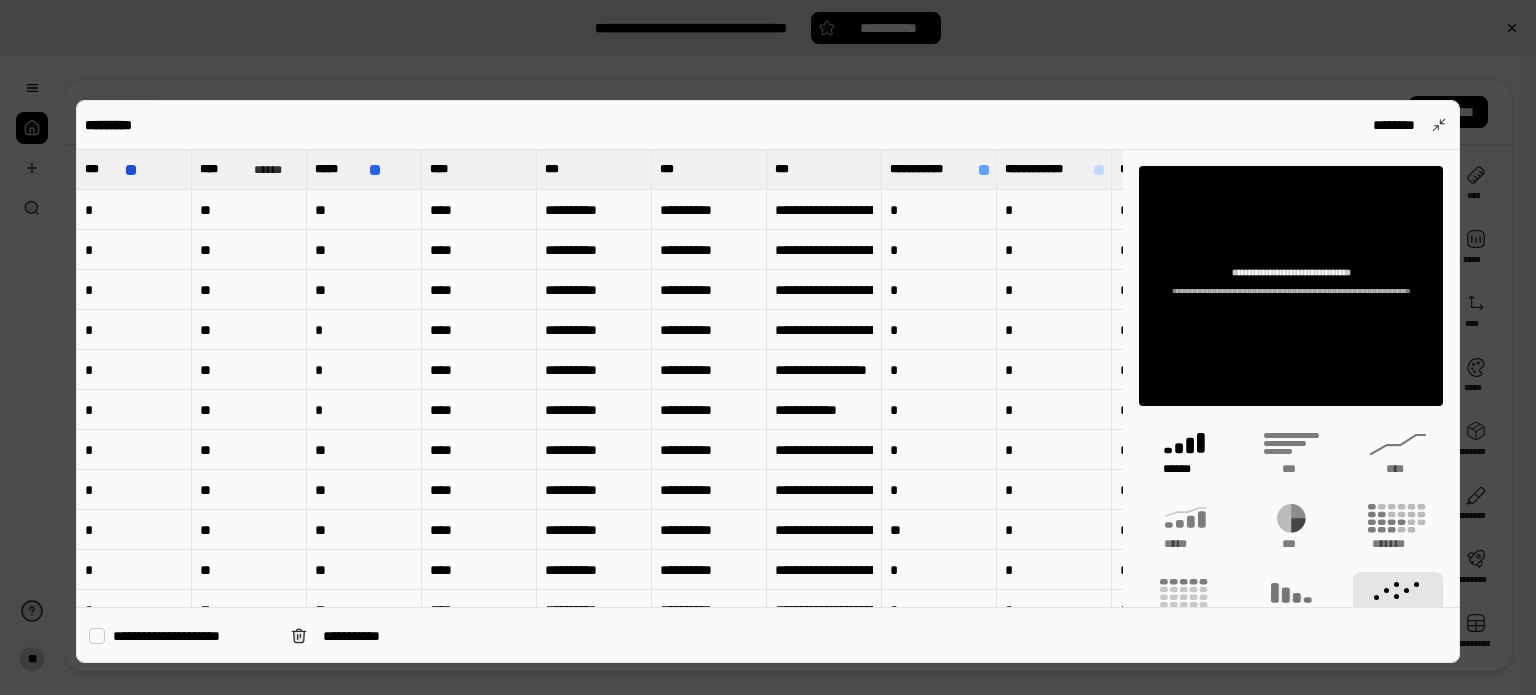 click 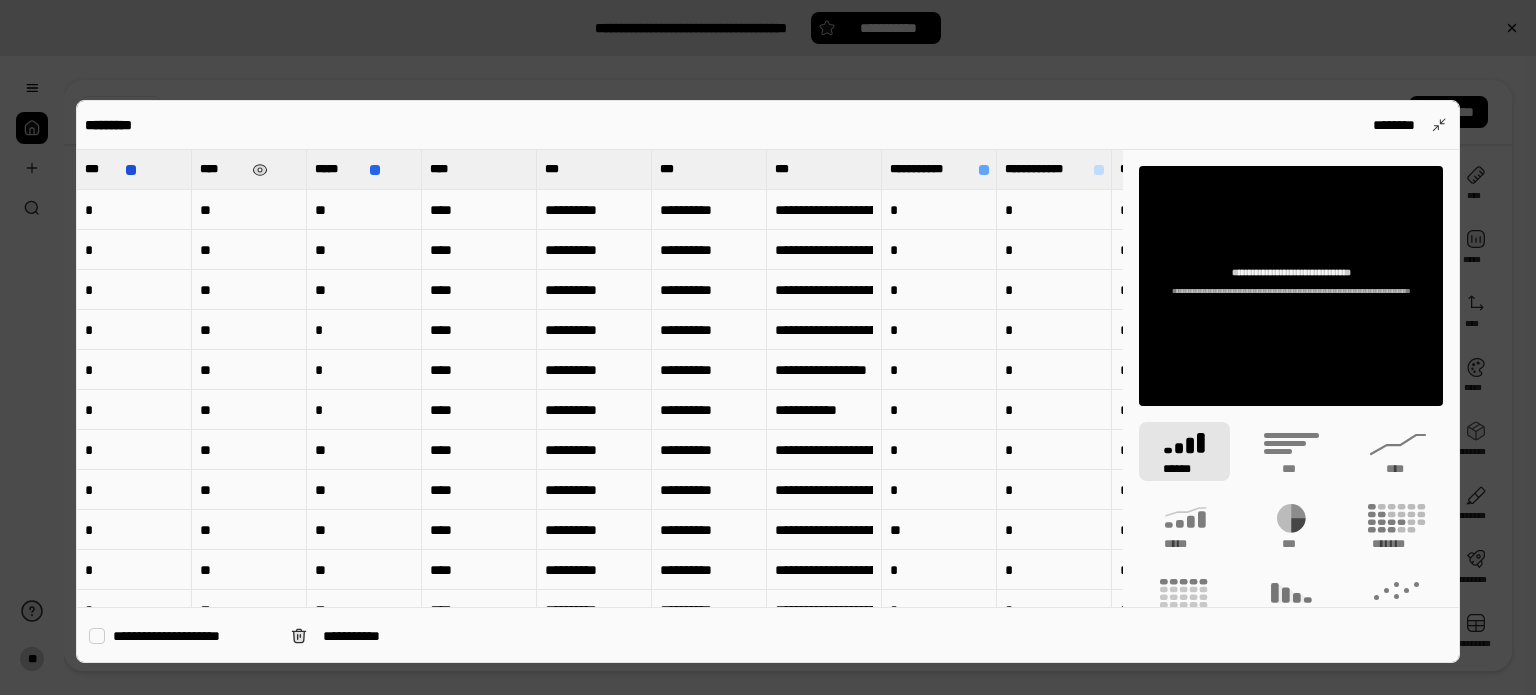 click on "****" at bounding box center [249, 169] 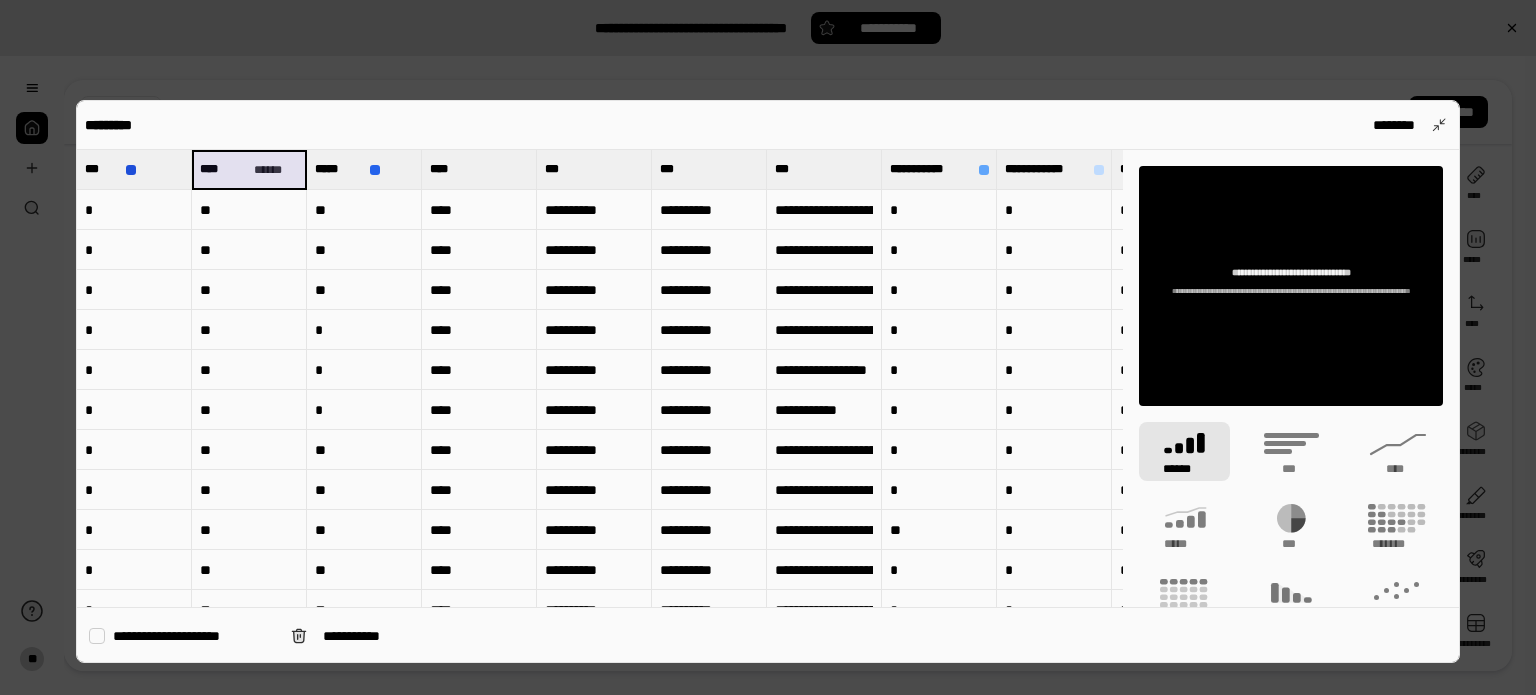 drag, startPoint x: 292, startPoint y: 170, endPoint x: 275, endPoint y: 140, distance: 34.48188 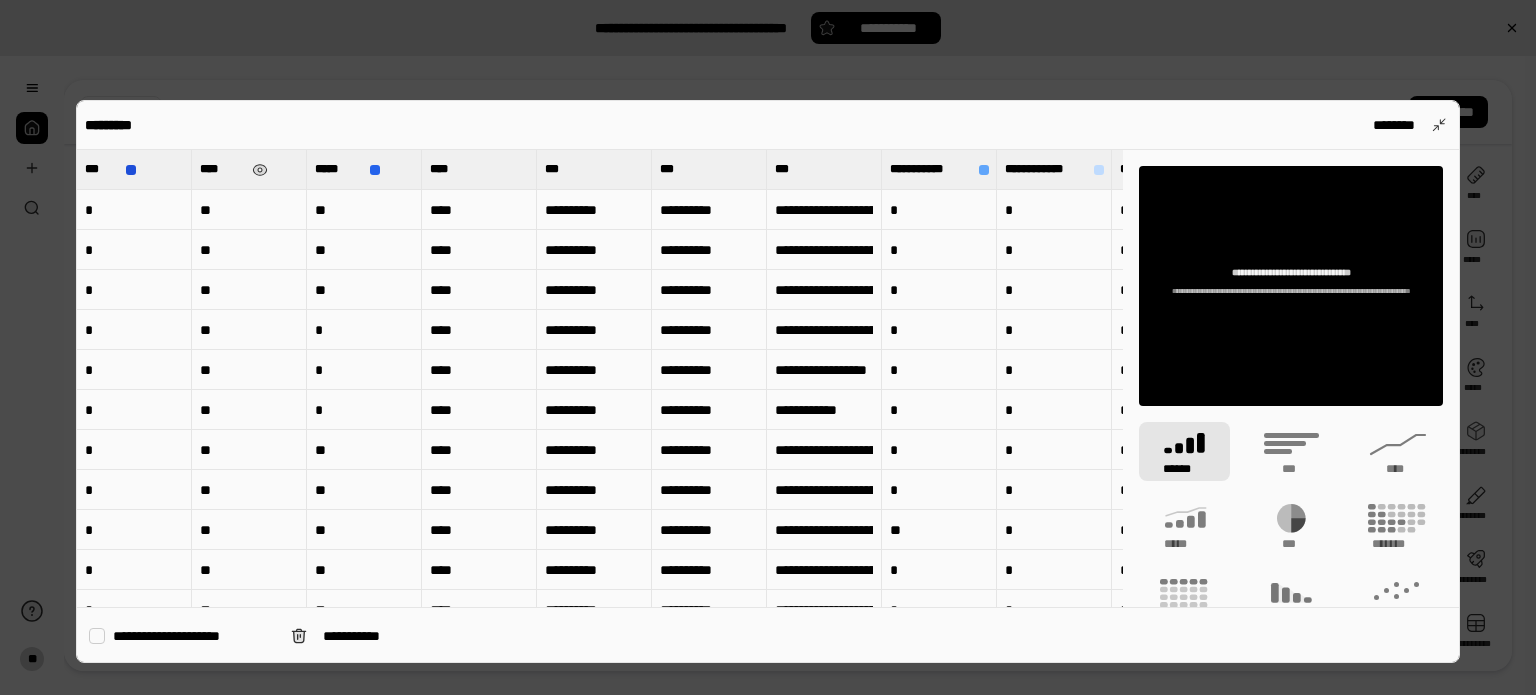 click on "****" at bounding box center (249, 169) 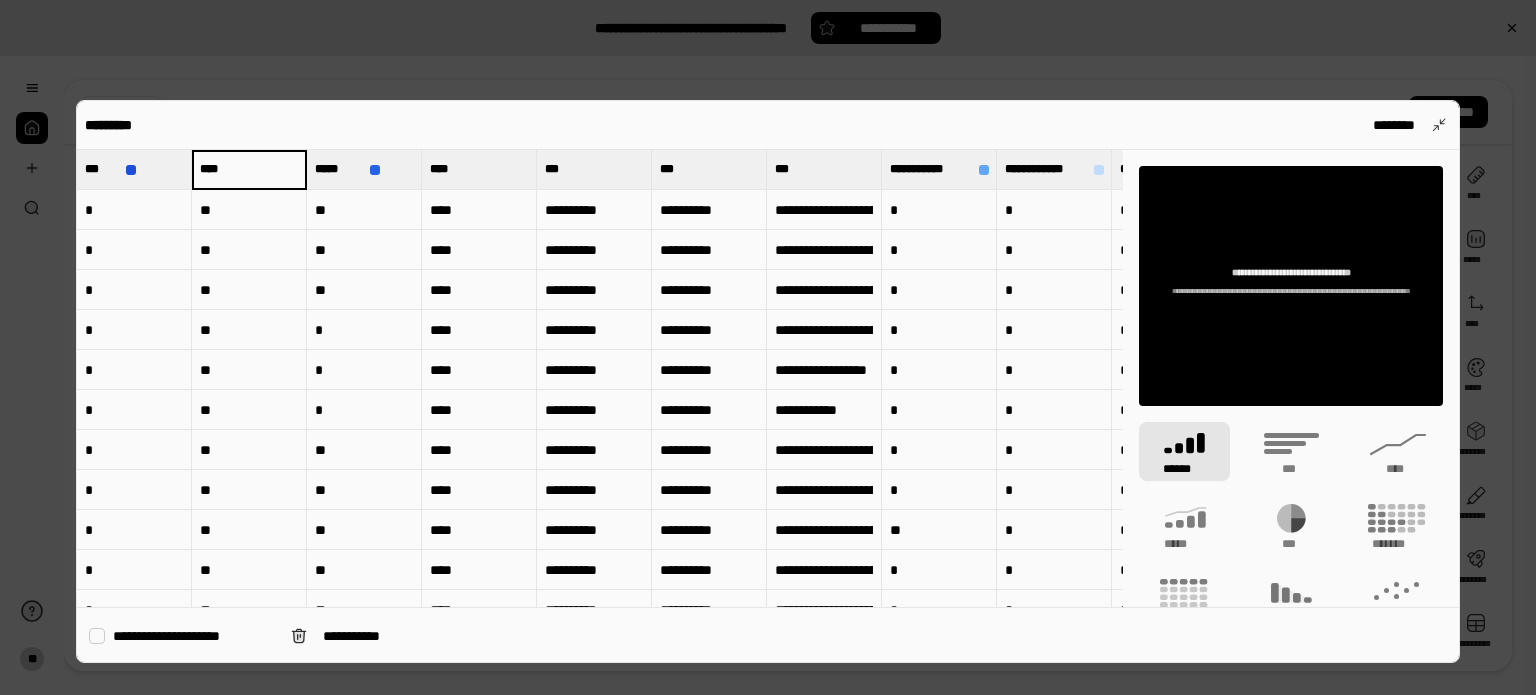 click on "****" at bounding box center [249, 169] 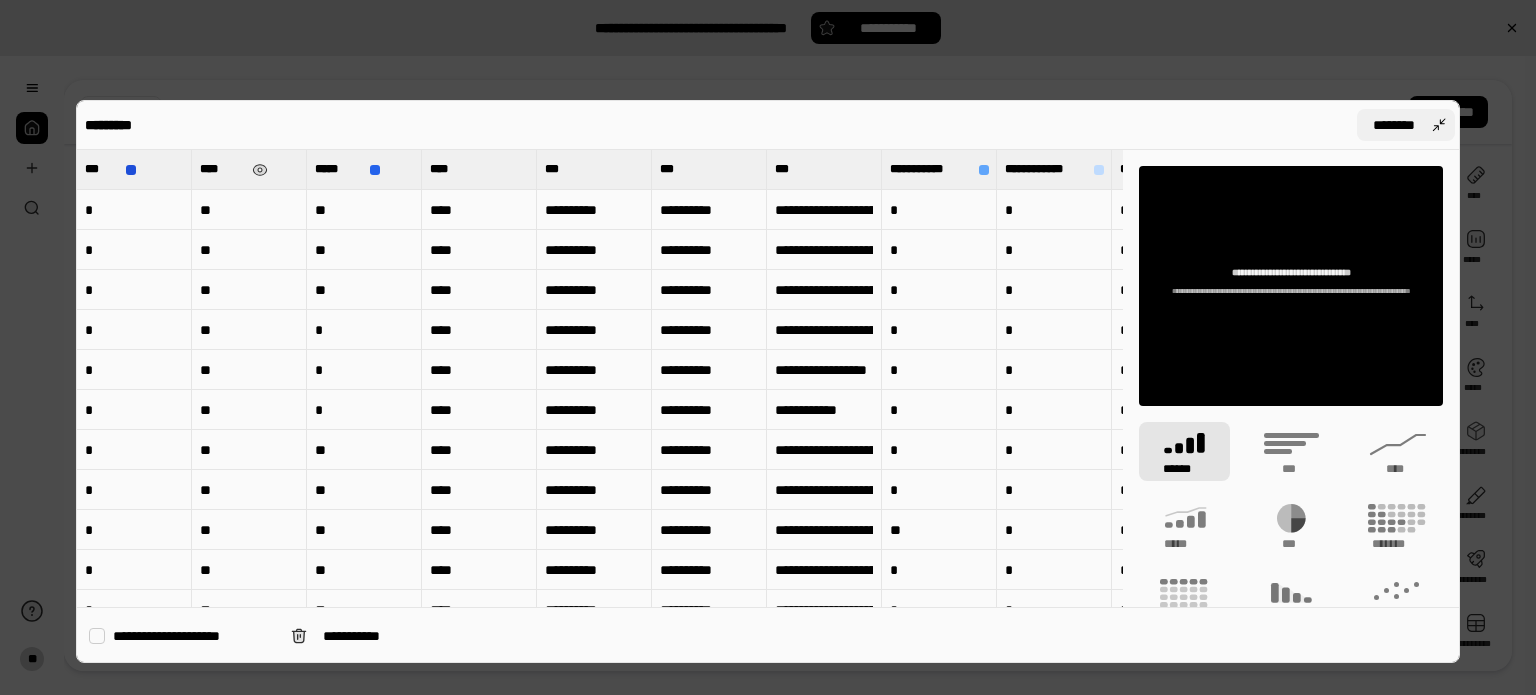 click on "********" at bounding box center (1406, 125) 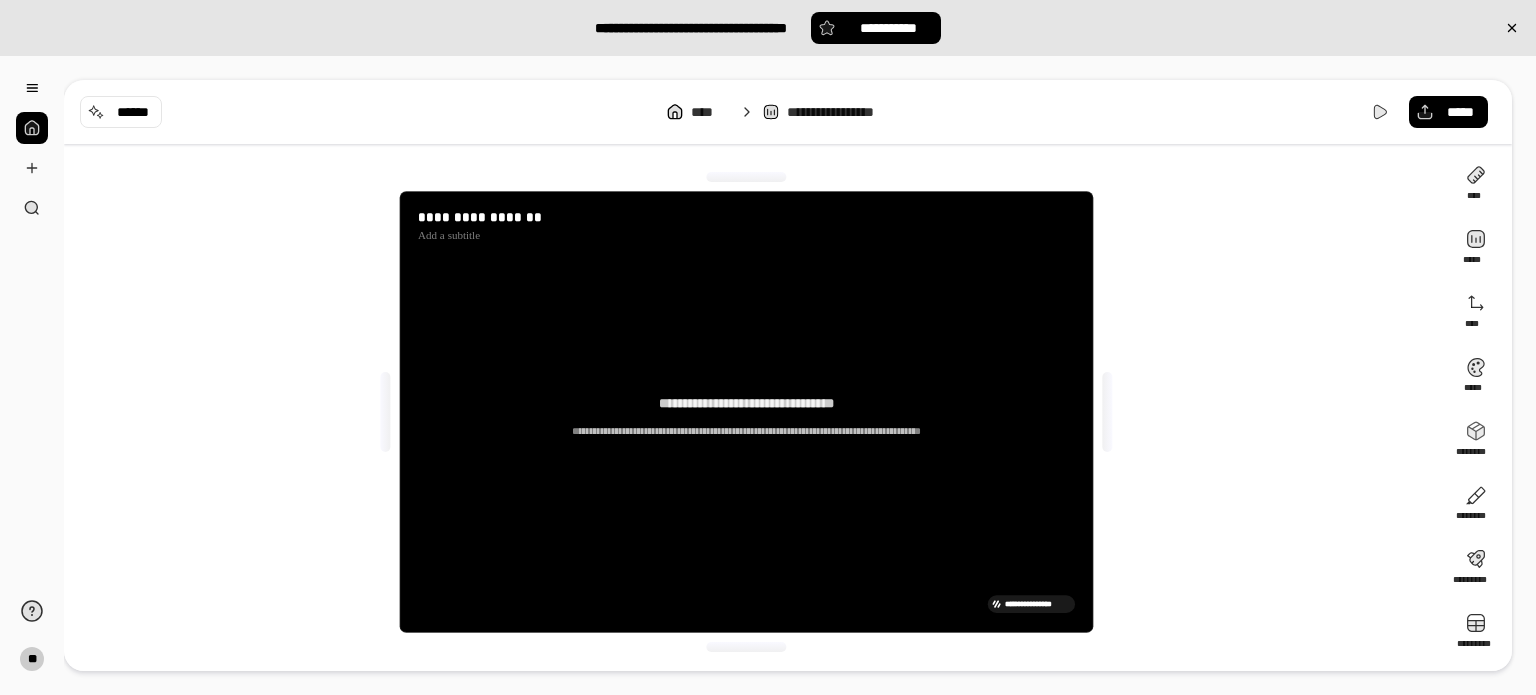 click on "**********" at bounding box center [746, 416] 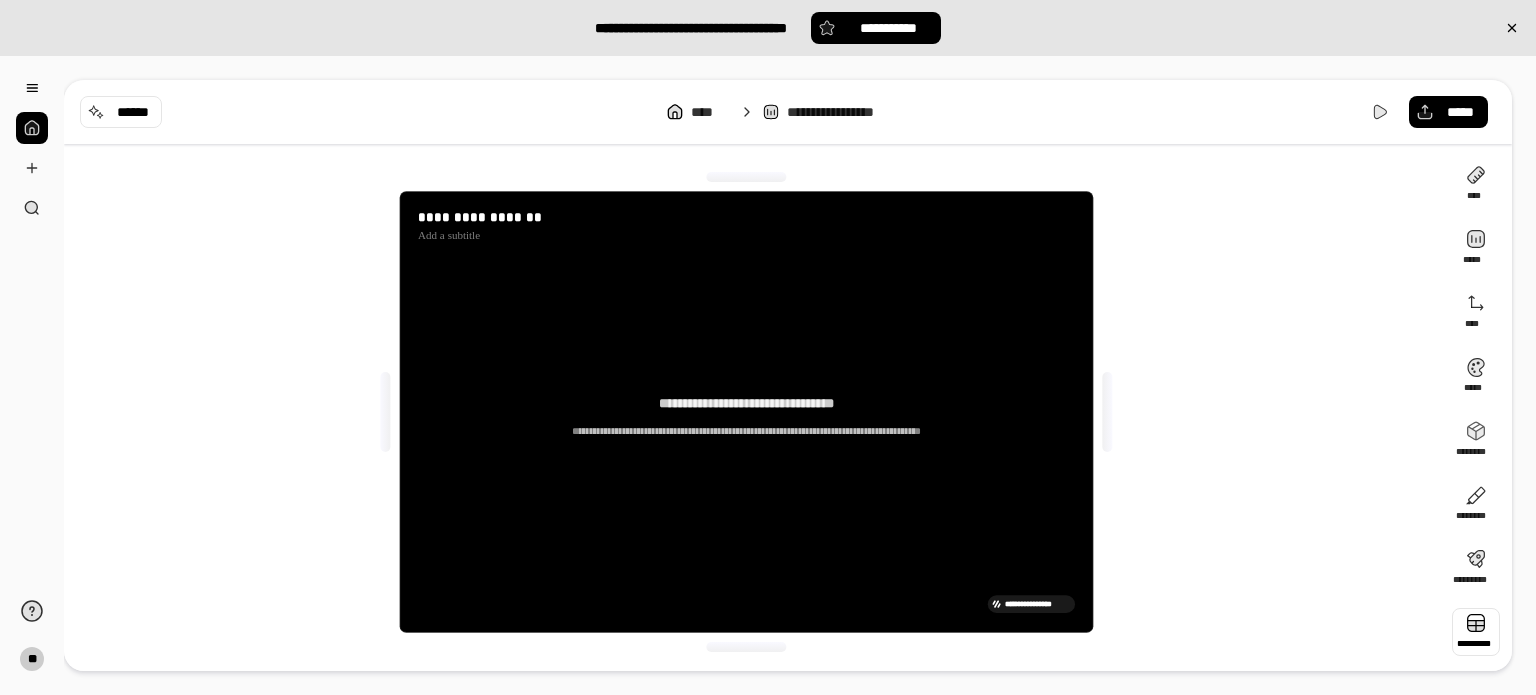 click at bounding box center (1476, 632) 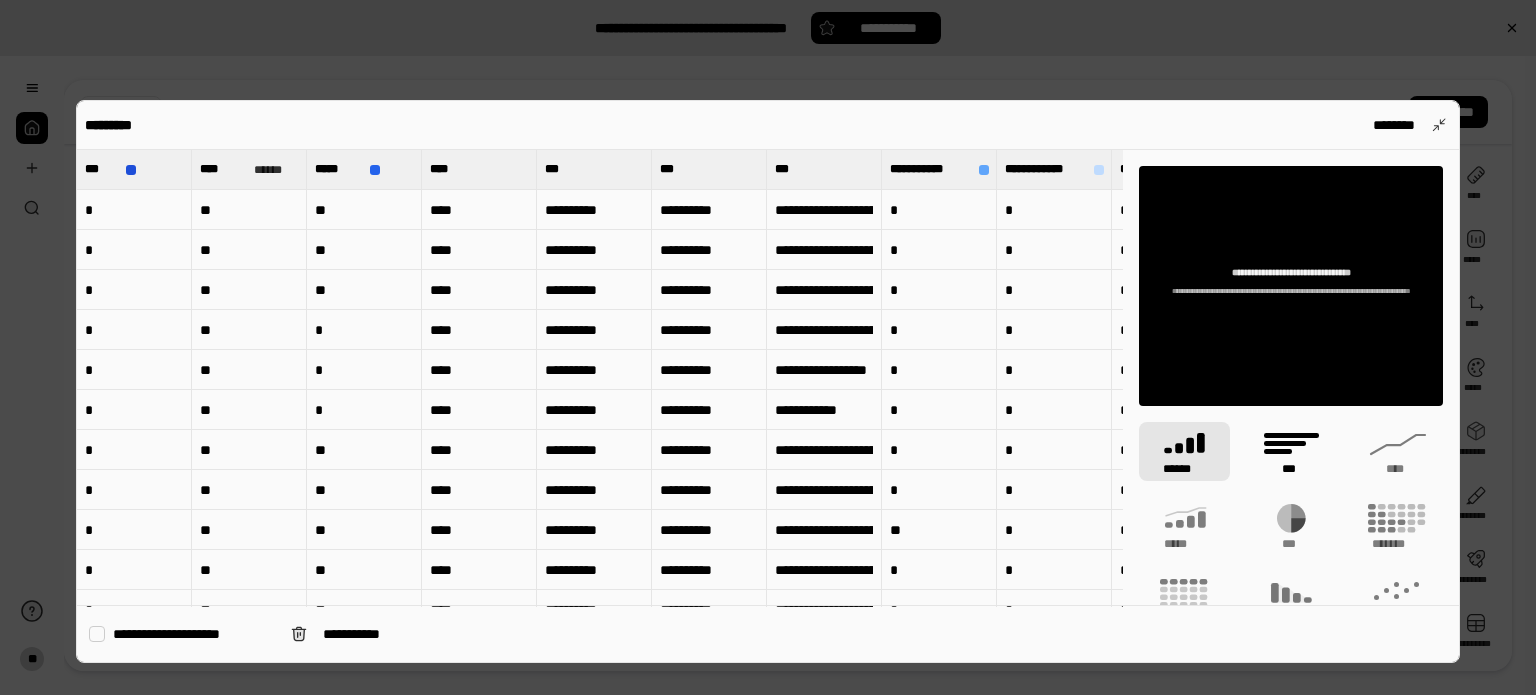 click on "***" at bounding box center (1291, 451) 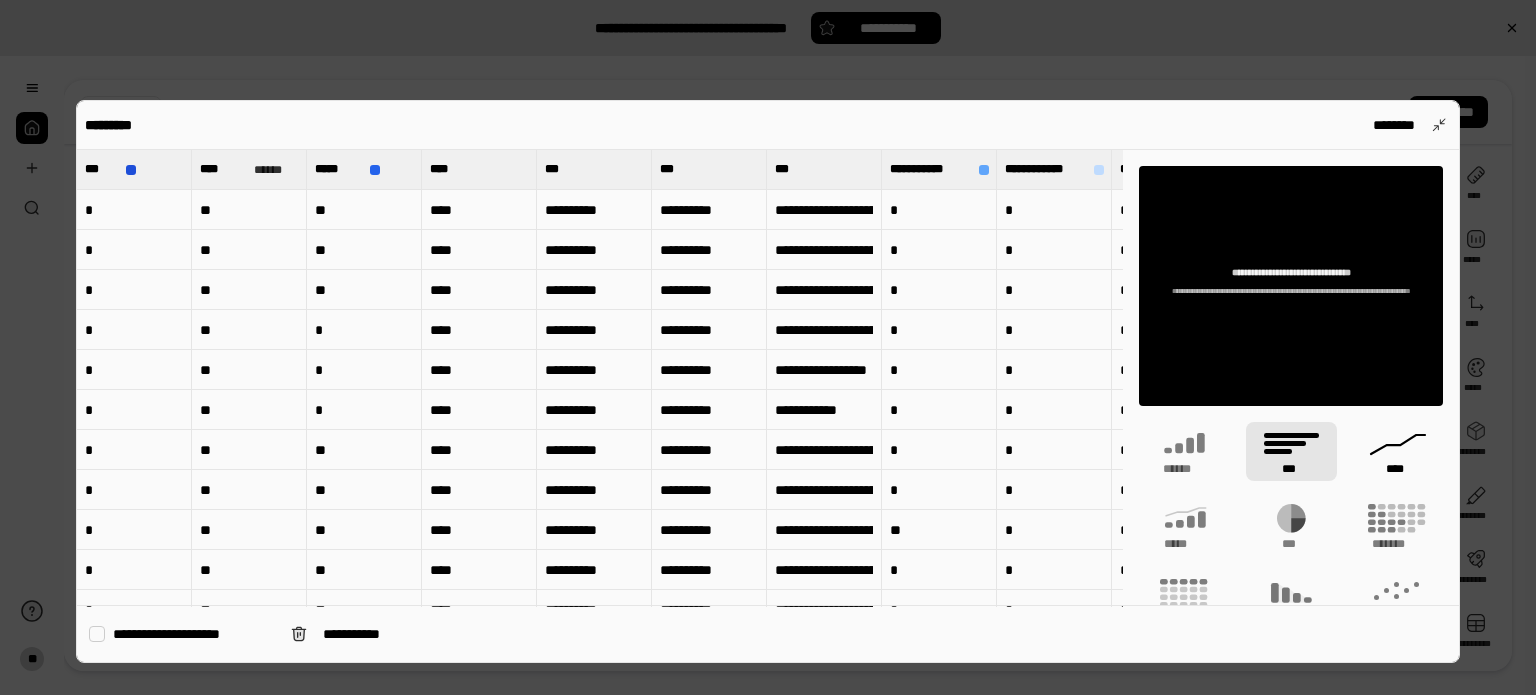 click 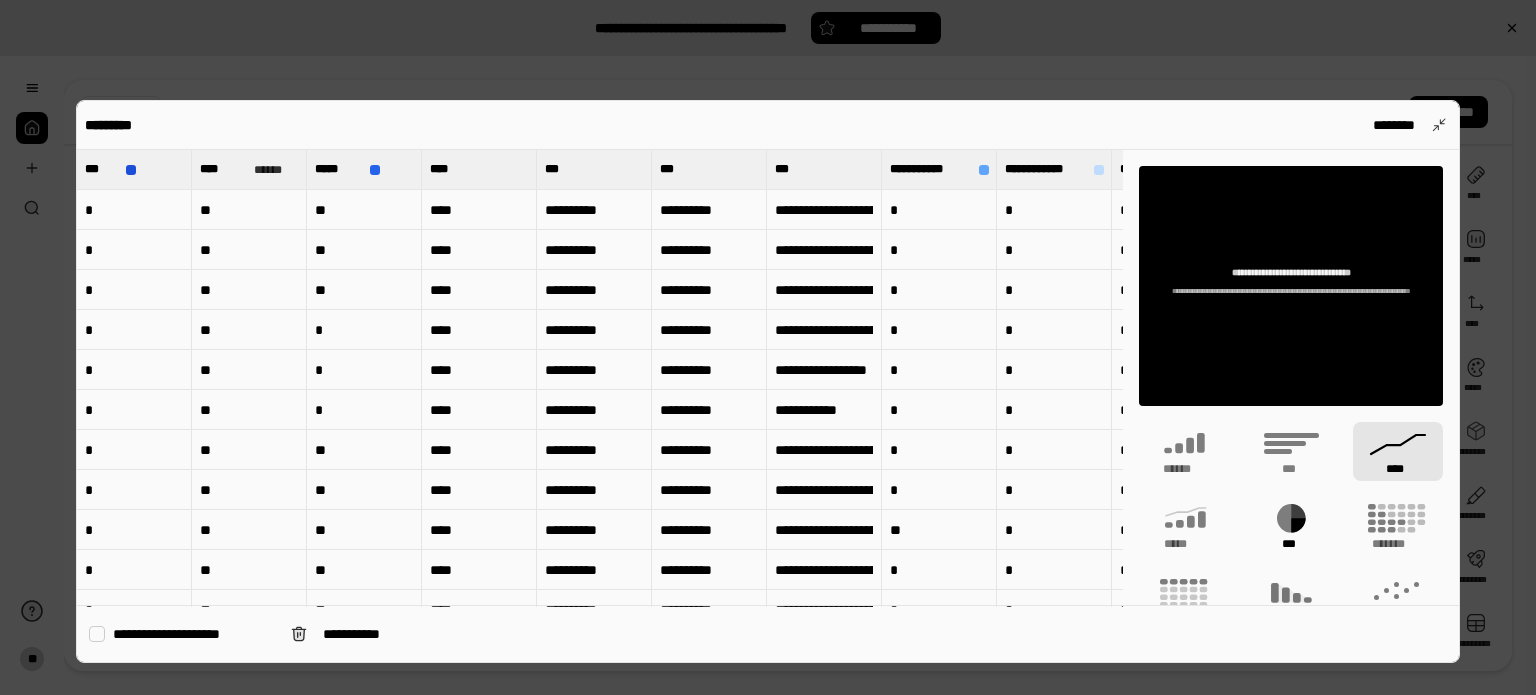 click 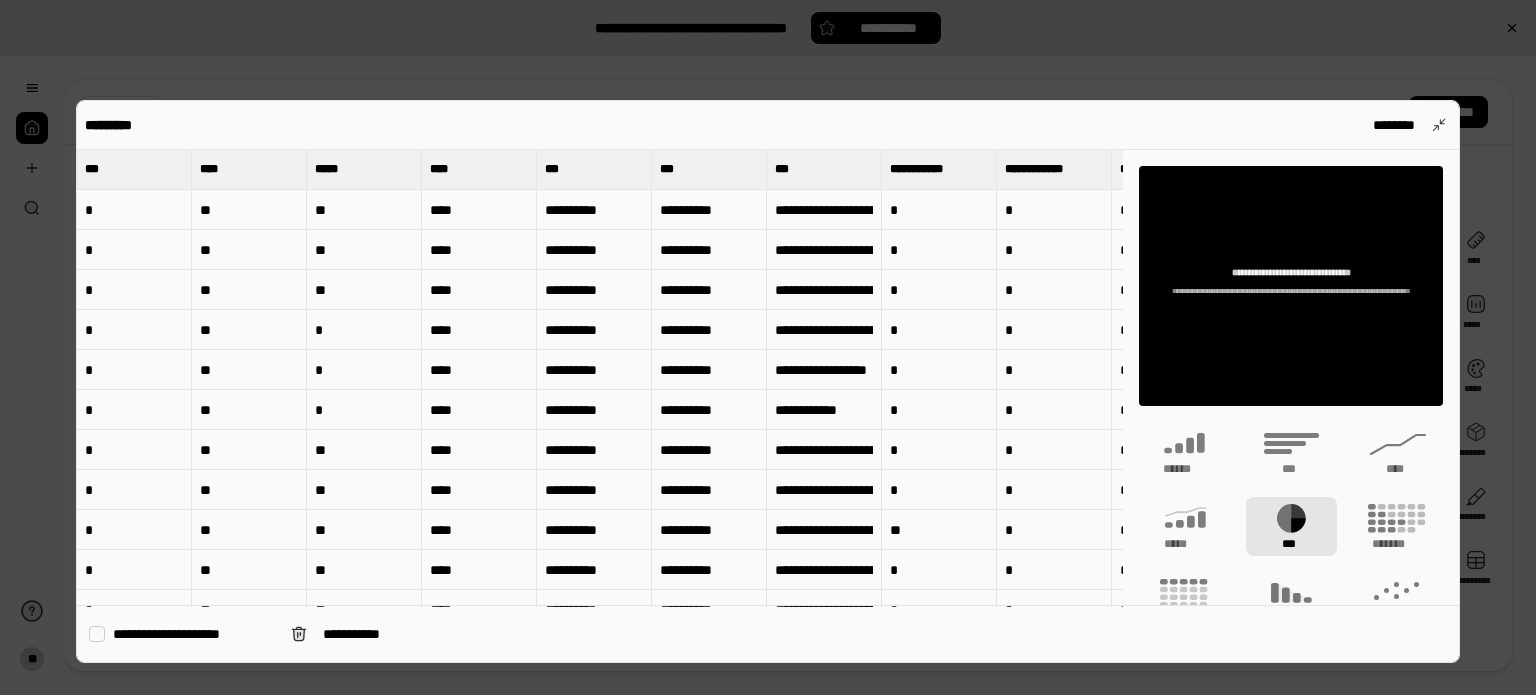 scroll, scrollTop: 0, scrollLeft: 0, axis: both 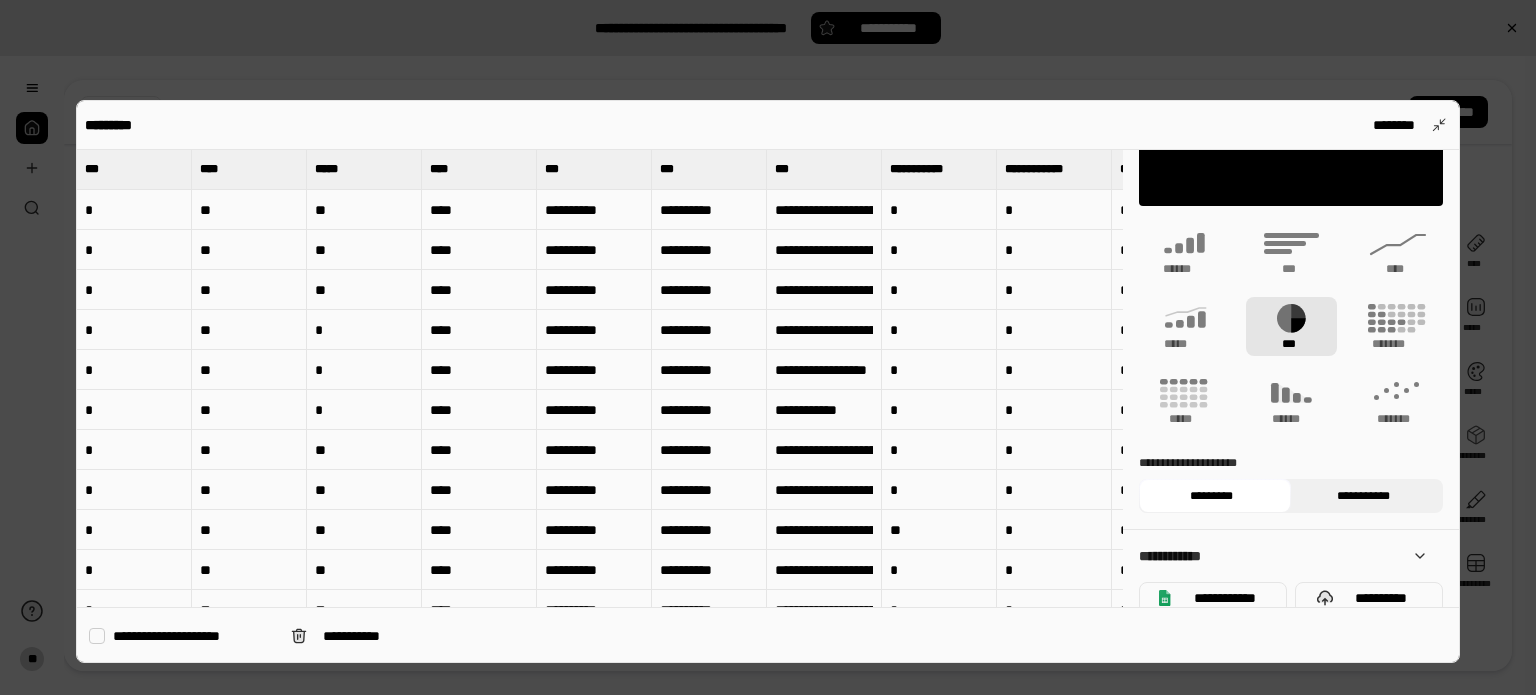 click on "**********" at bounding box center [1363, 496] 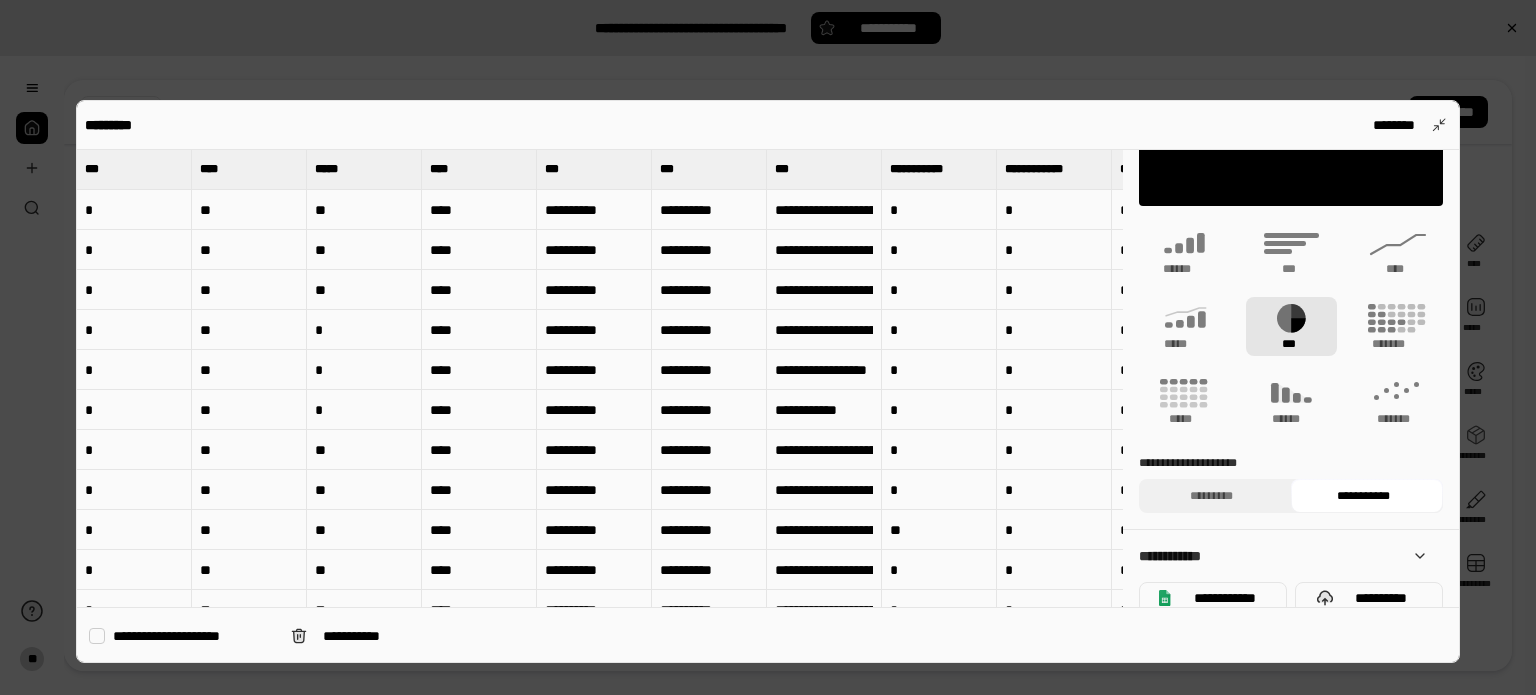 drag, startPoint x: 1216, startPoint y: 489, endPoint x: 1348, endPoint y: 501, distance: 132.54433 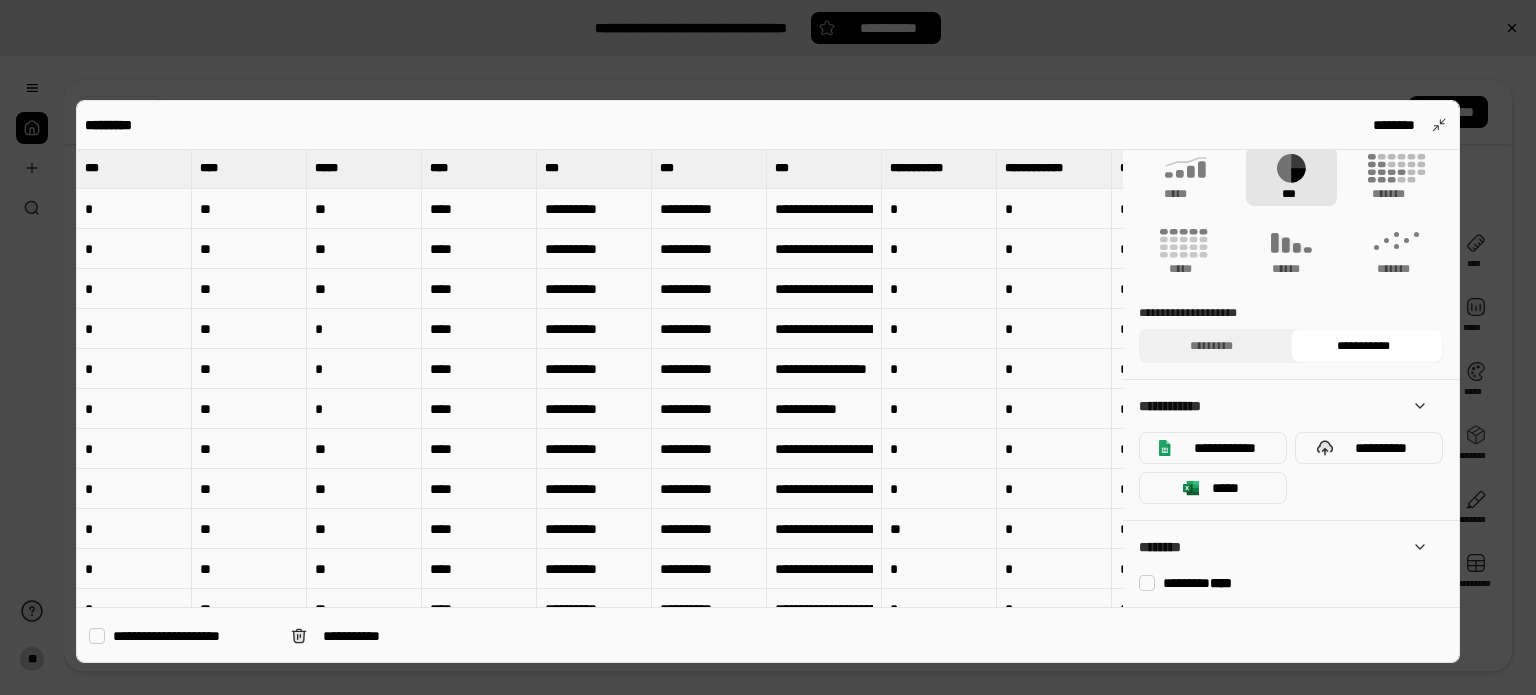 scroll, scrollTop: 0, scrollLeft: 0, axis: both 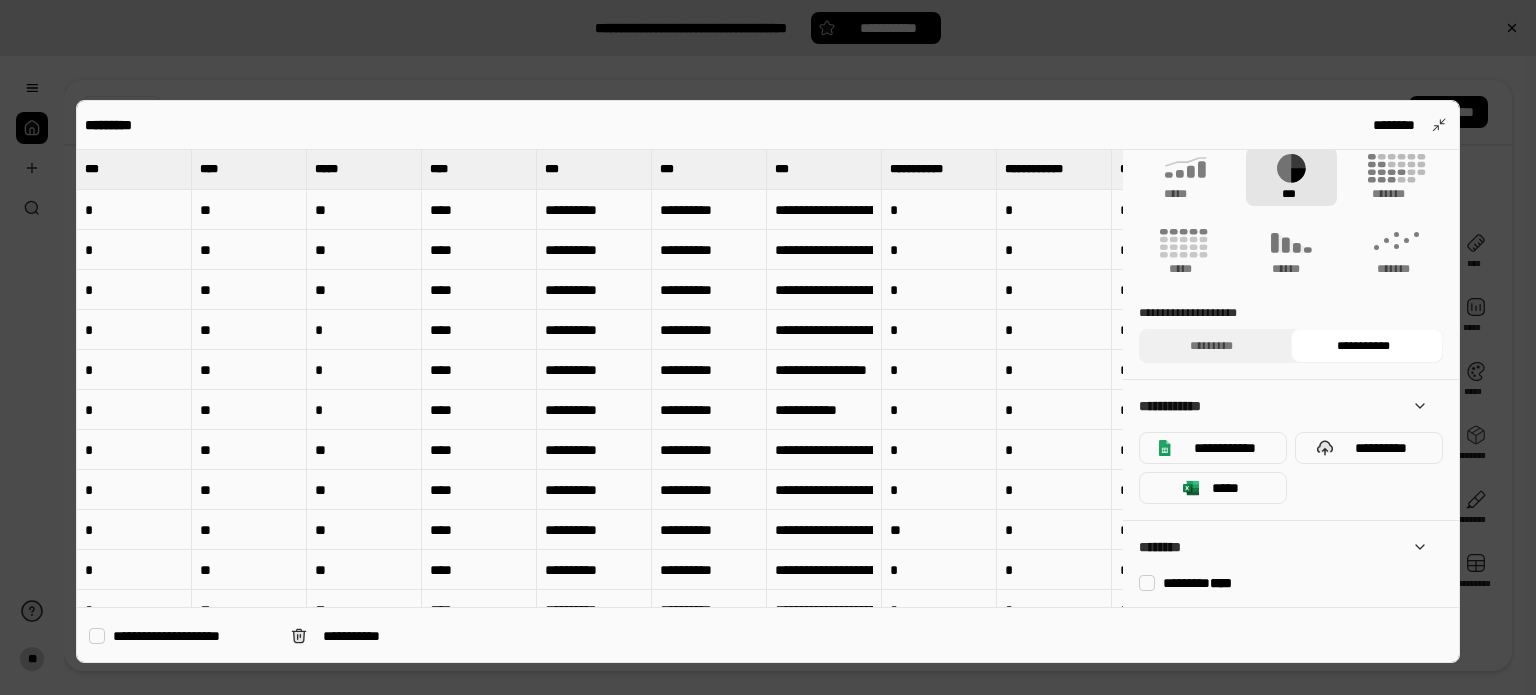 click at bounding box center [768, 347] 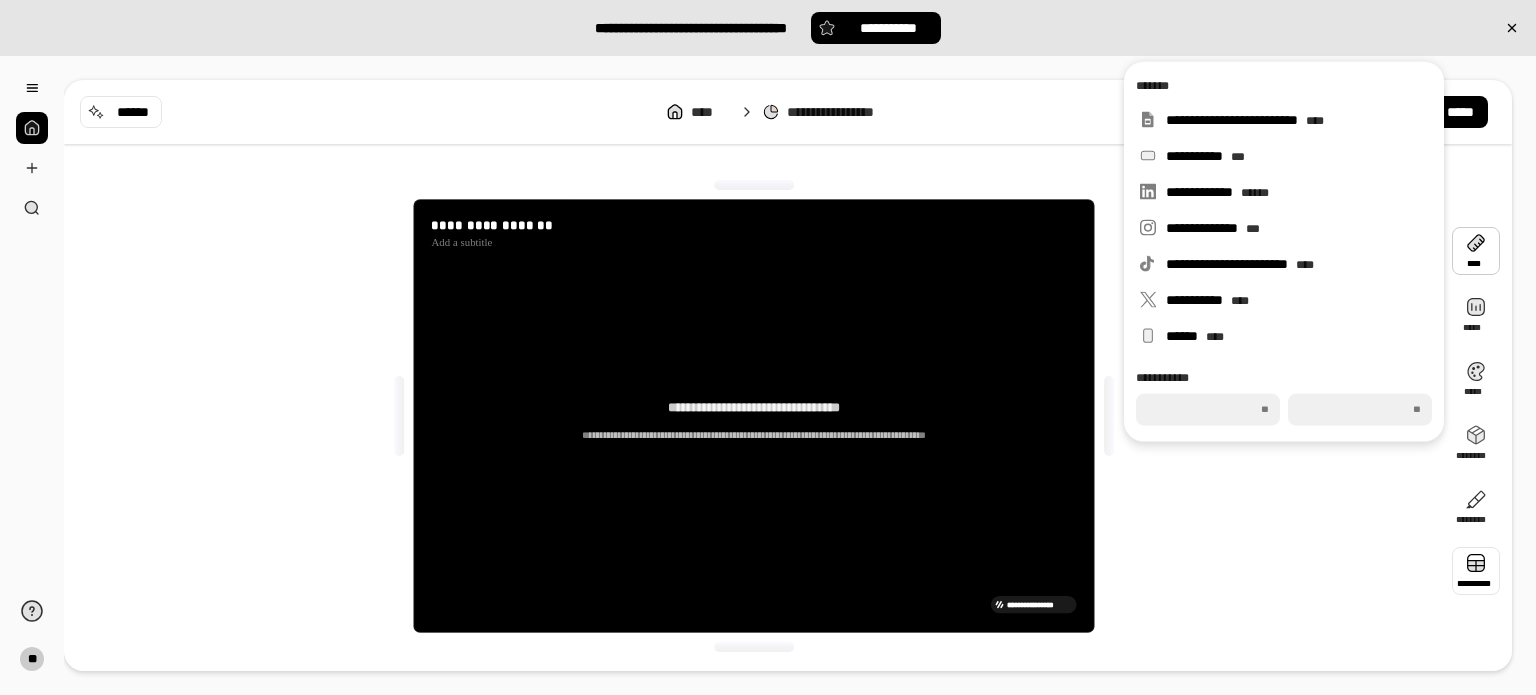 click at bounding box center [1476, 571] 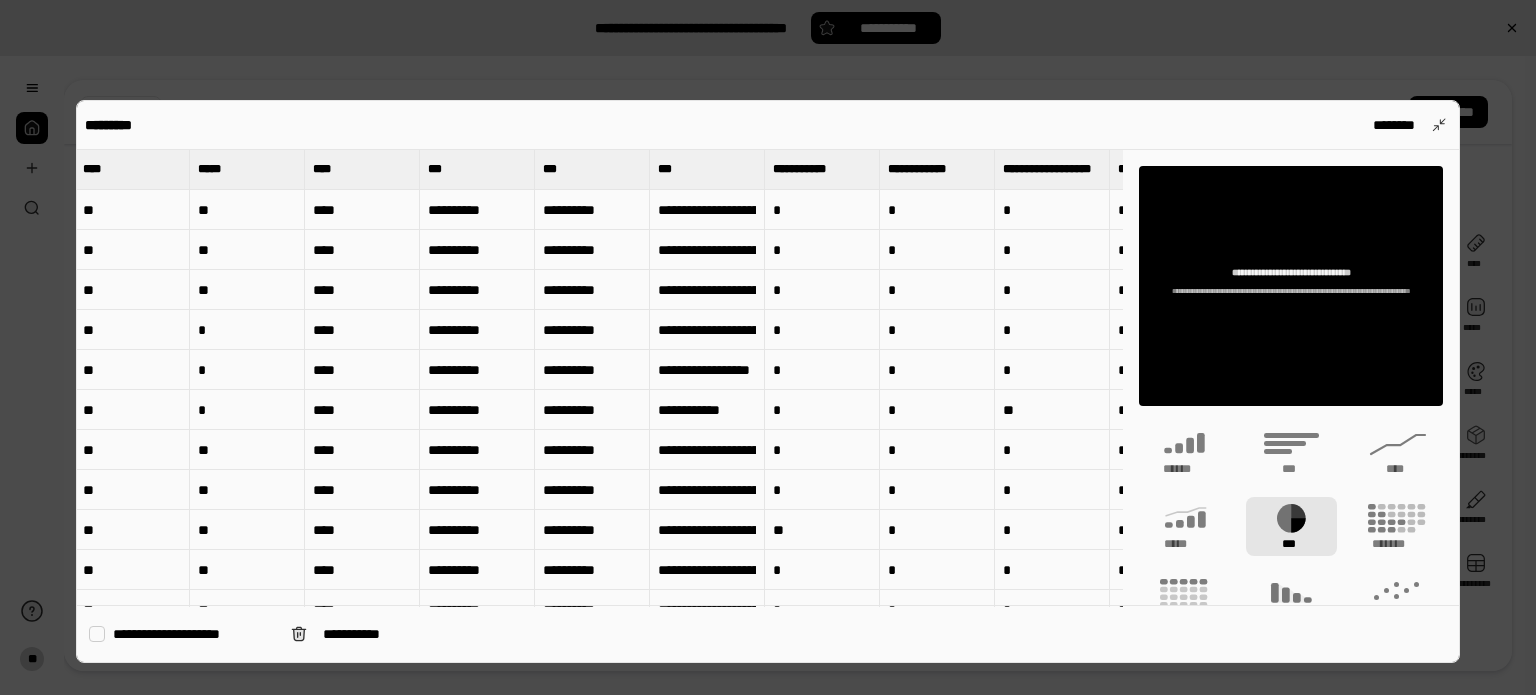 scroll, scrollTop: 0, scrollLeft: 0, axis: both 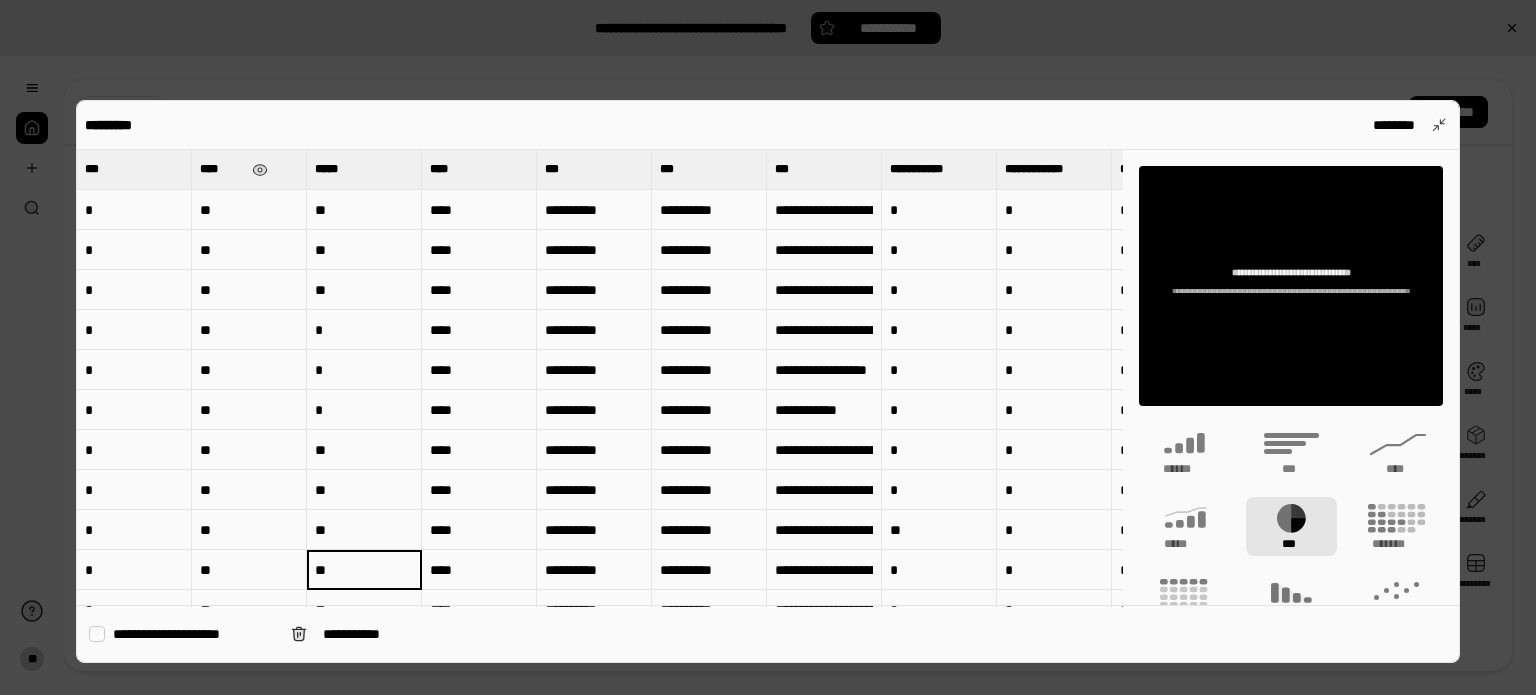 click on "****" at bounding box center (249, 169) 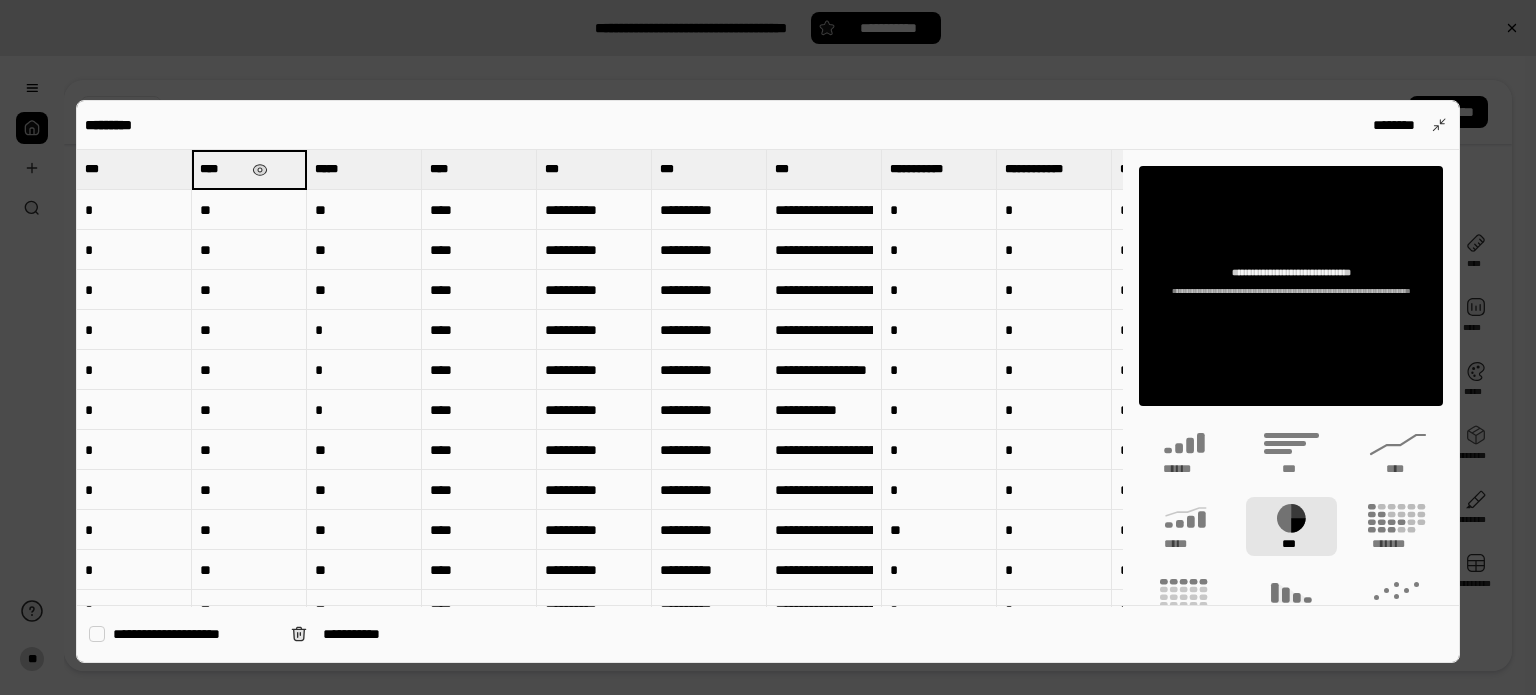 click on "****" at bounding box center [249, 169] 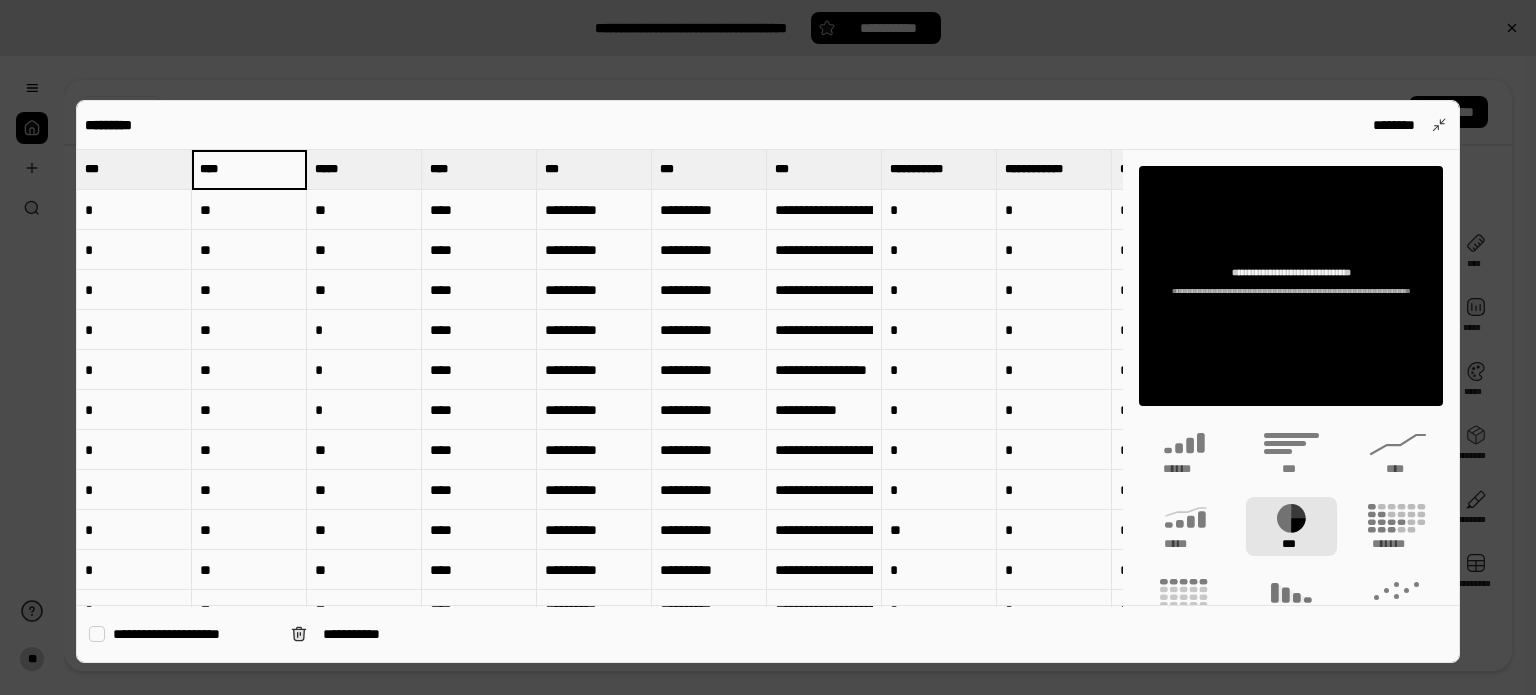 click on "****" at bounding box center (249, 169) 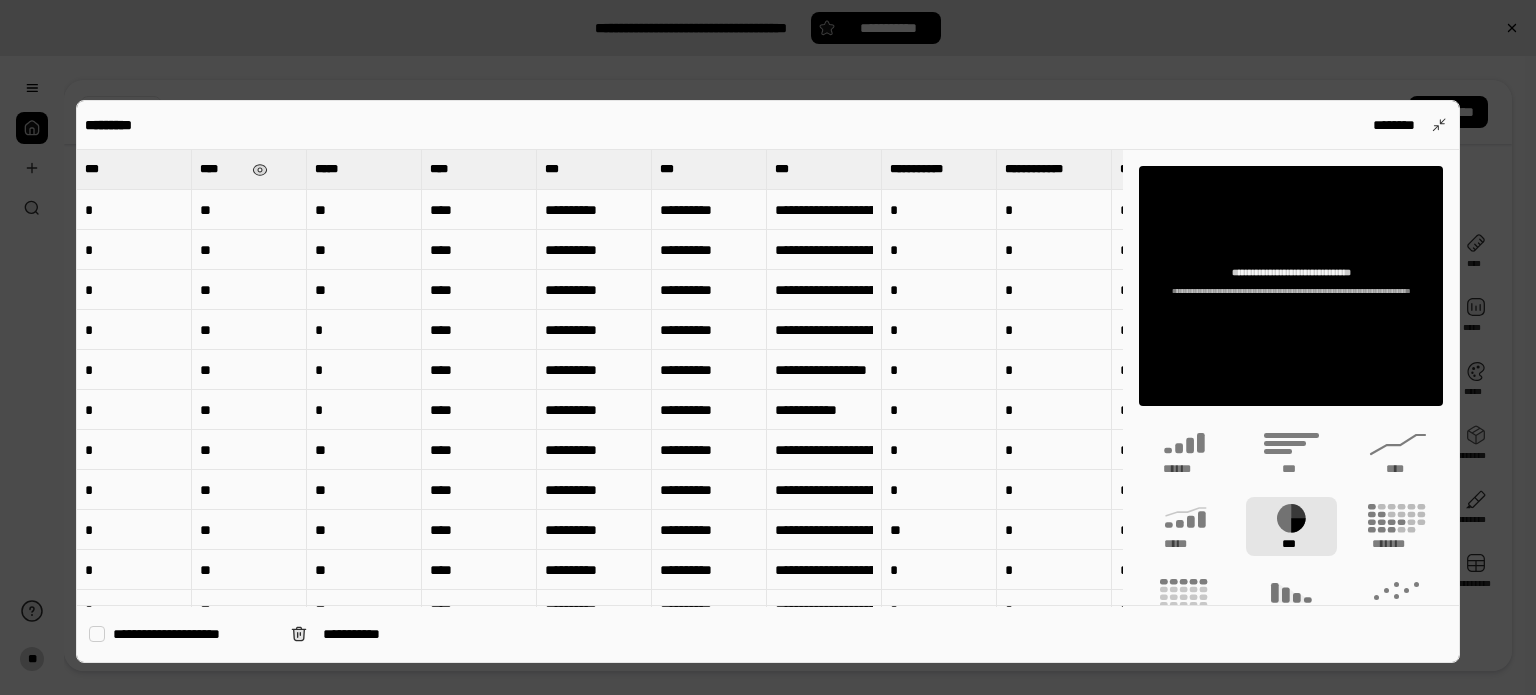 drag, startPoint x: 281, startPoint y: 173, endPoint x: 288, endPoint y: 119, distance: 54.451813 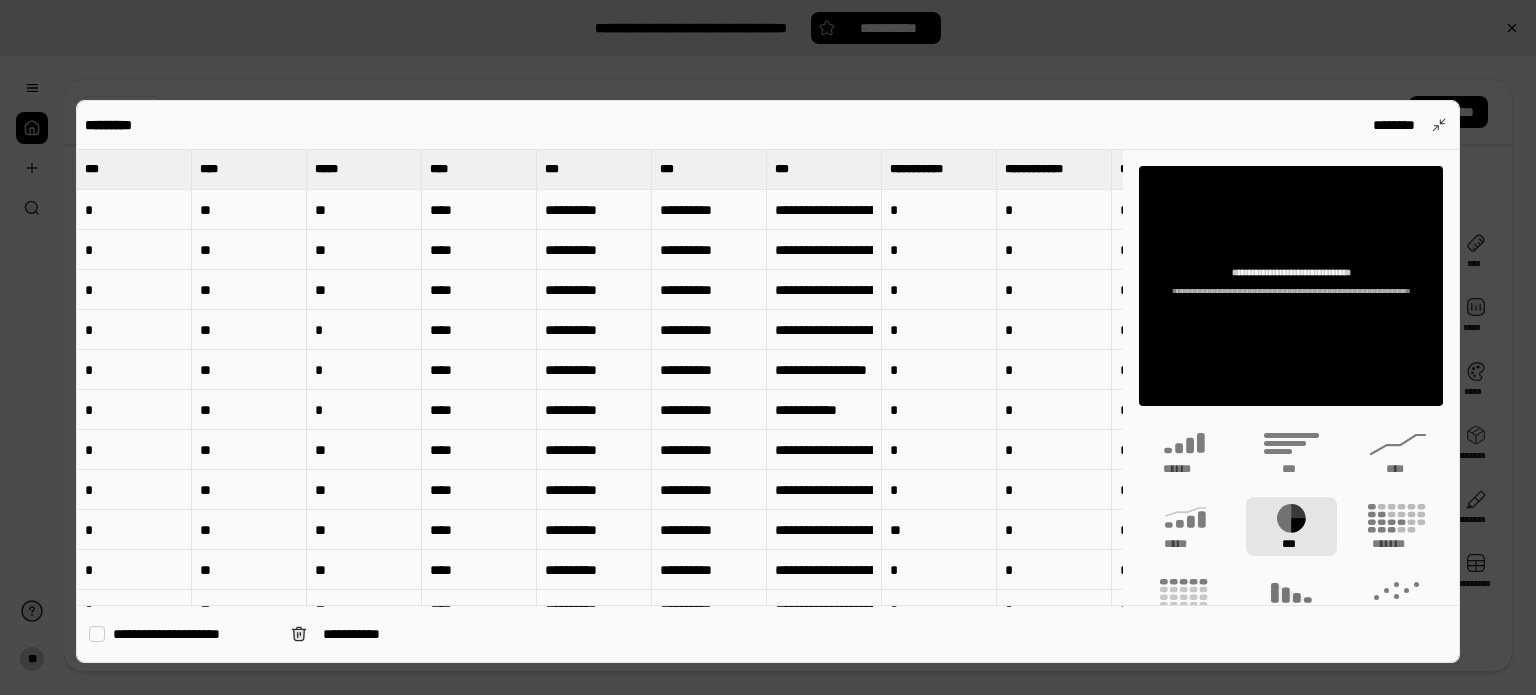 click at bounding box center [768, 347] 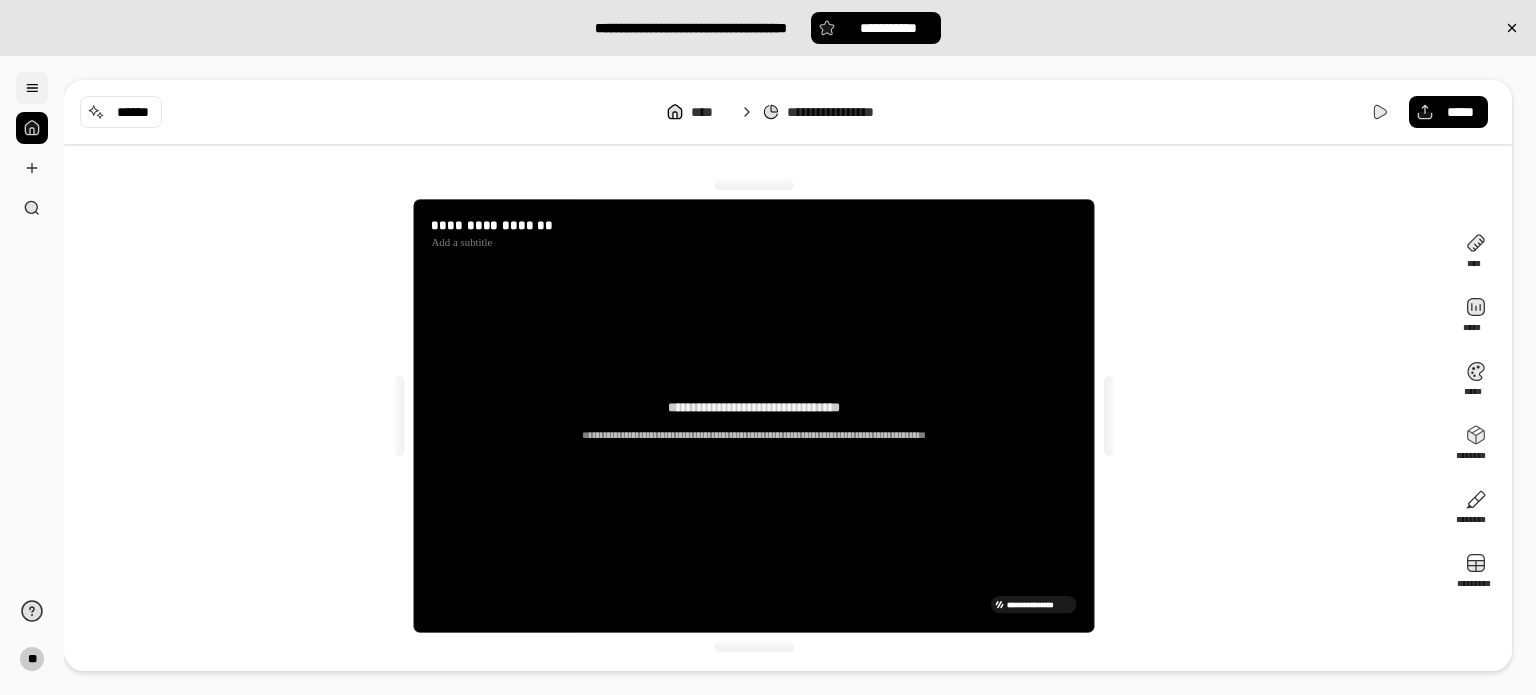 click at bounding box center (32, 88) 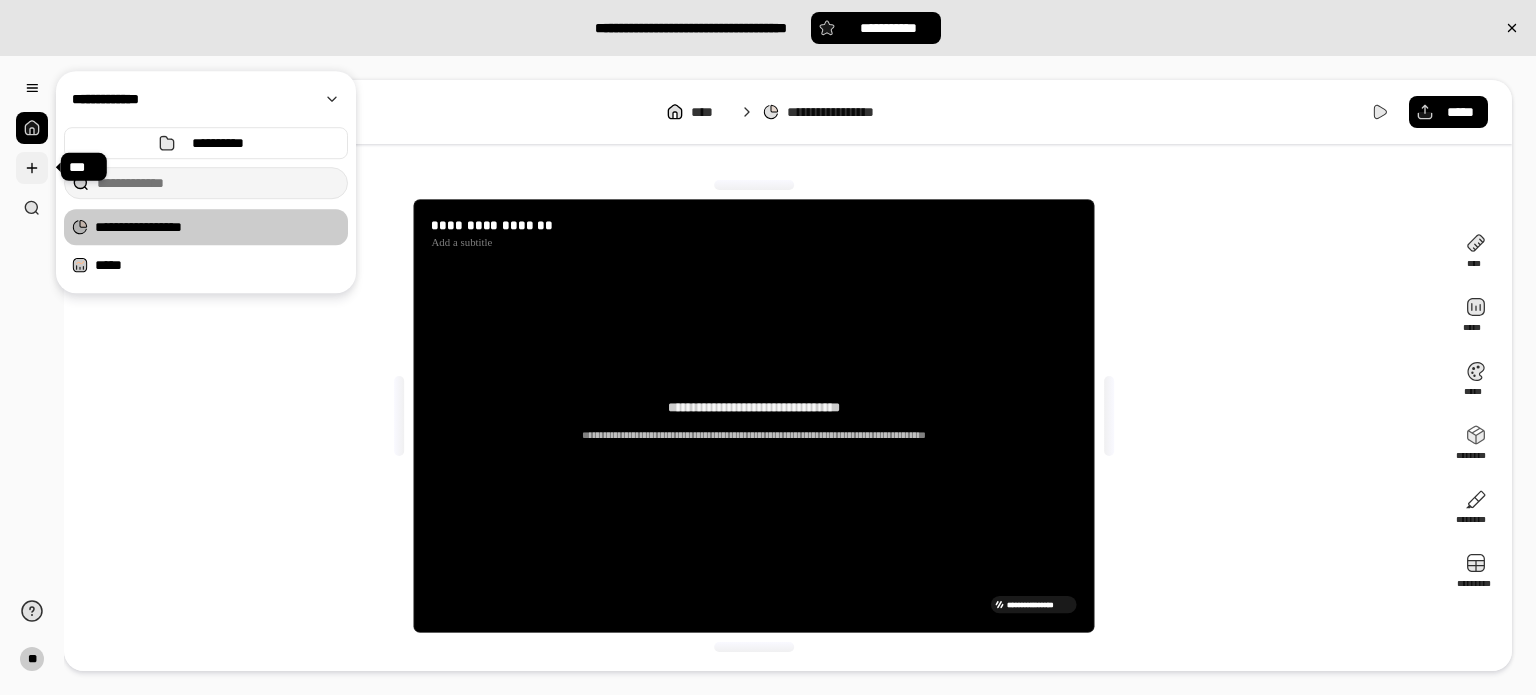 click at bounding box center [32, 168] 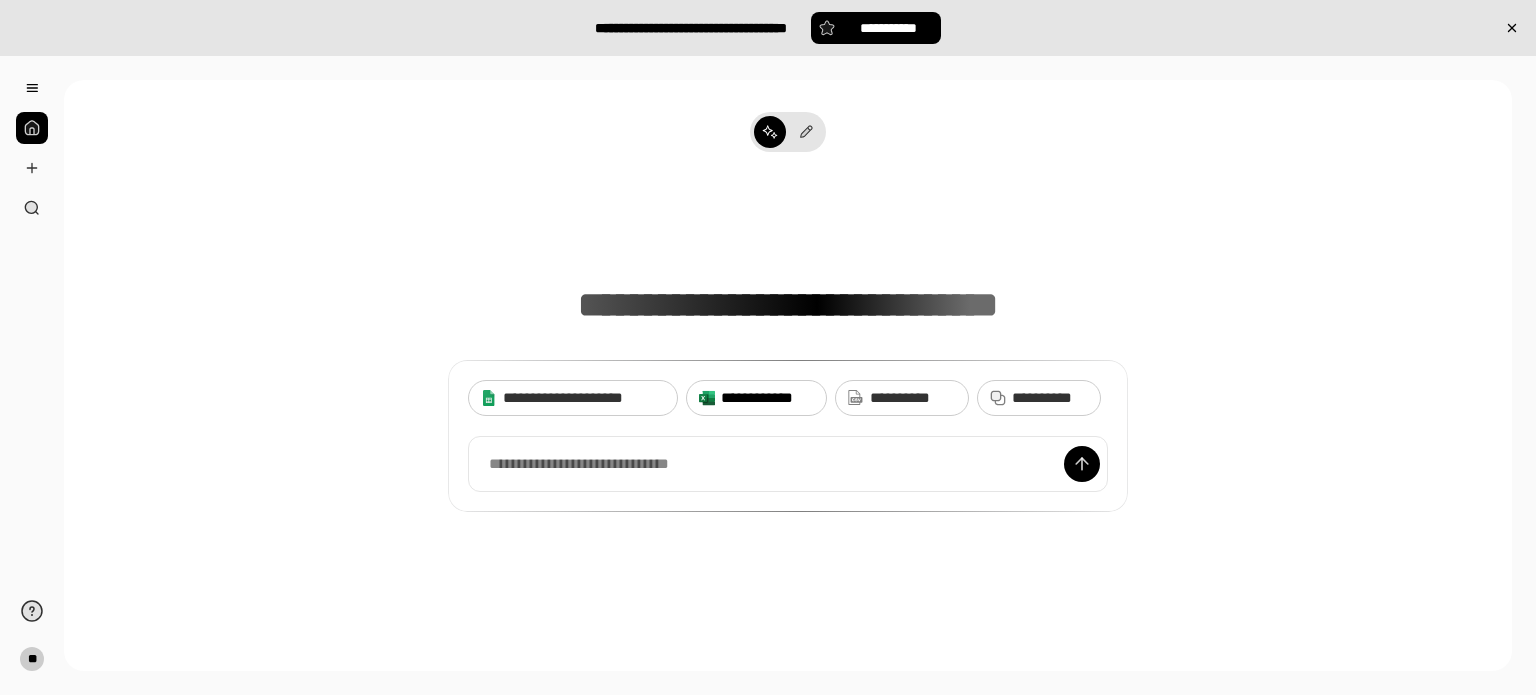 click on "**********" at bounding box center (767, 398) 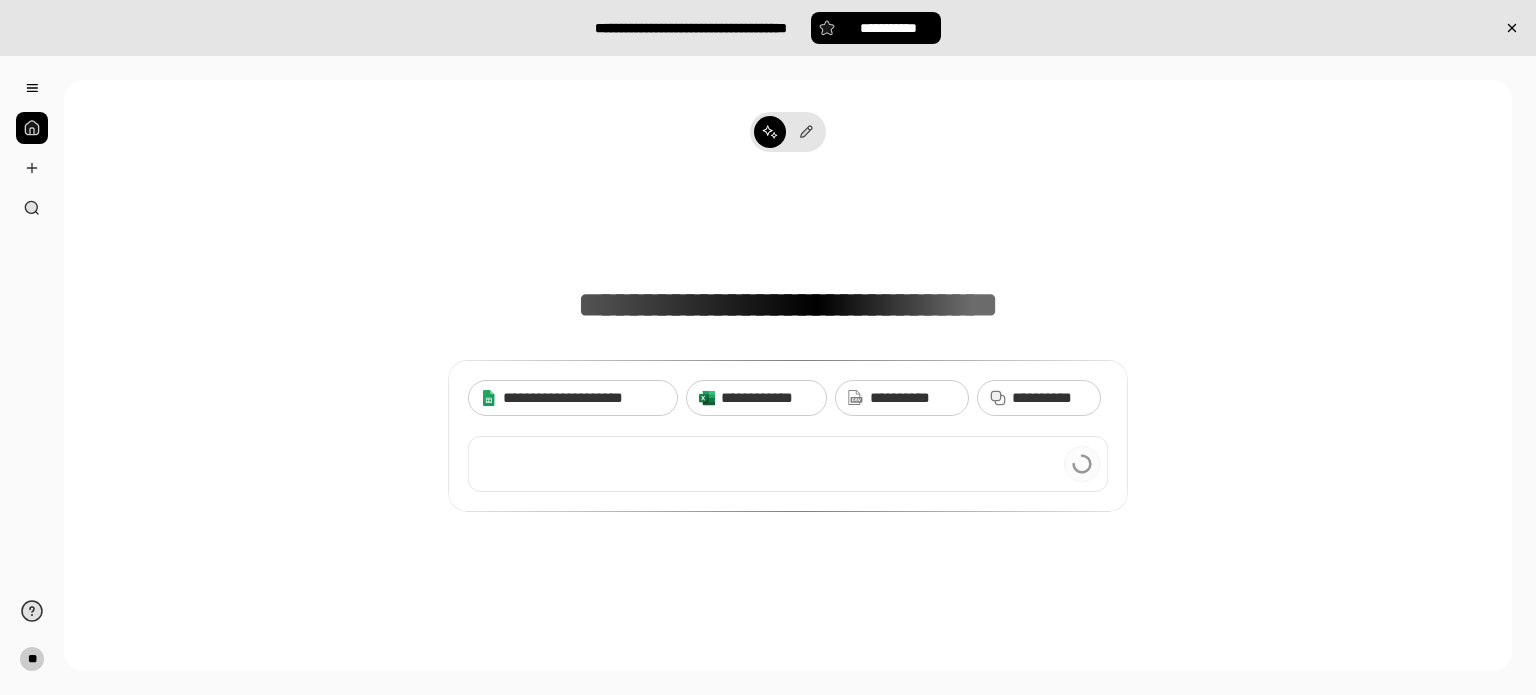 click at bounding box center (788, 464) 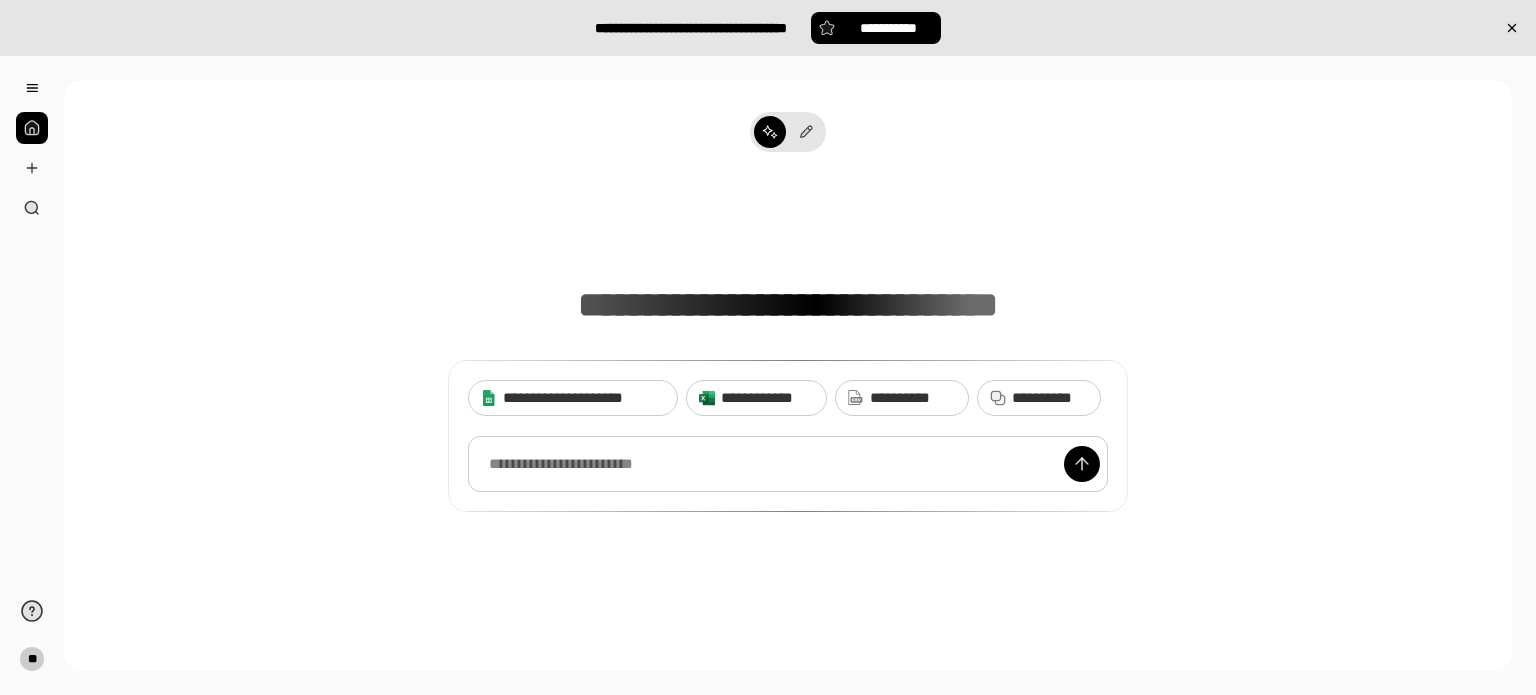 click at bounding box center (788, 464) 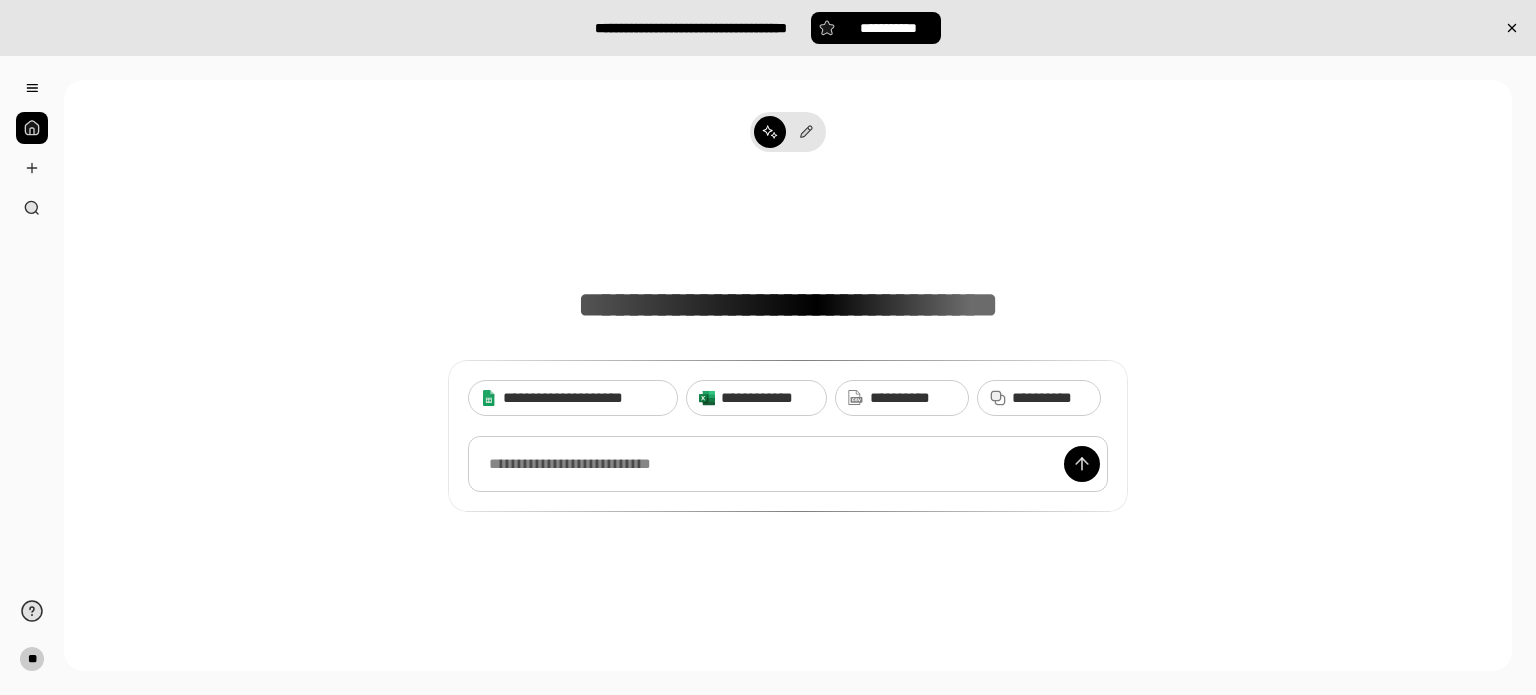 click at bounding box center [788, 464] 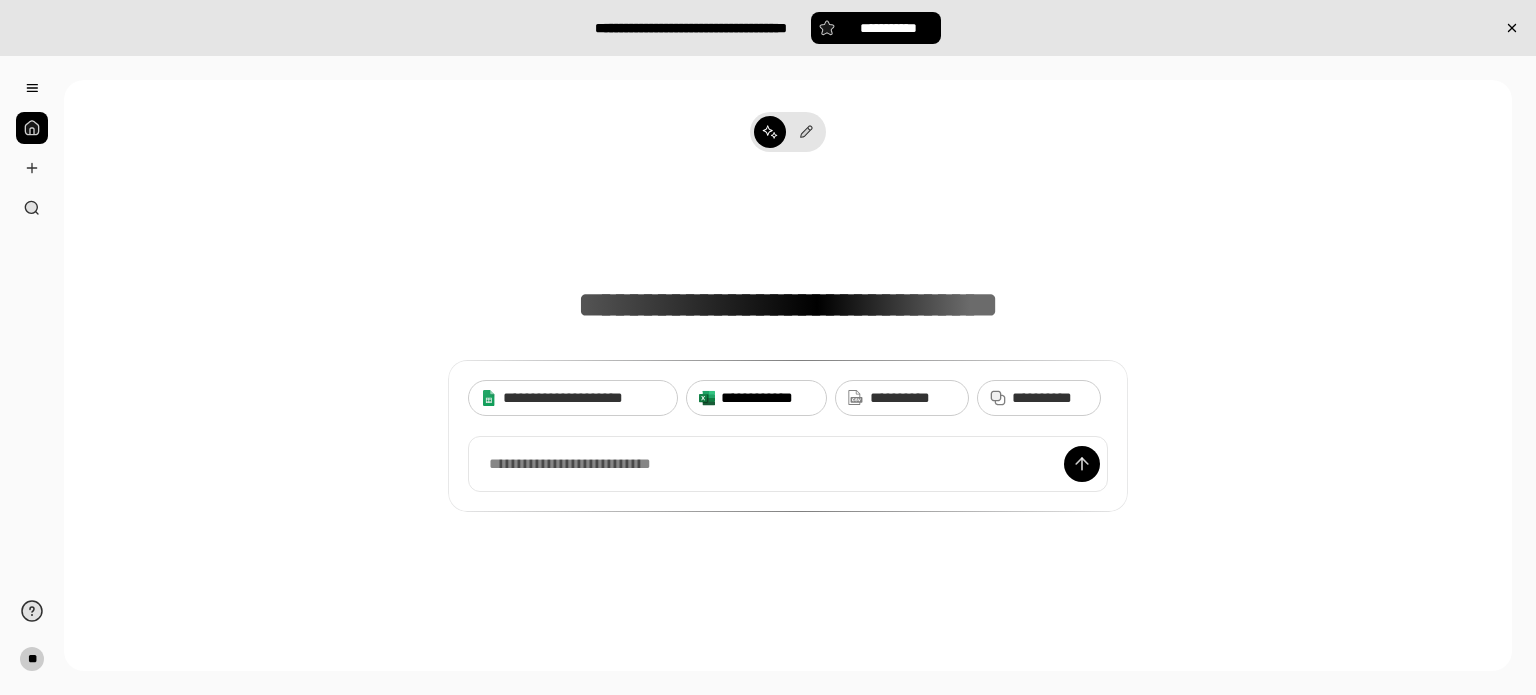 click on "**********" at bounding box center [767, 398] 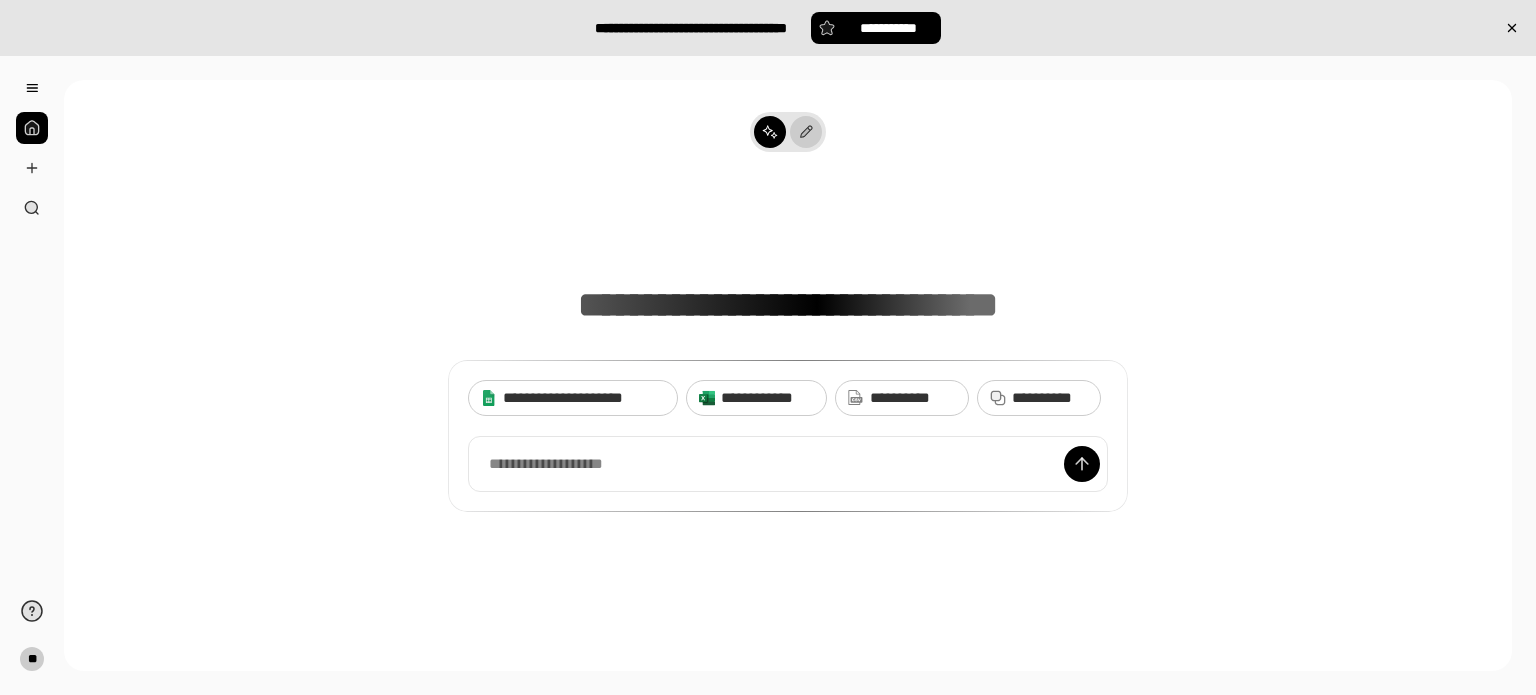 click at bounding box center [806, 132] 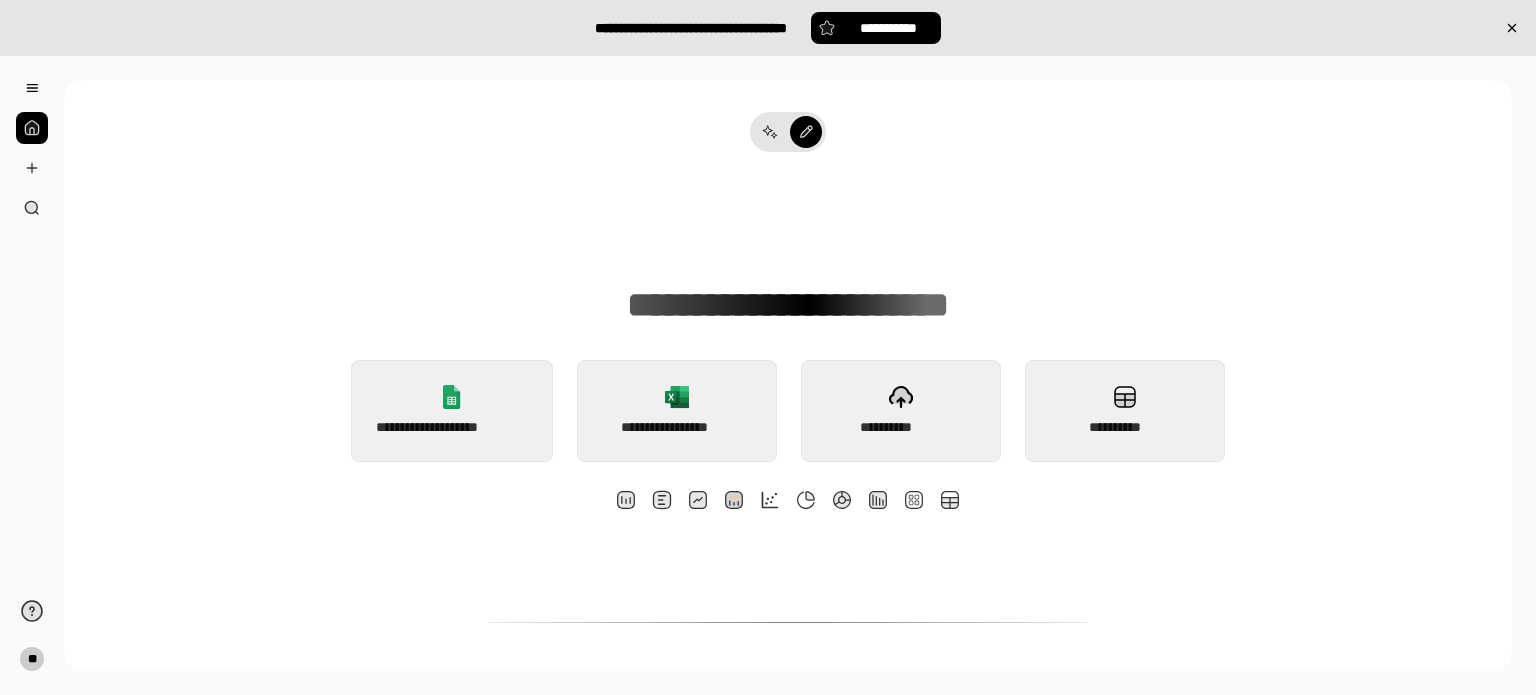 click on "**********" at bounding box center (788, 1212) 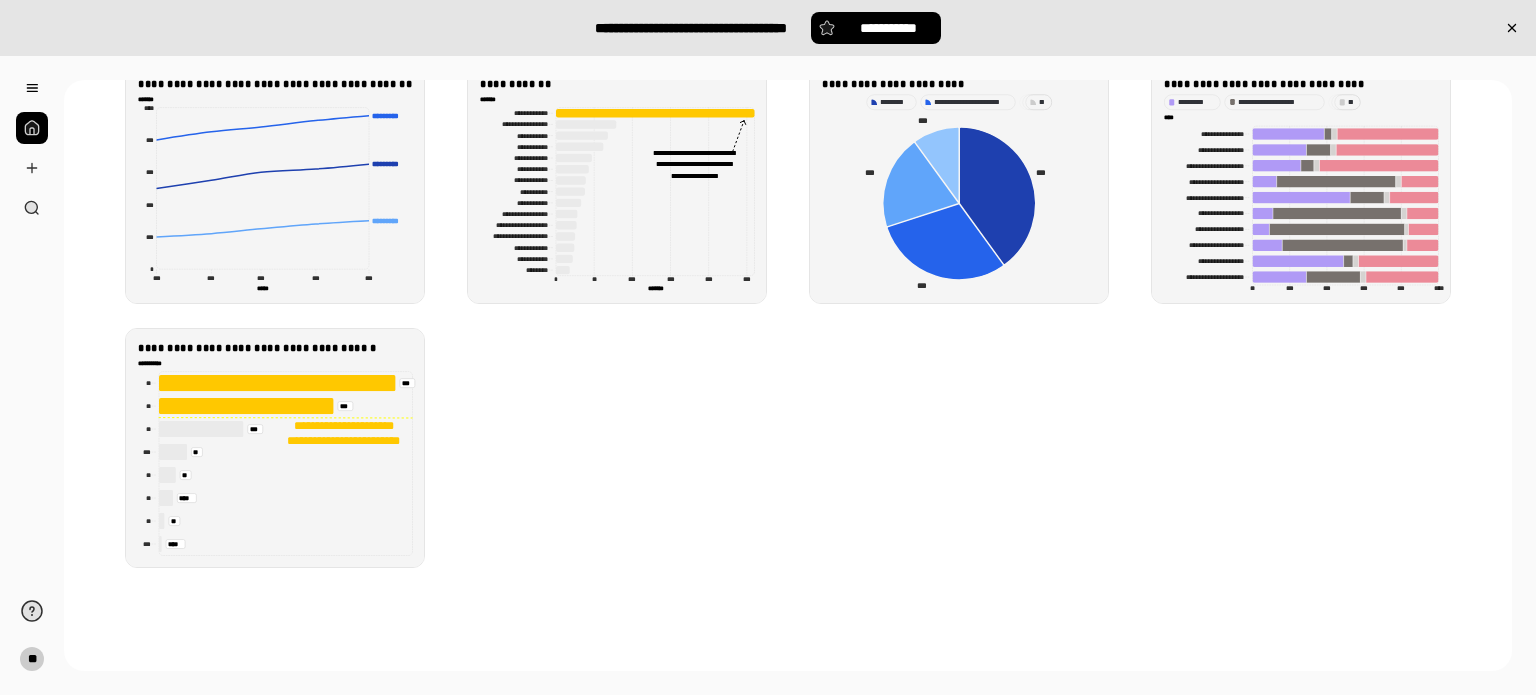 scroll, scrollTop: 2504, scrollLeft: 0, axis: vertical 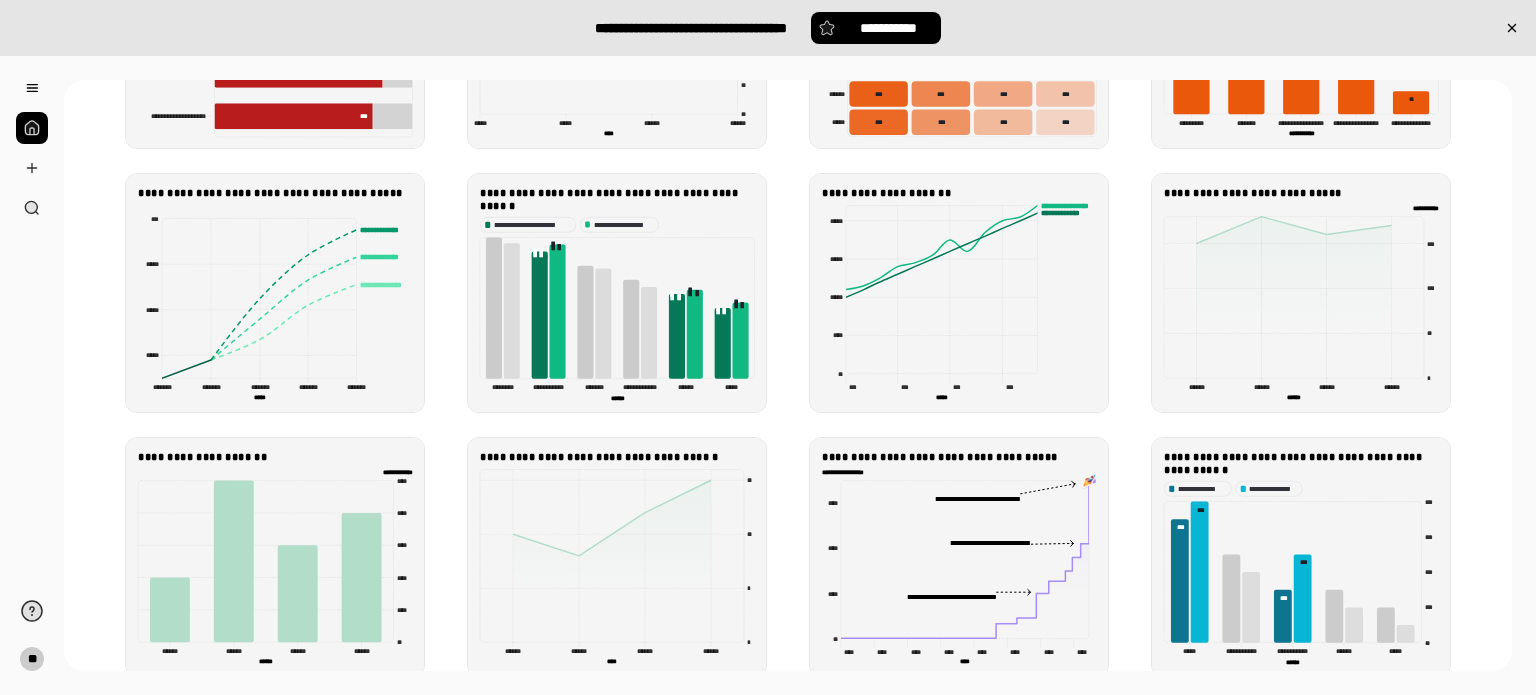 click on "**********" at bounding box center [768, 28] 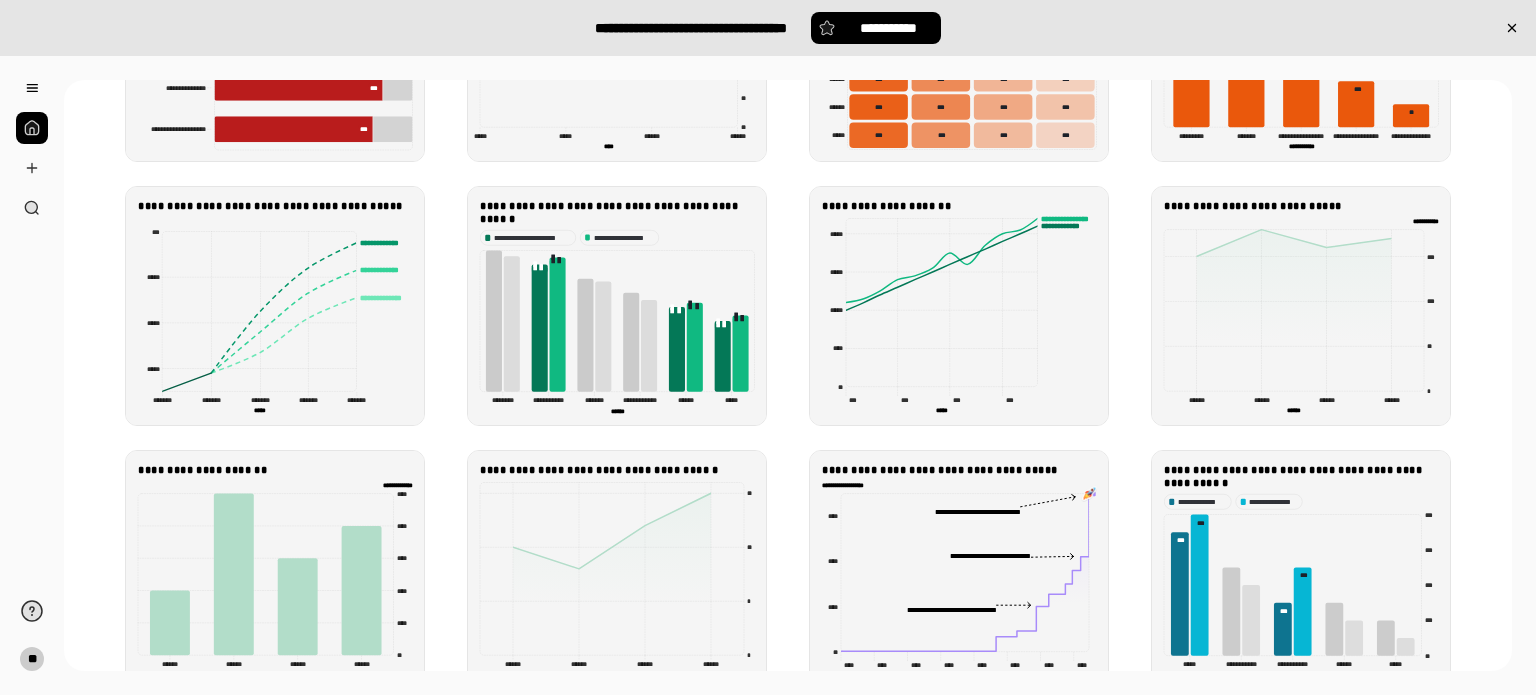 scroll, scrollTop: 1104, scrollLeft: 0, axis: vertical 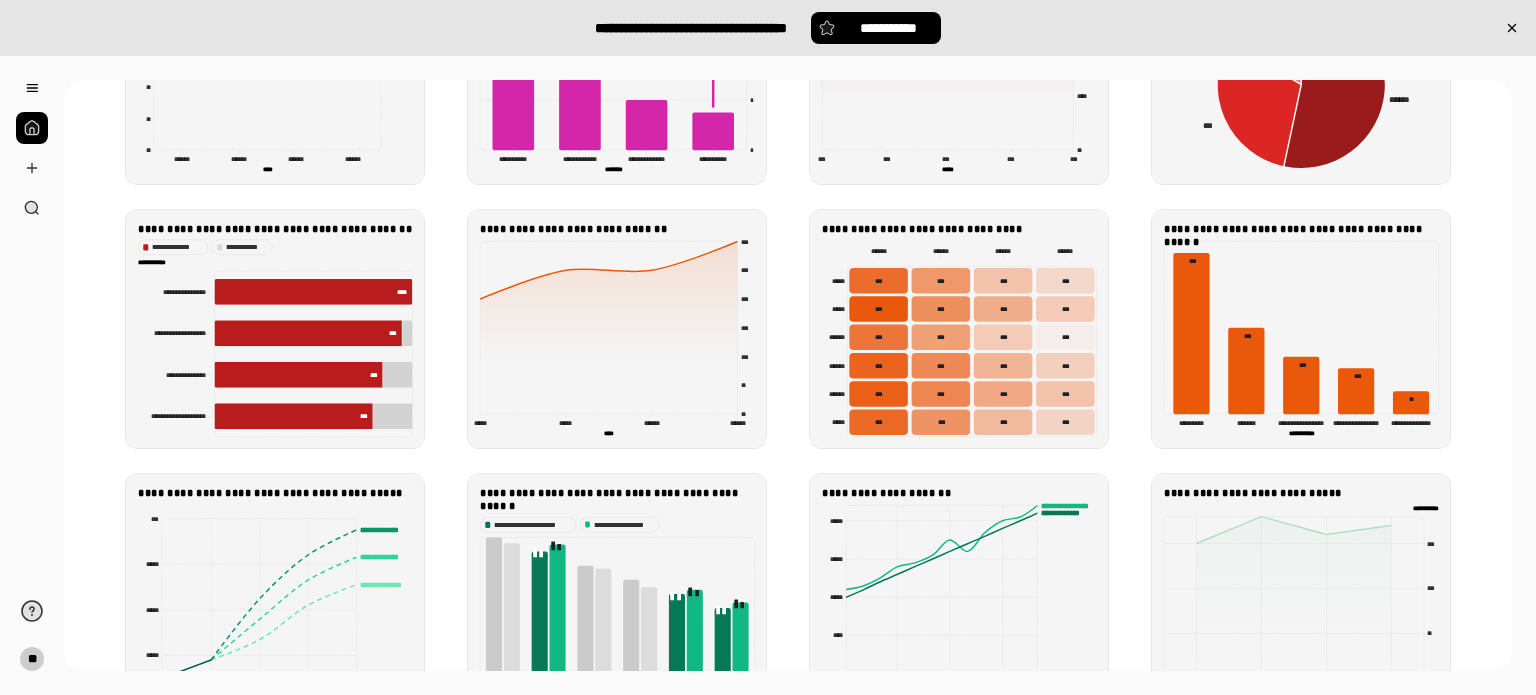 click at bounding box center [32, 148] 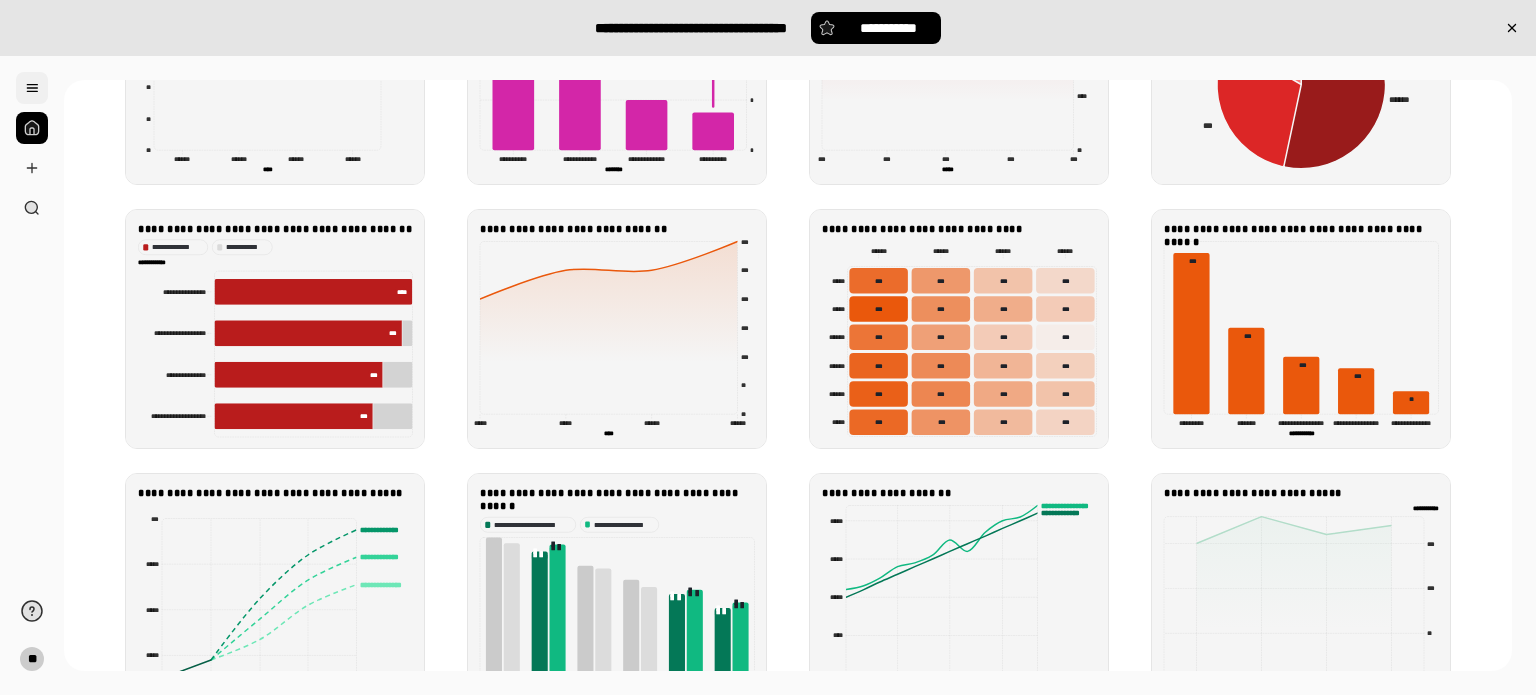 click at bounding box center (32, 88) 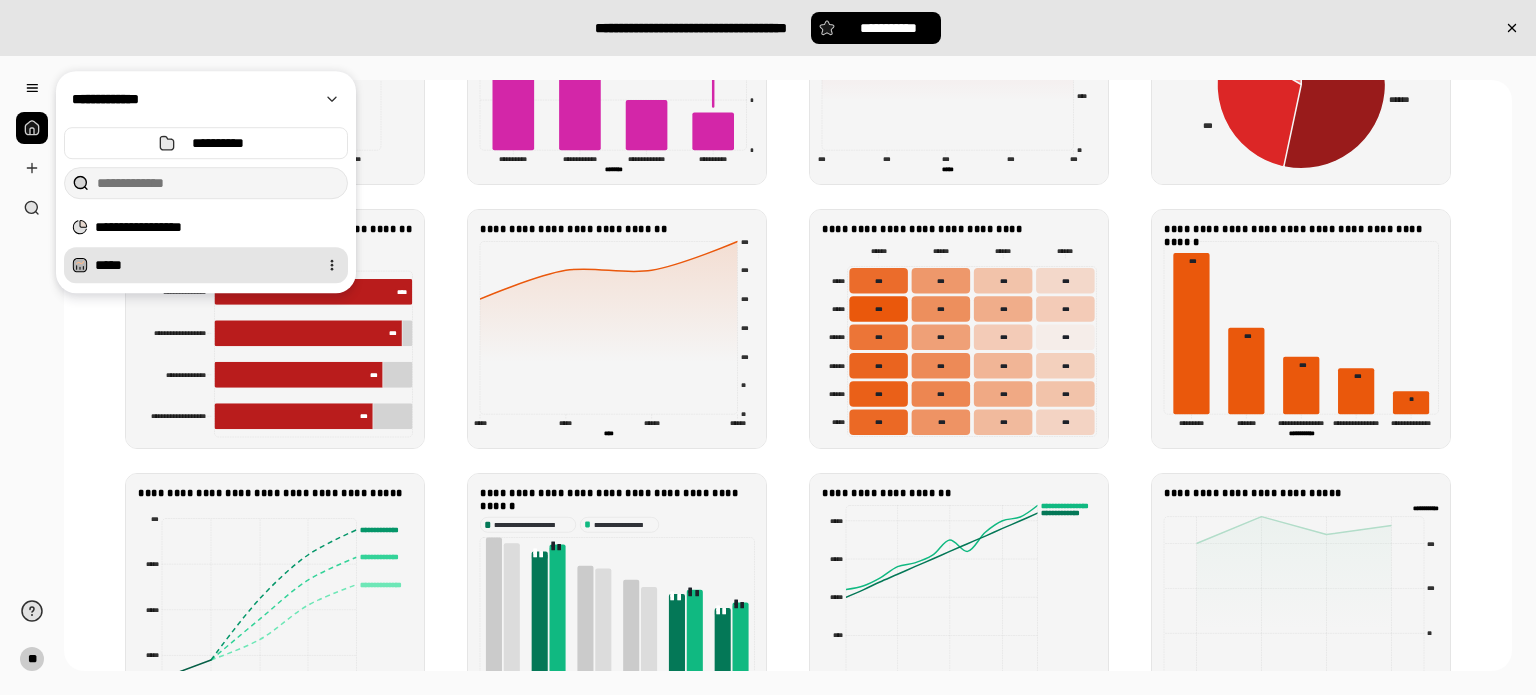 click on "*****" at bounding box center [202, 265] 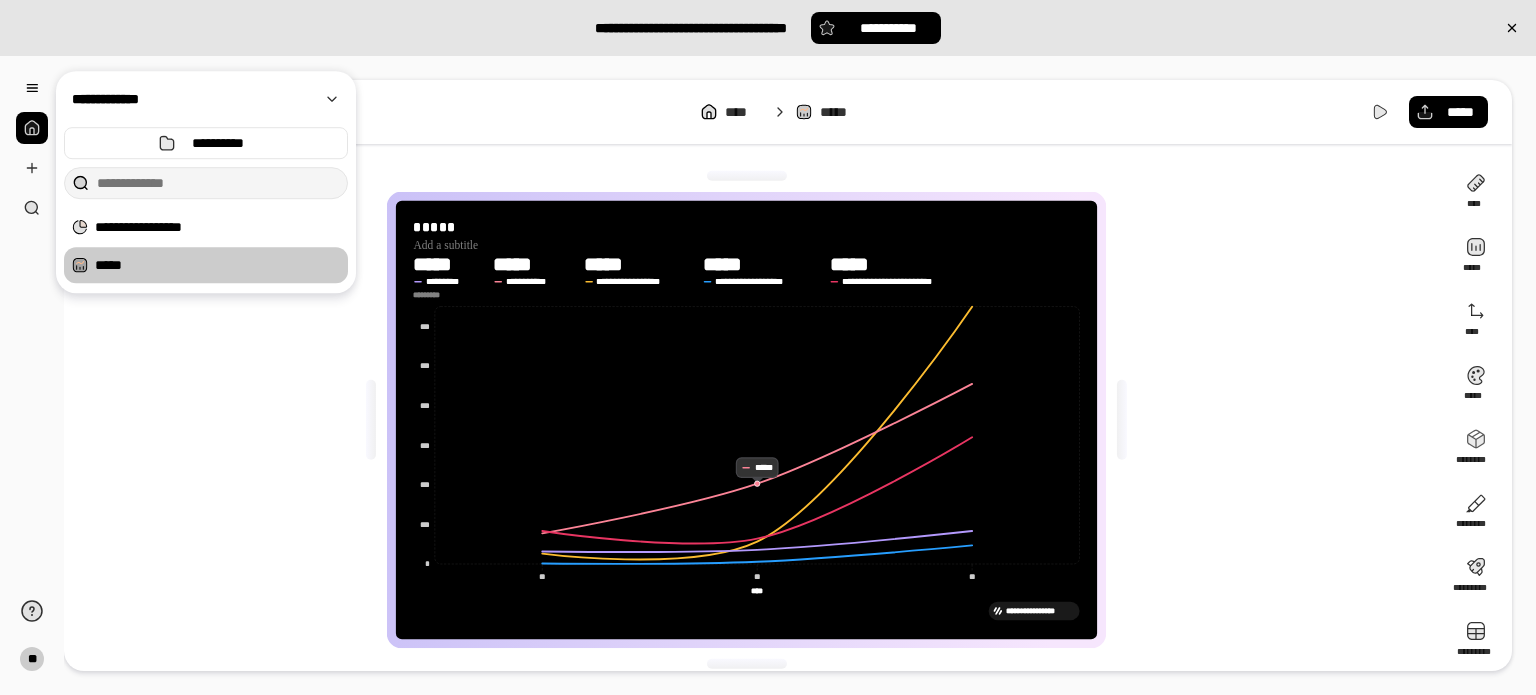 click on "**********" at bounding box center (754, 420) 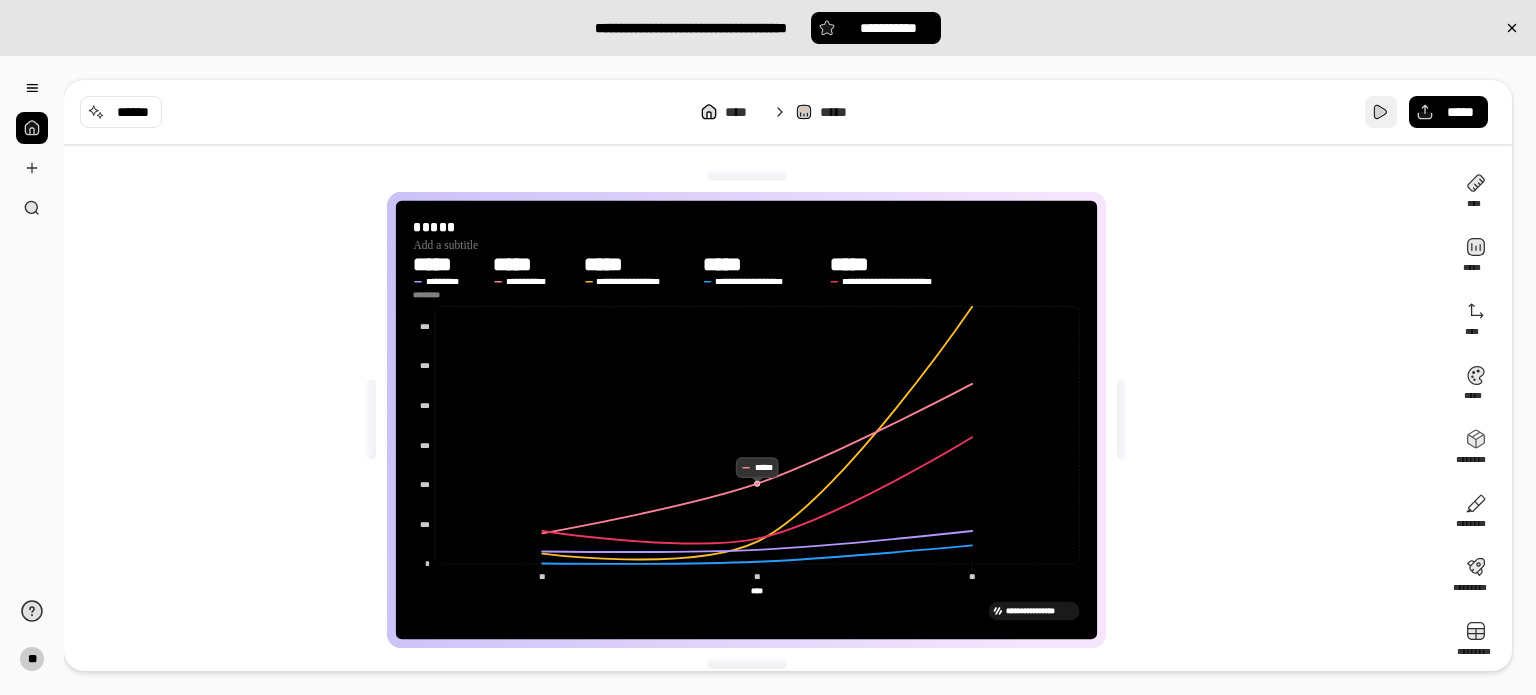 click at bounding box center [1381, 112] 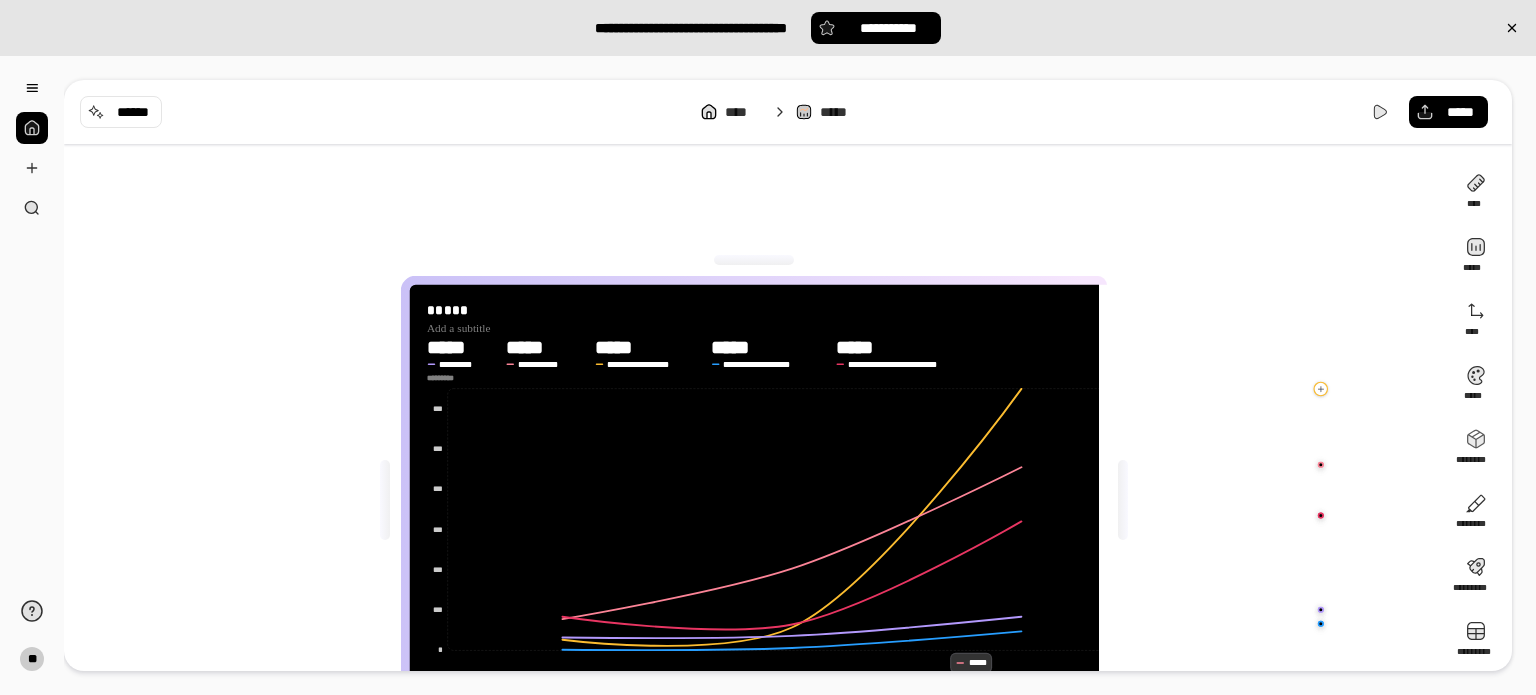 click 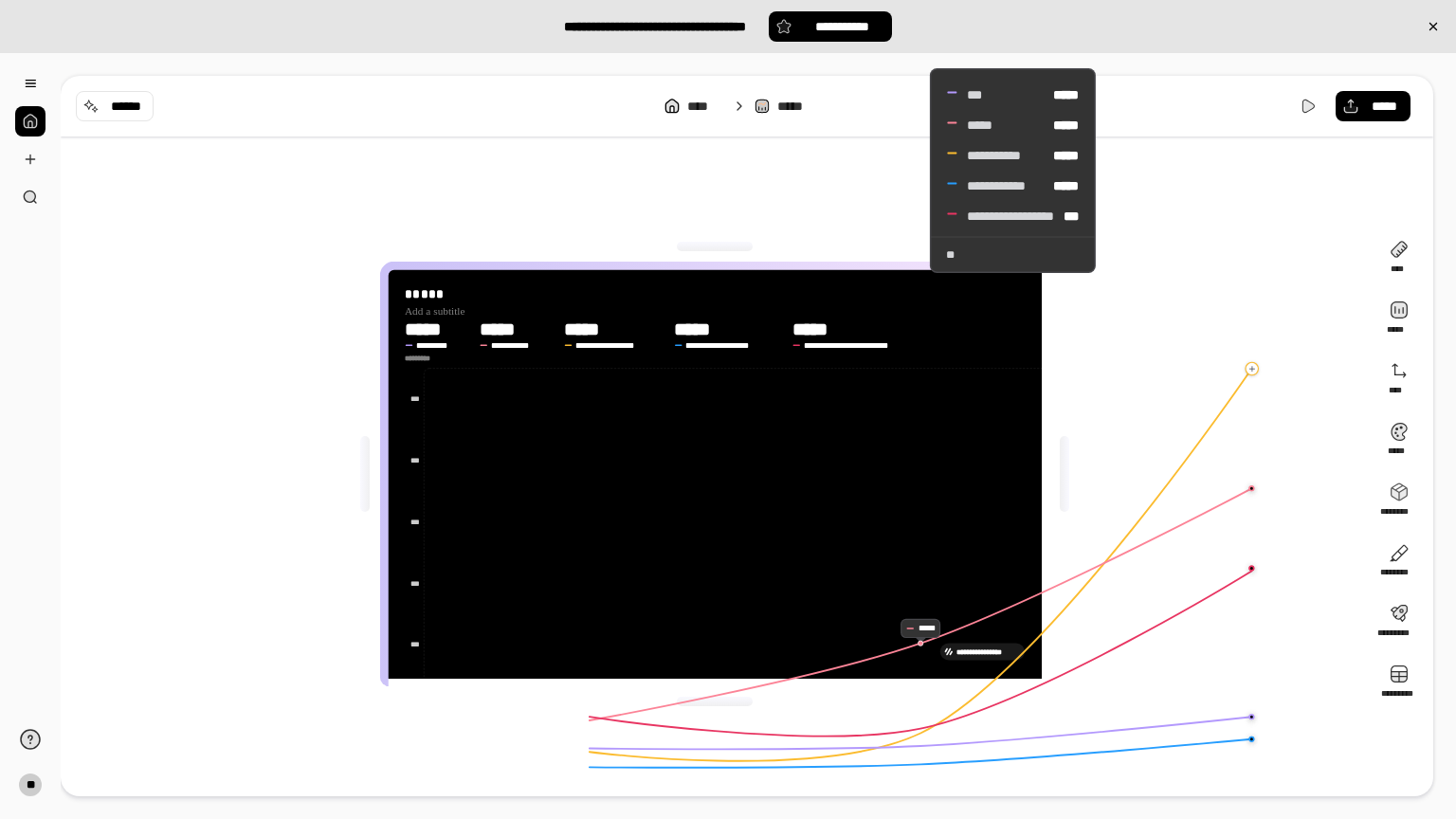 drag, startPoint x: 1180, startPoint y: 162, endPoint x: 1219, endPoint y: 171, distance: 40.024992 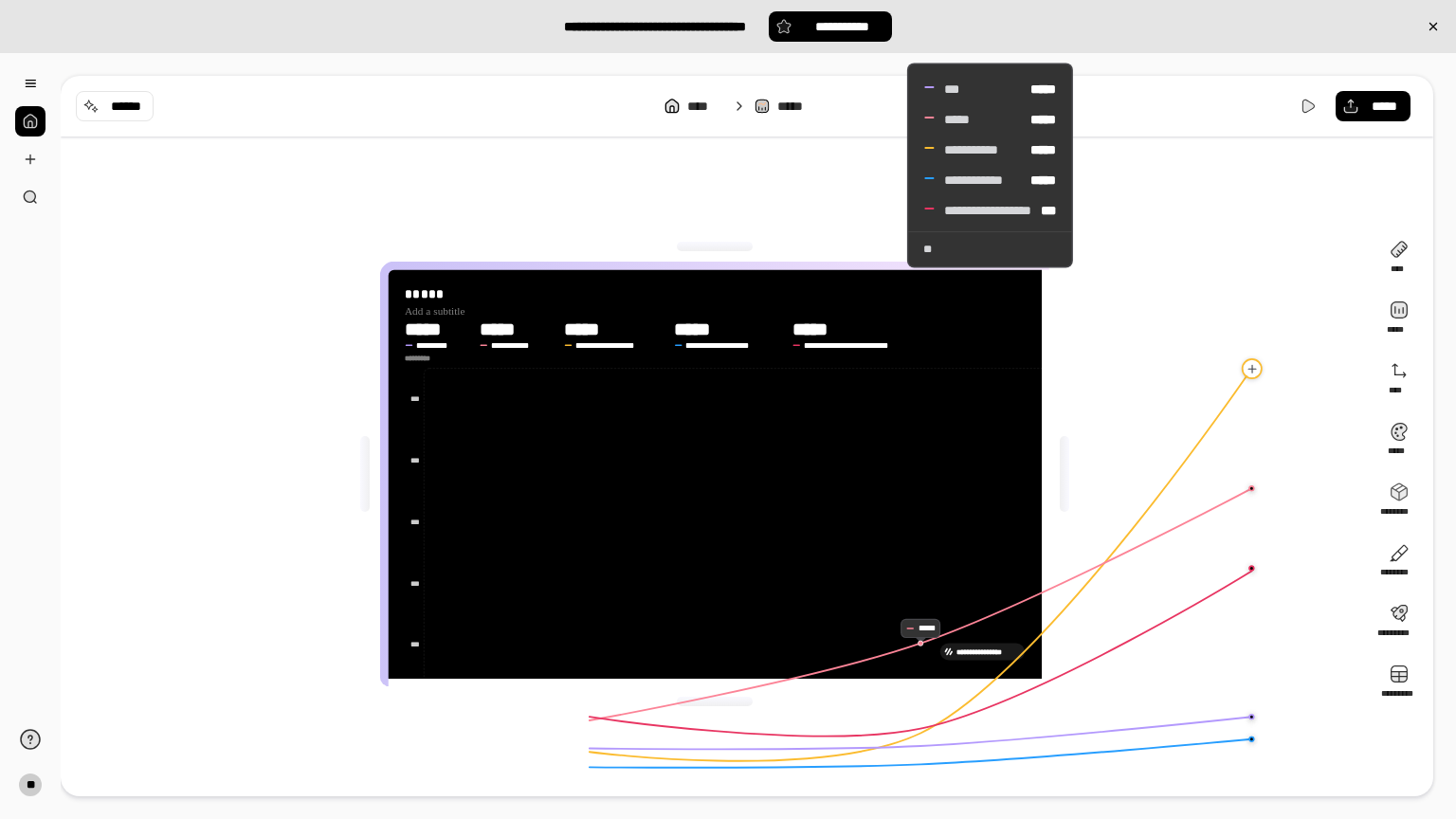 click 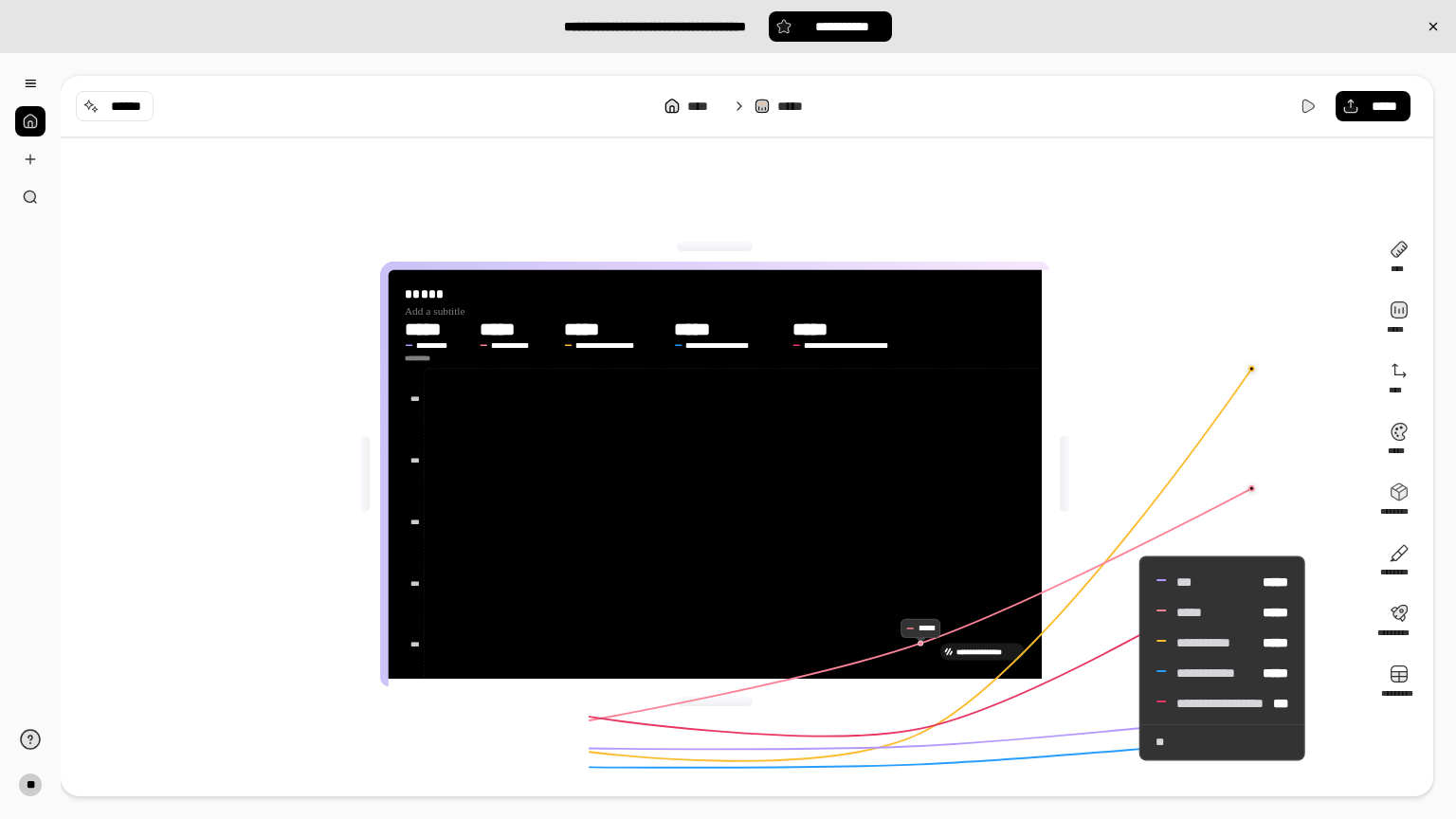 click 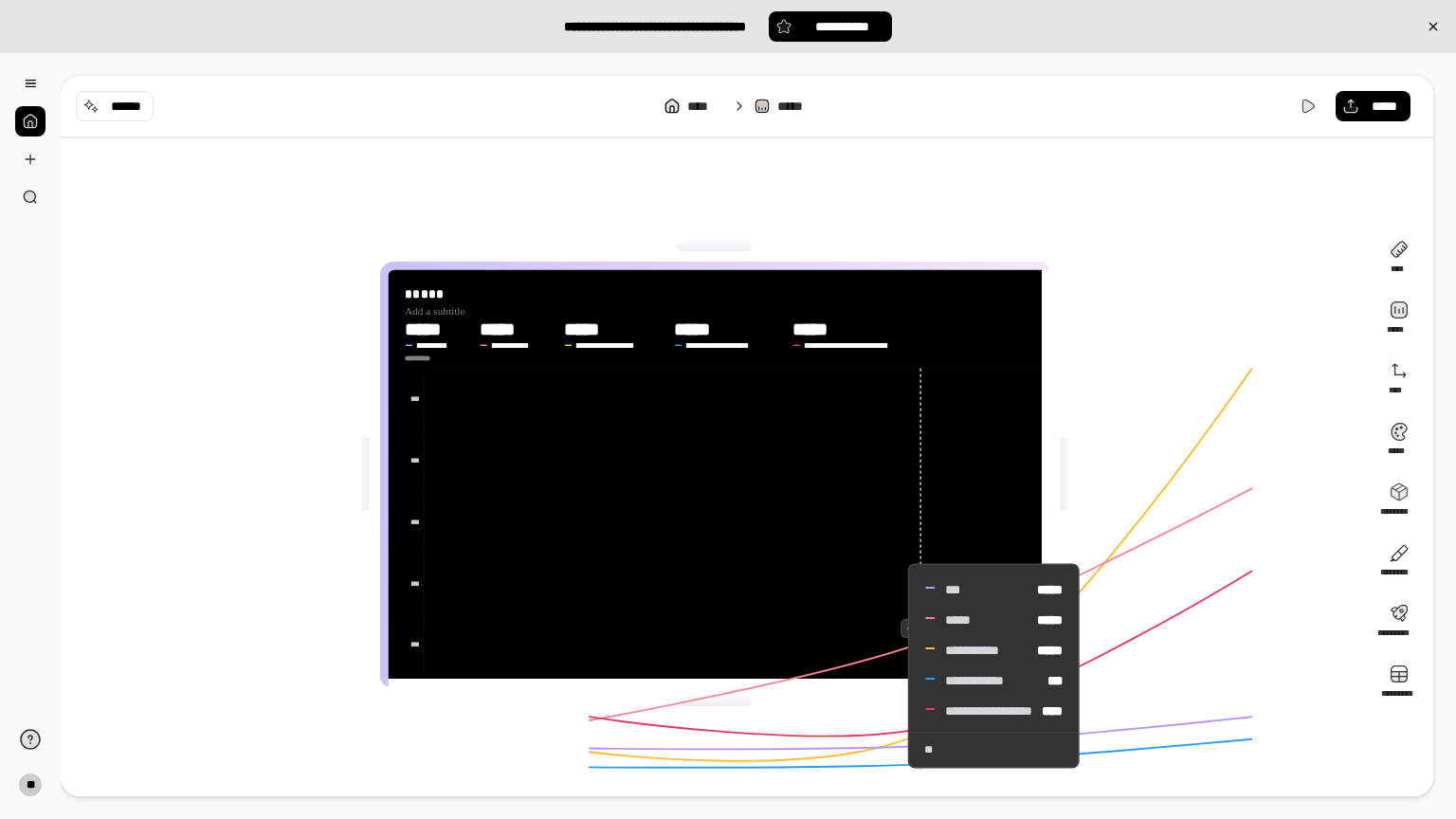 drag, startPoint x: 1087, startPoint y: 664, endPoint x: 821, endPoint y: 665, distance: 266.0019 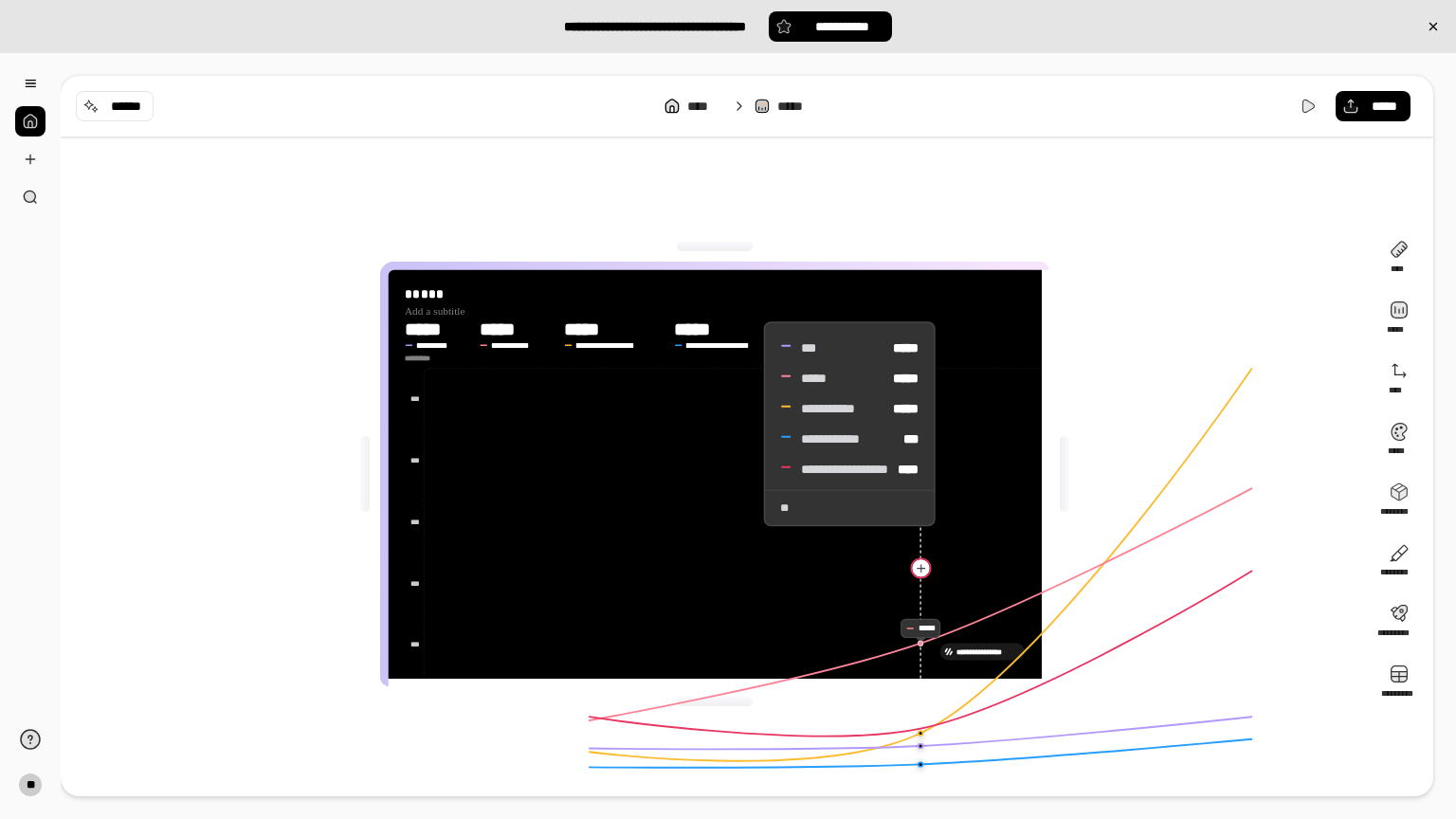 click 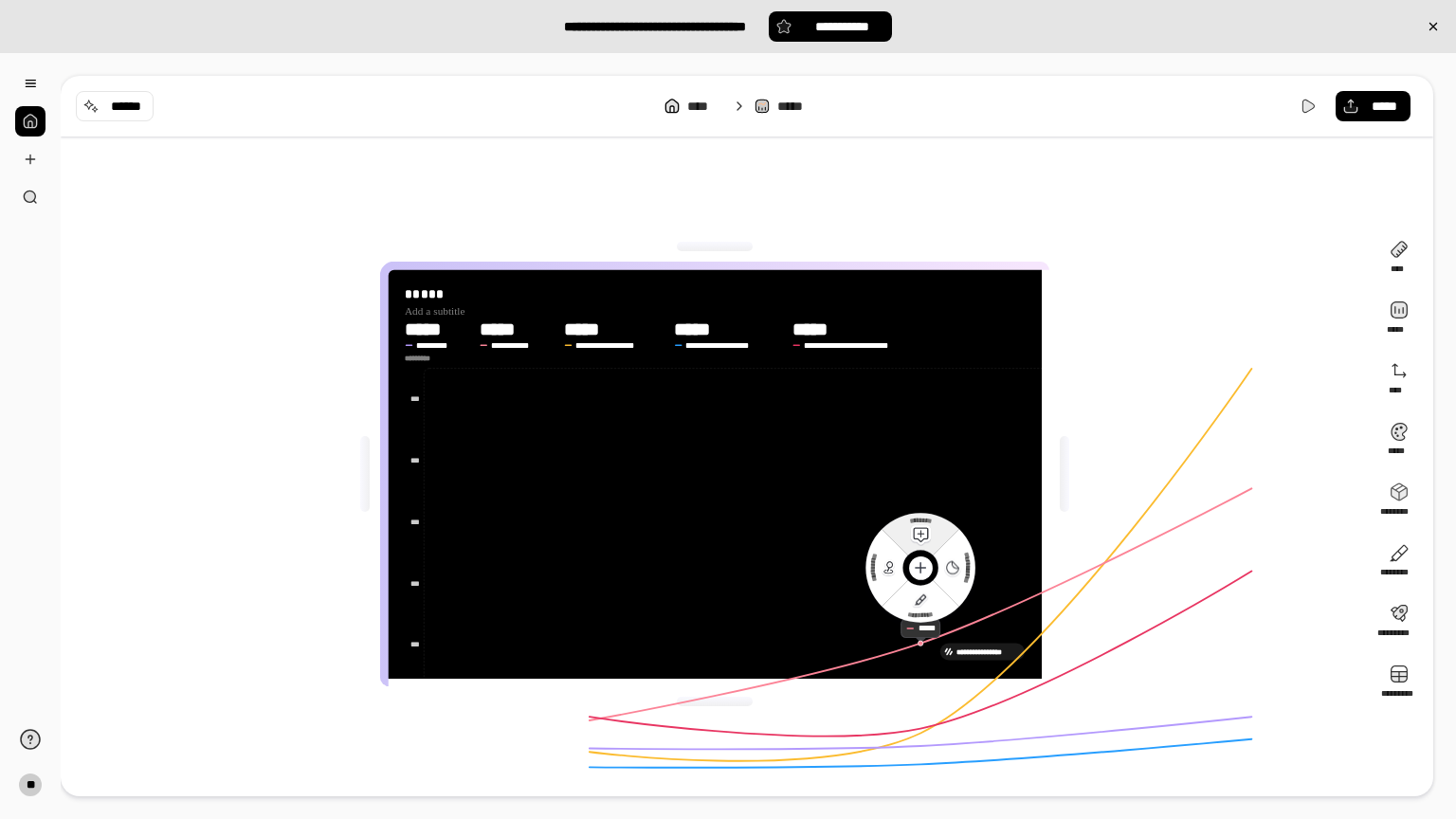 click 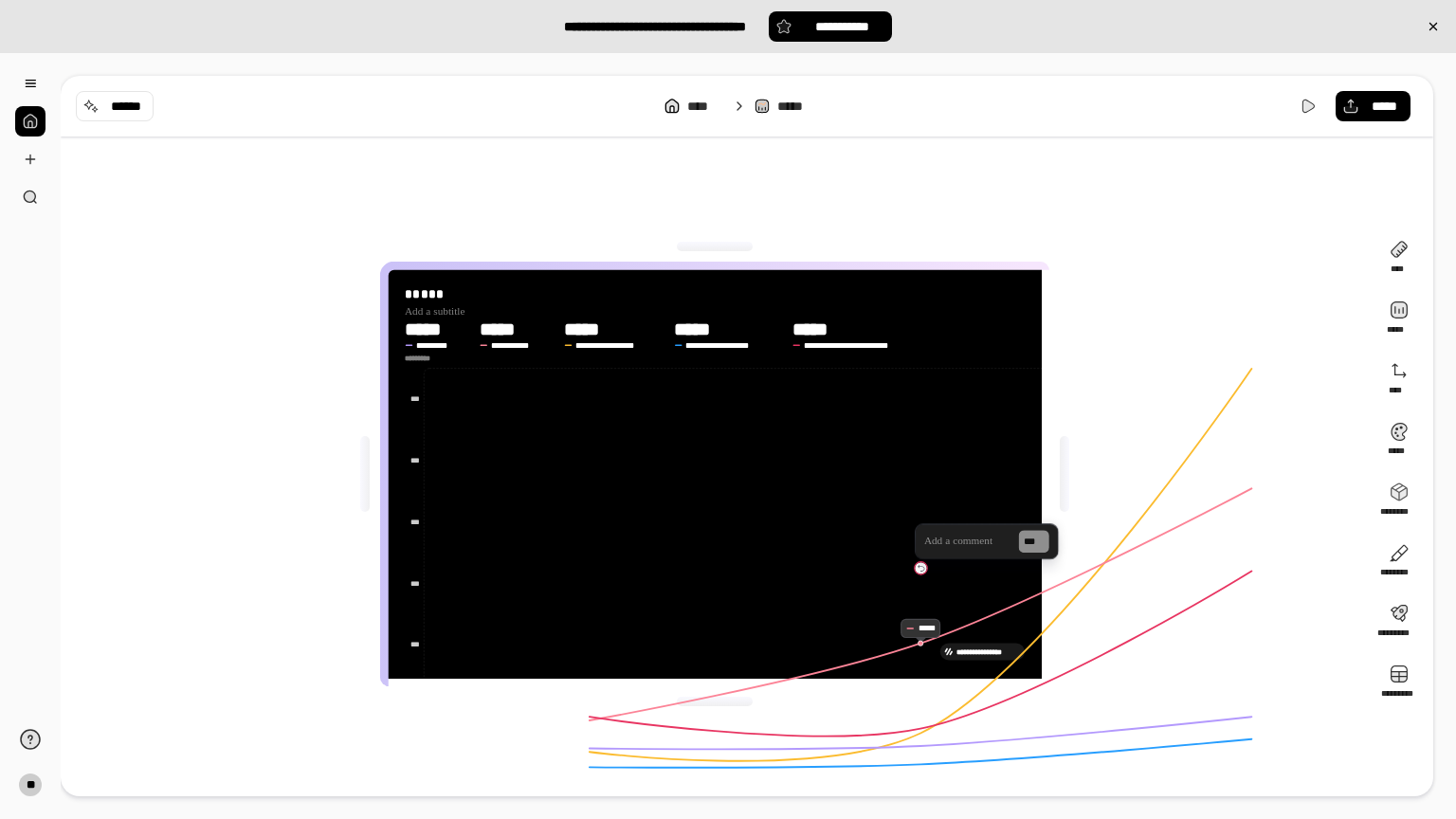 click at bounding box center (967, 541) 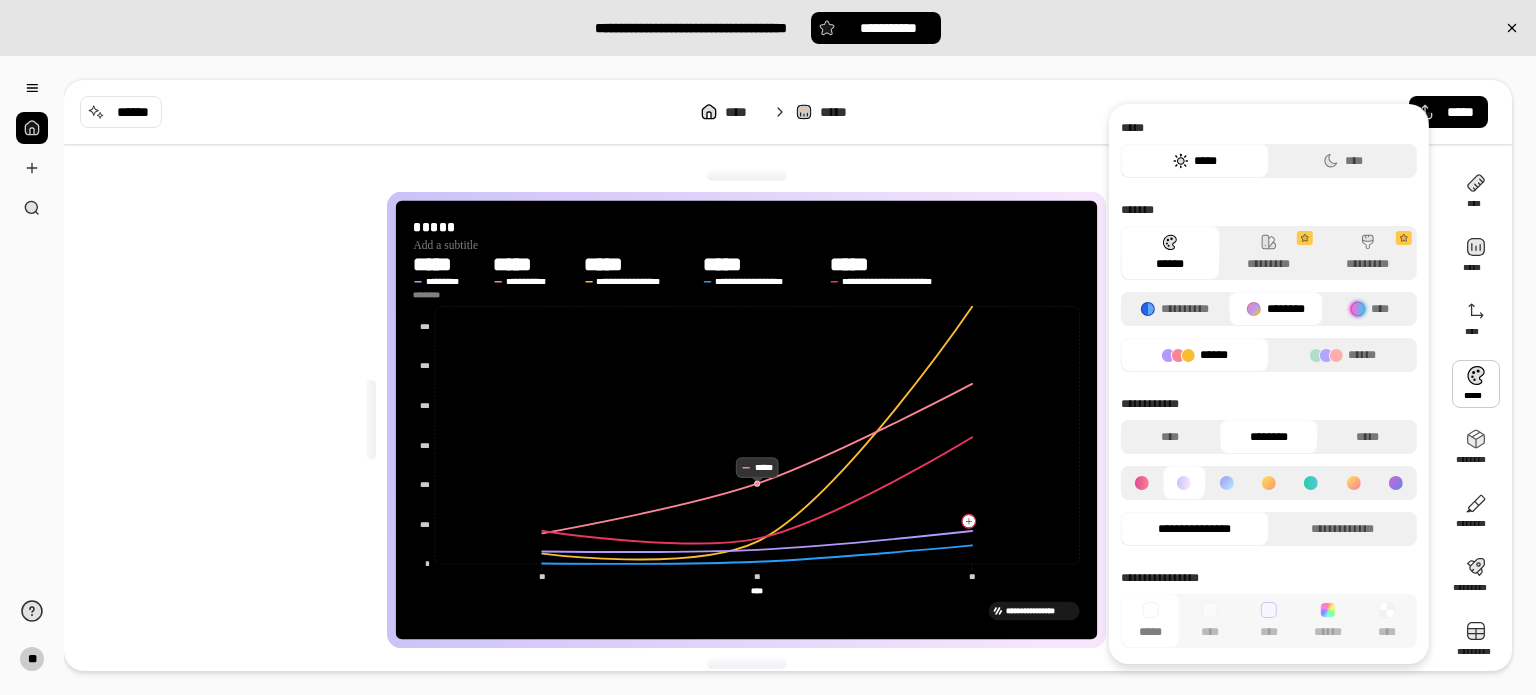 click at bounding box center [1311, 483] 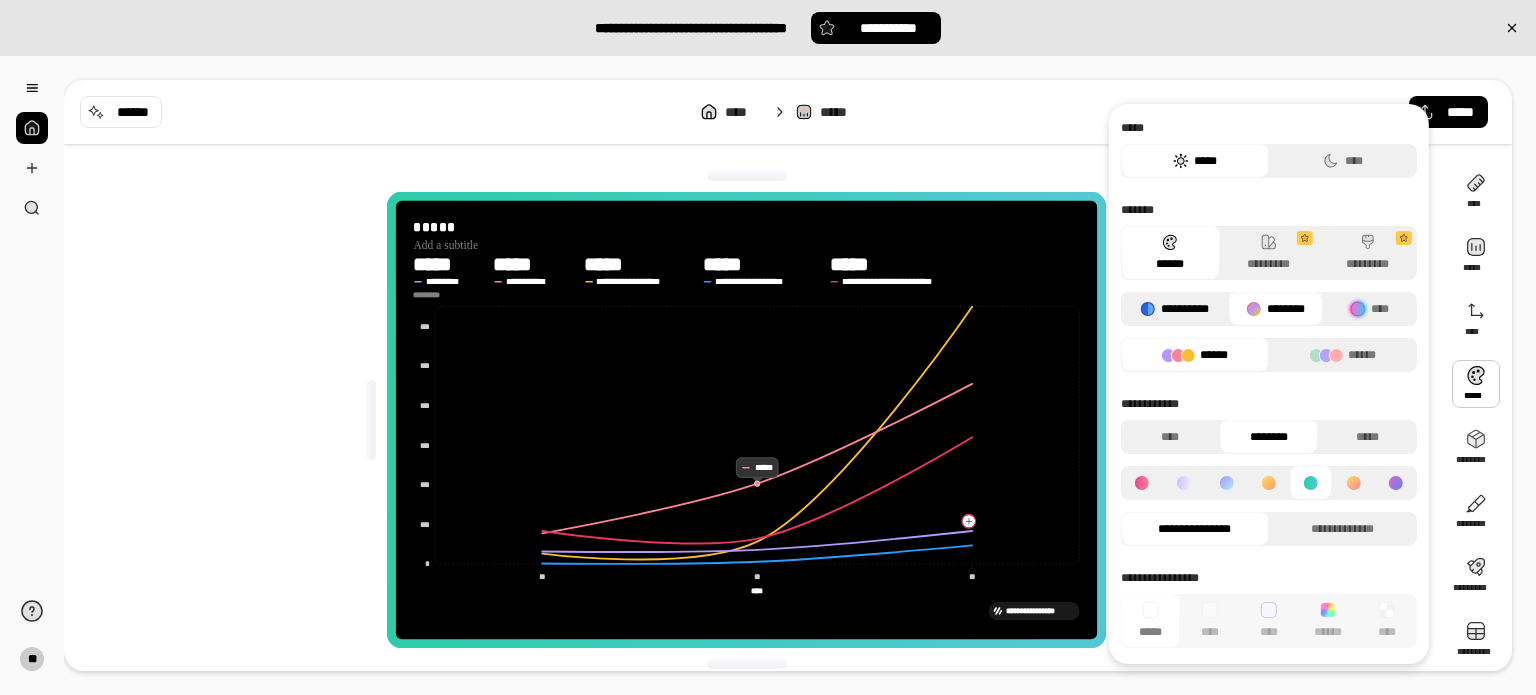 click on "**********" at bounding box center (1175, 309) 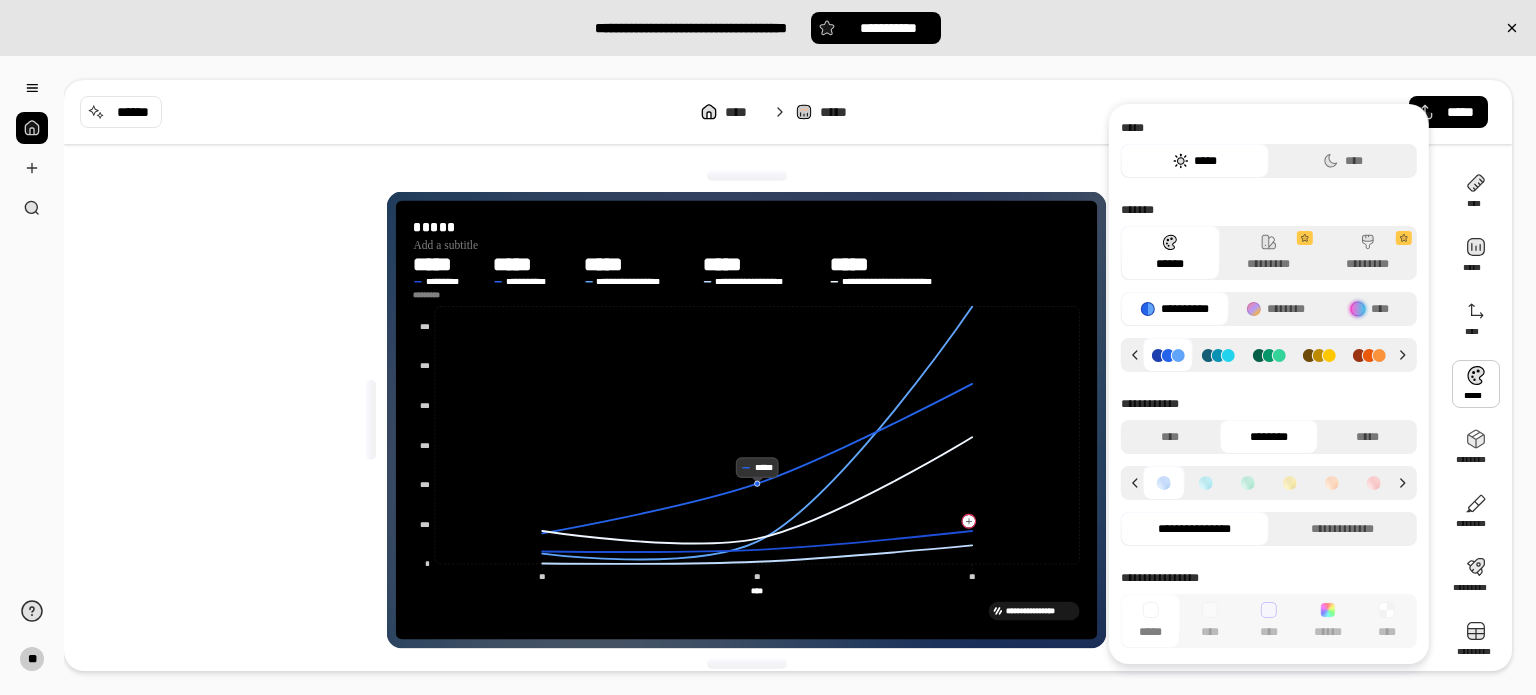 click 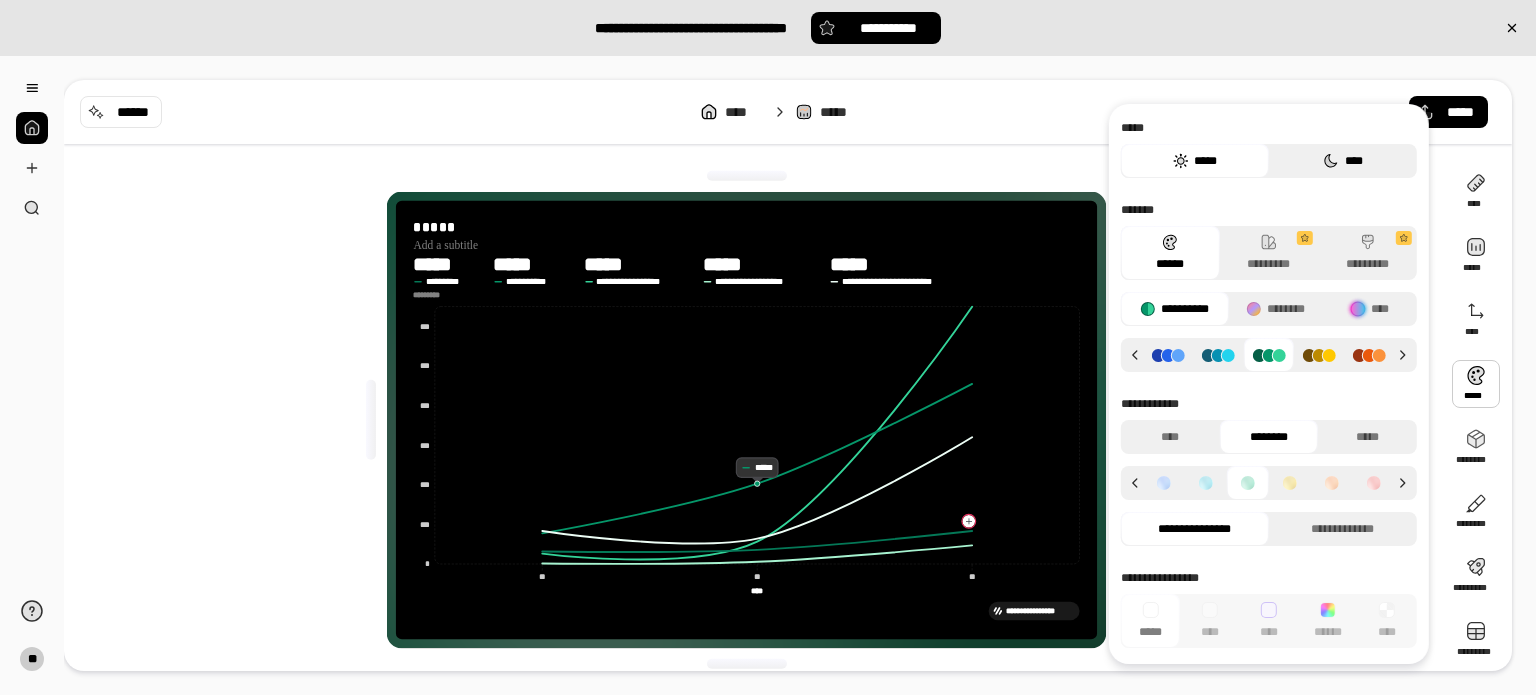 click 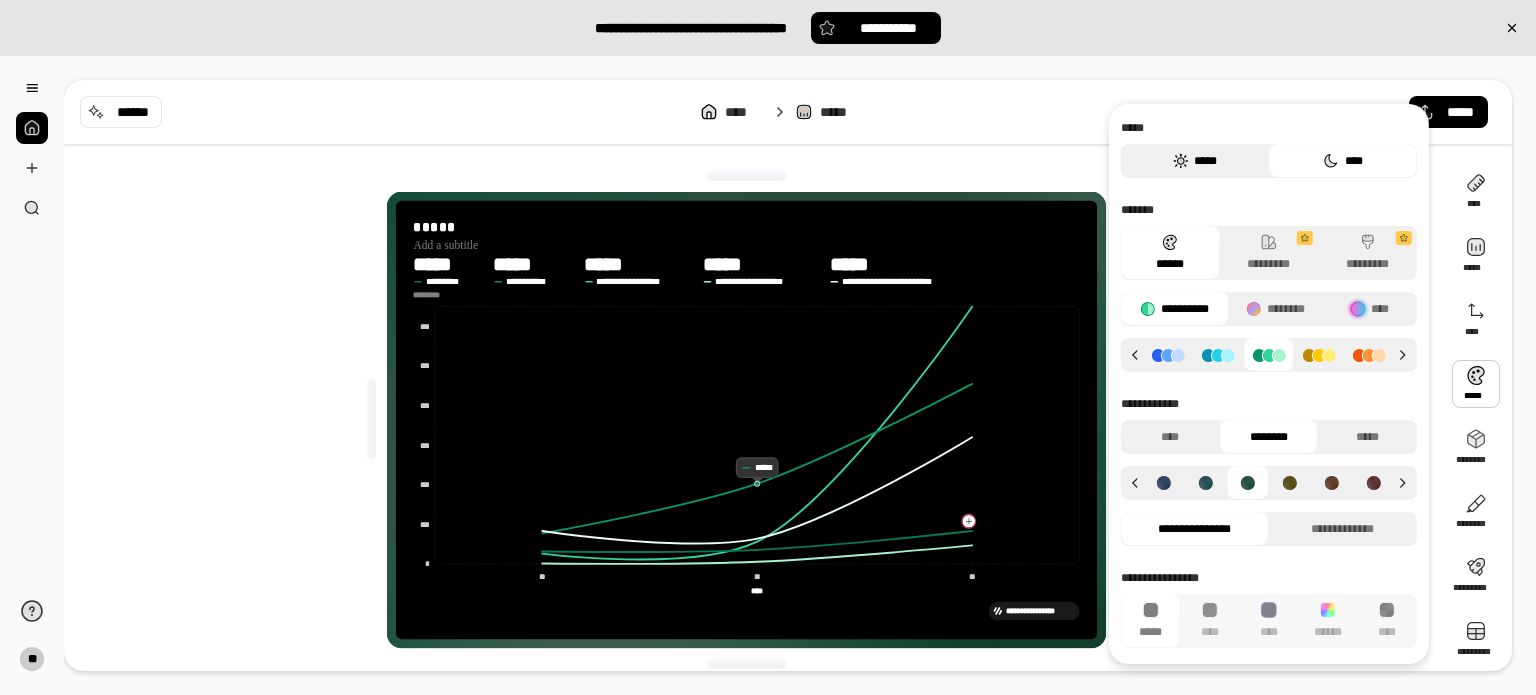 click on "*****" at bounding box center [1195, 161] 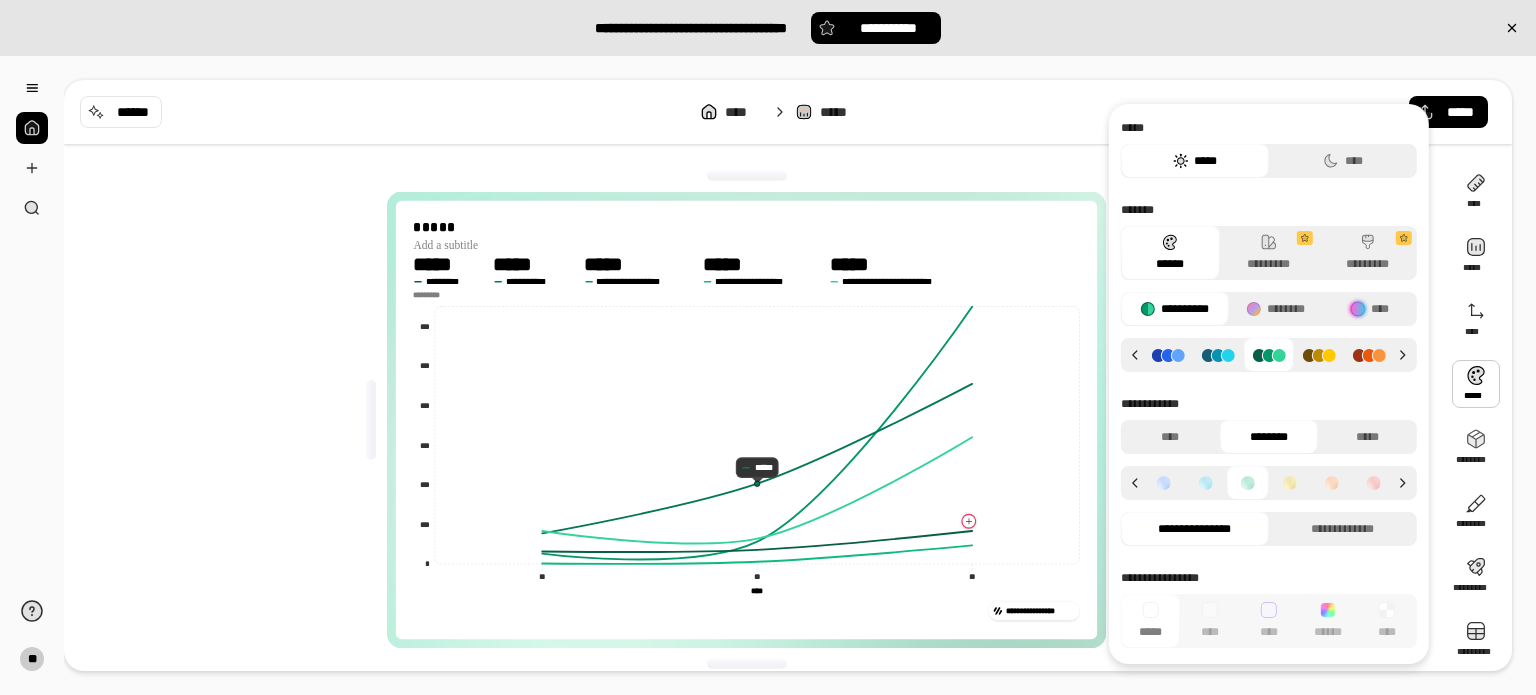 click on "**********" at bounding box center [754, 420] 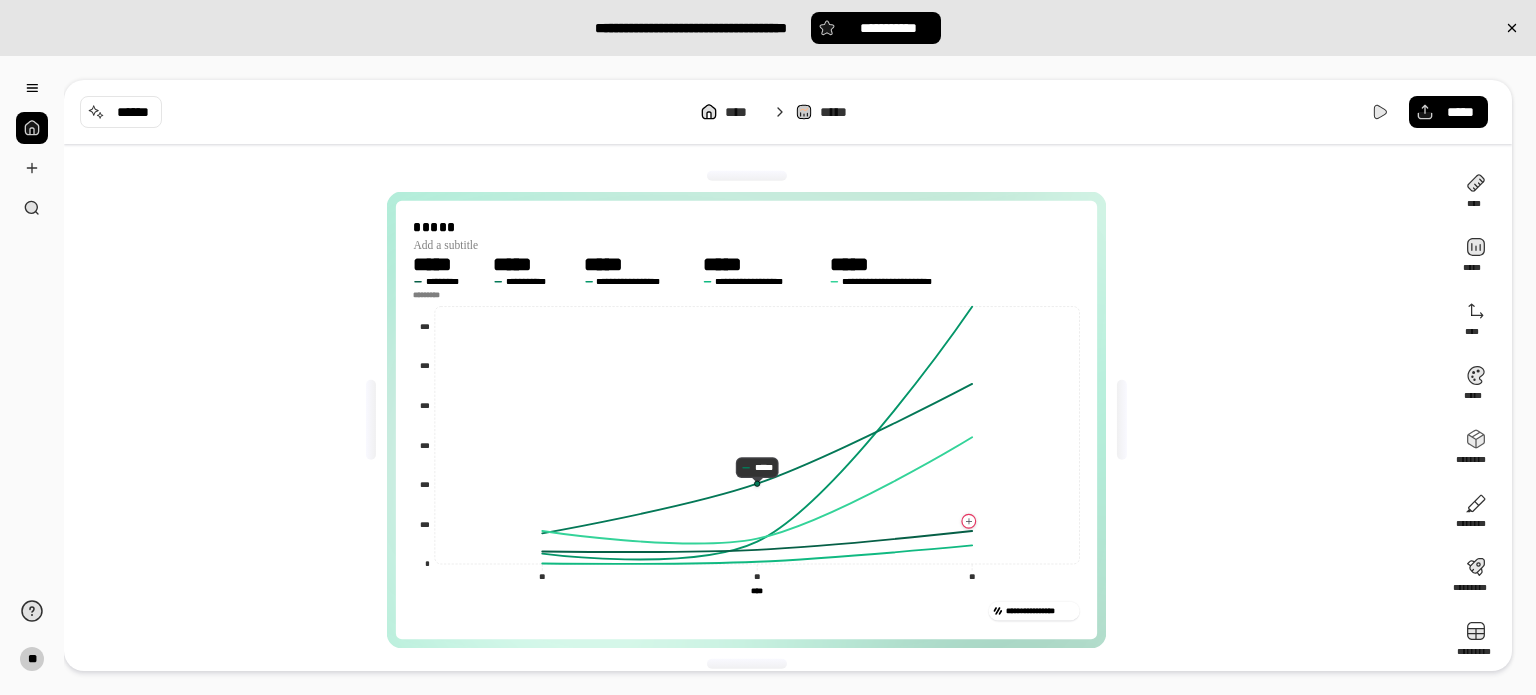 click on "**********" at bounding box center (754, 420) 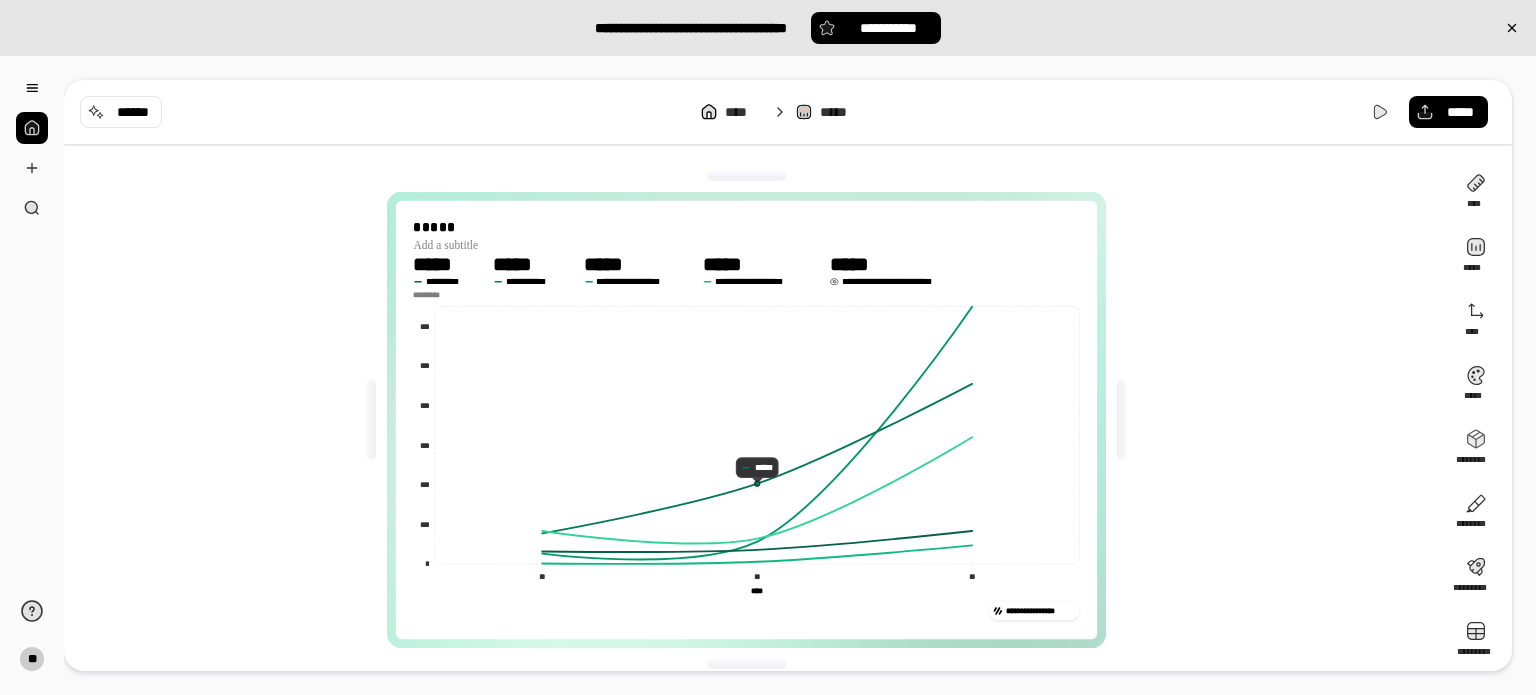 click on "*****" at bounding box center [858, 264] 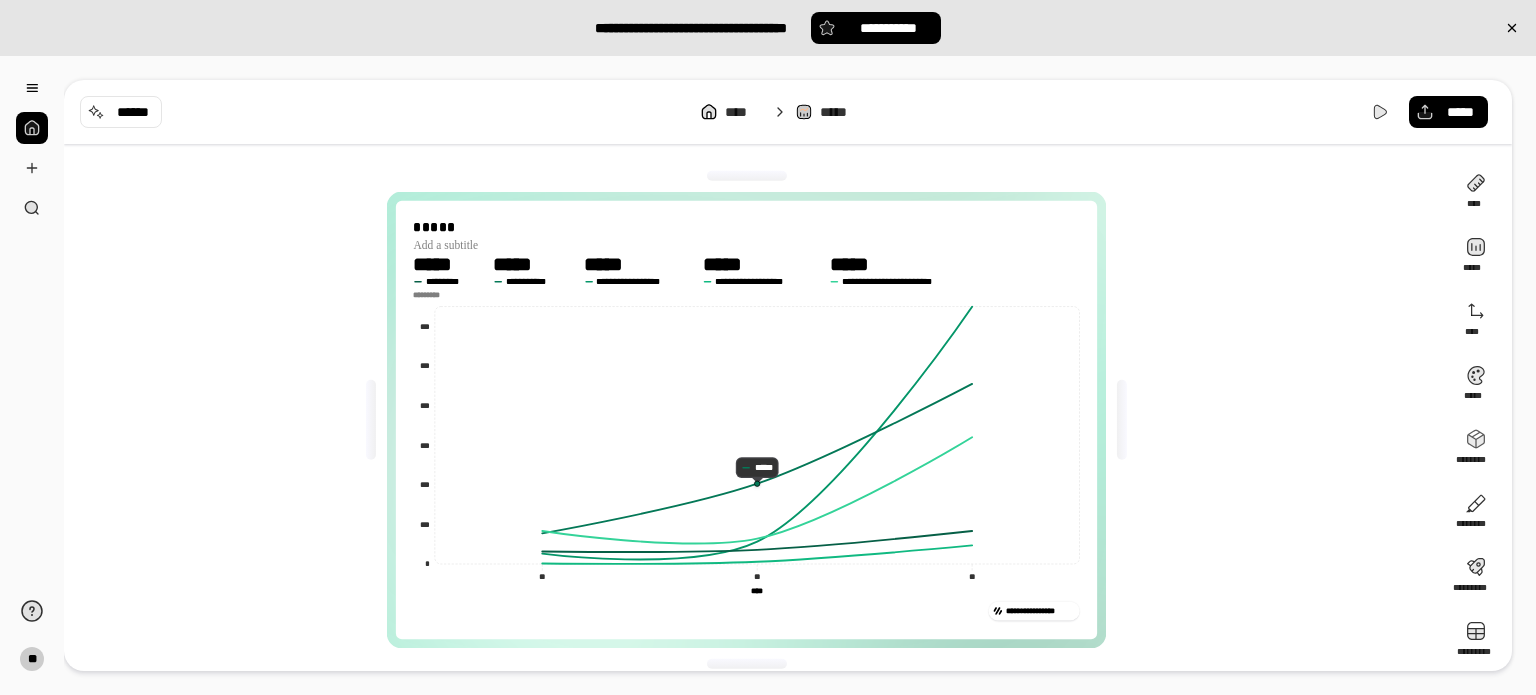 click on "**********" at bounding box center (746, 608) 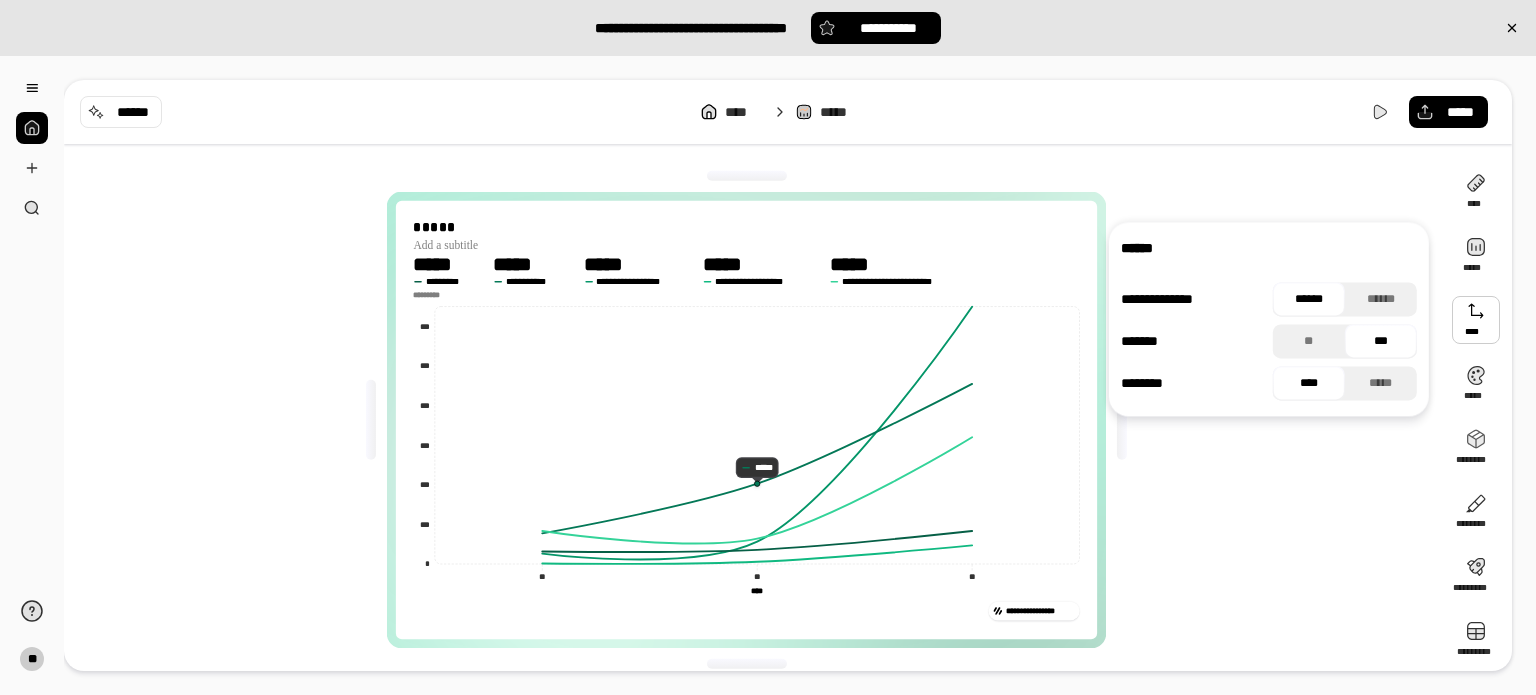 click at bounding box center [1476, 320] 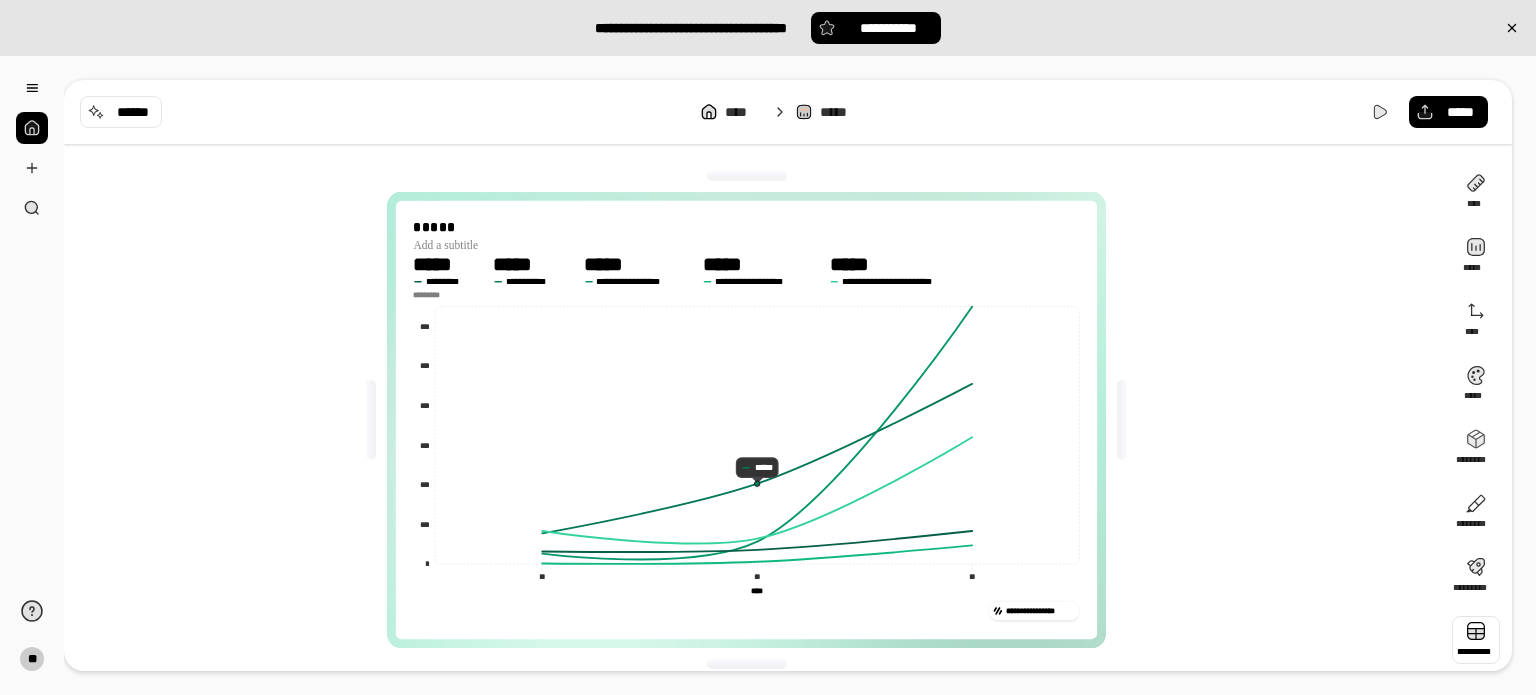 click at bounding box center [1476, 640] 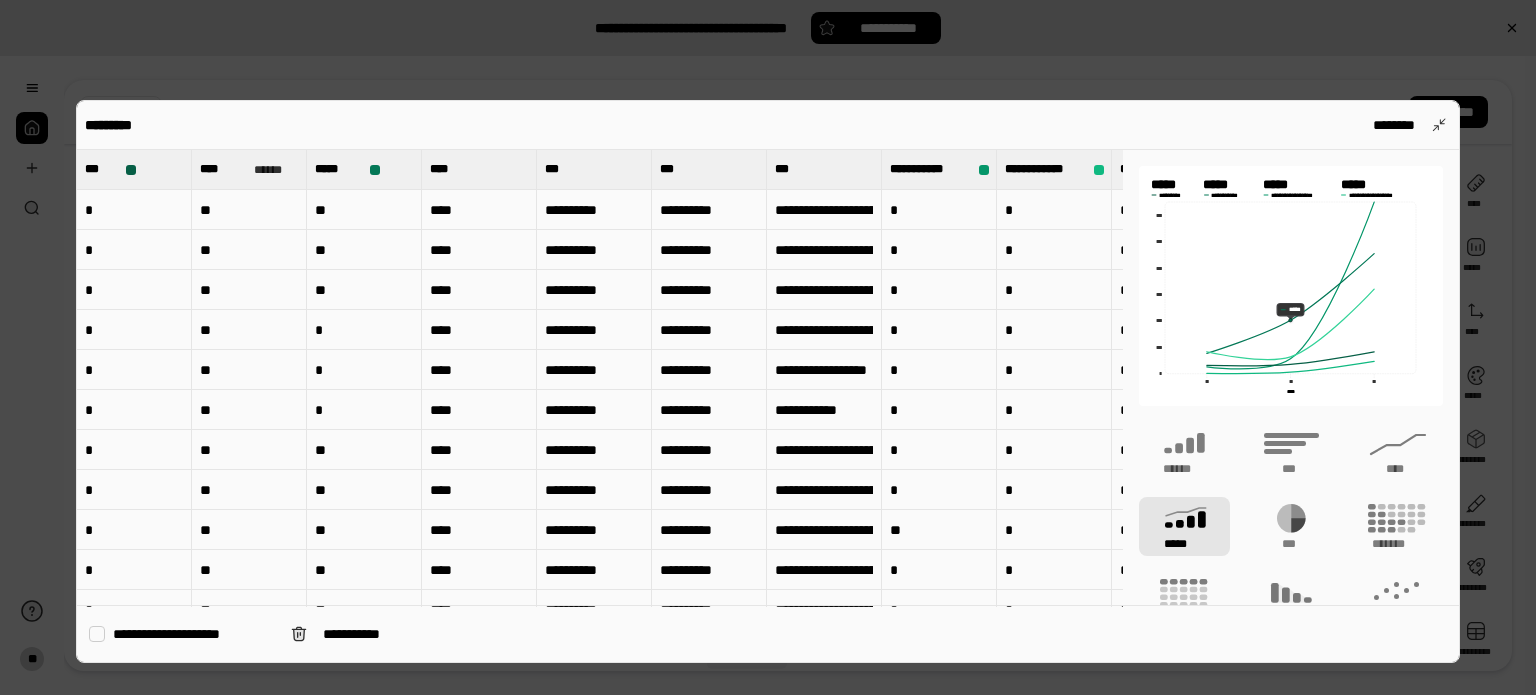 click on "**********" at bounding box center (194, 634) 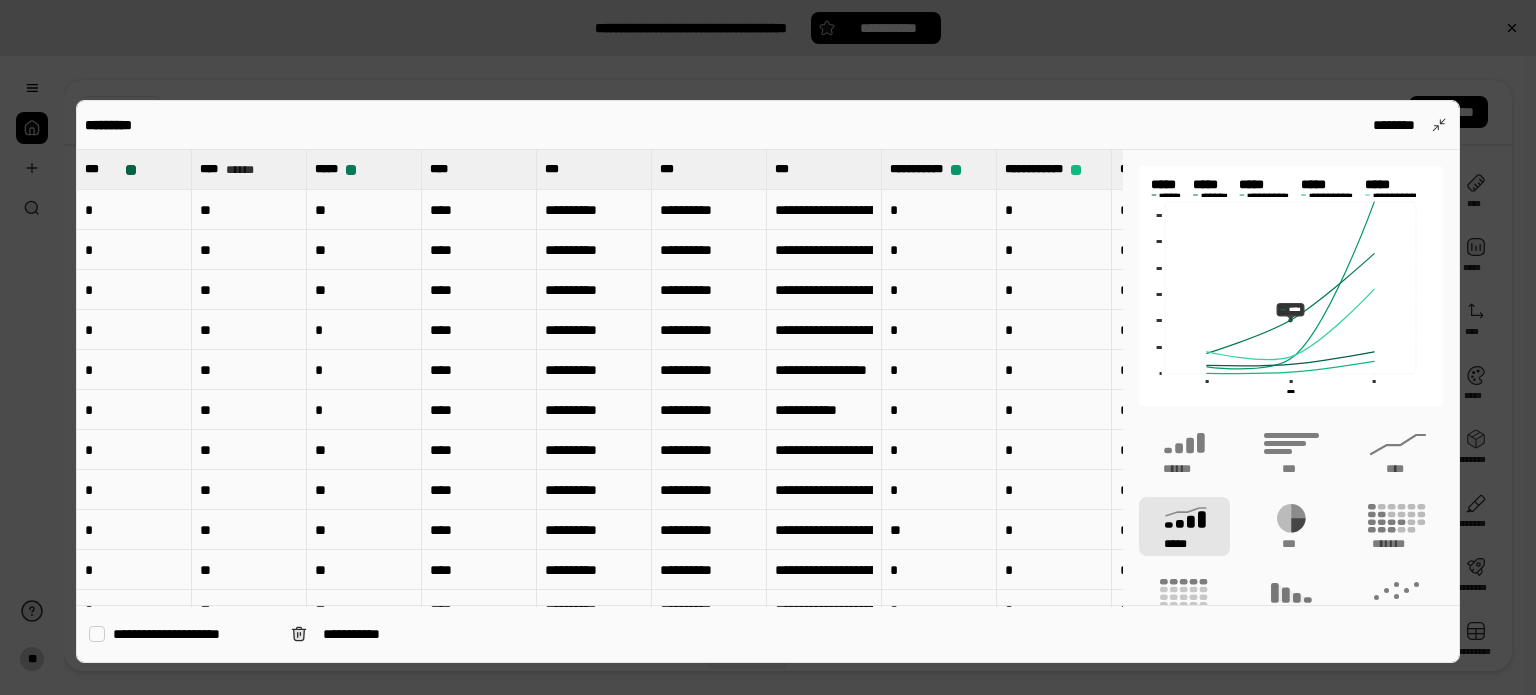 type on "****" 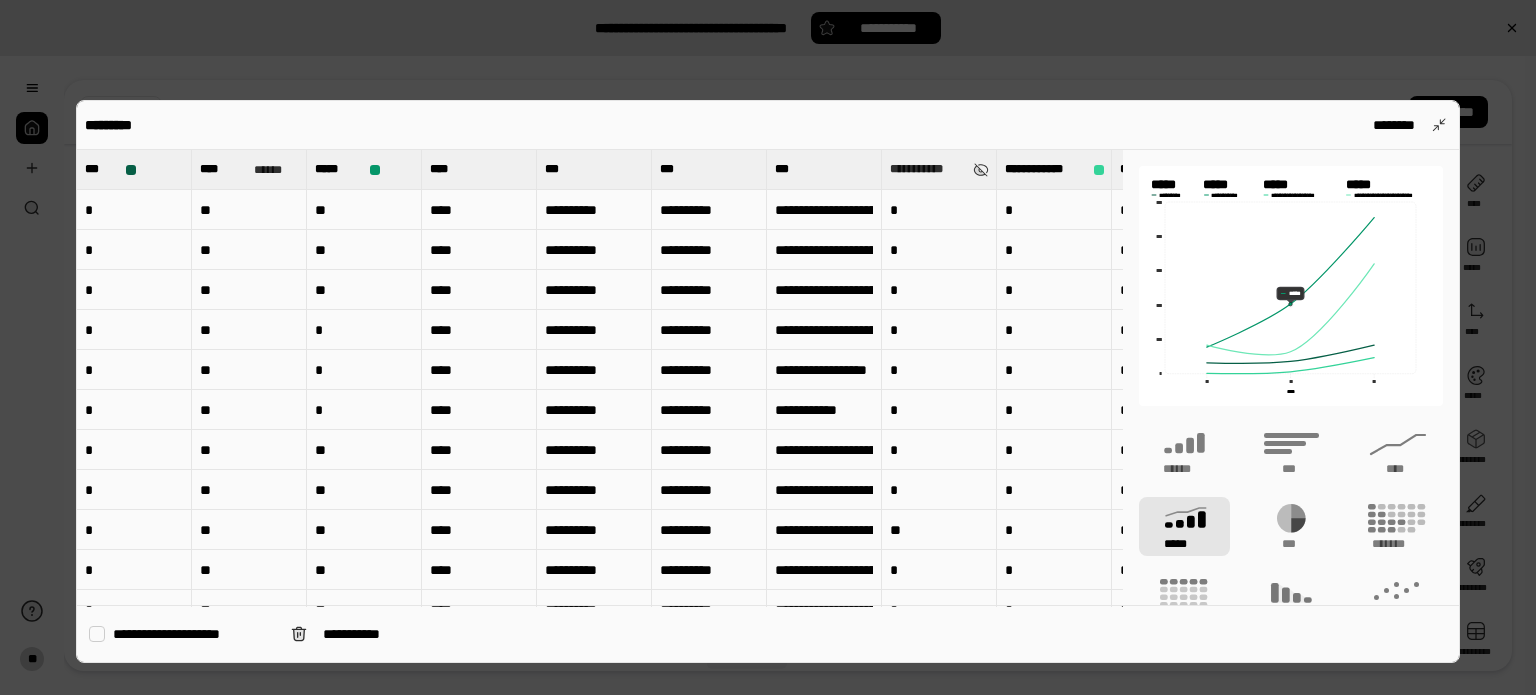drag, startPoint x: 972, startPoint y: 235, endPoint x: 979, endPoint y: 149, distance: 86.28442 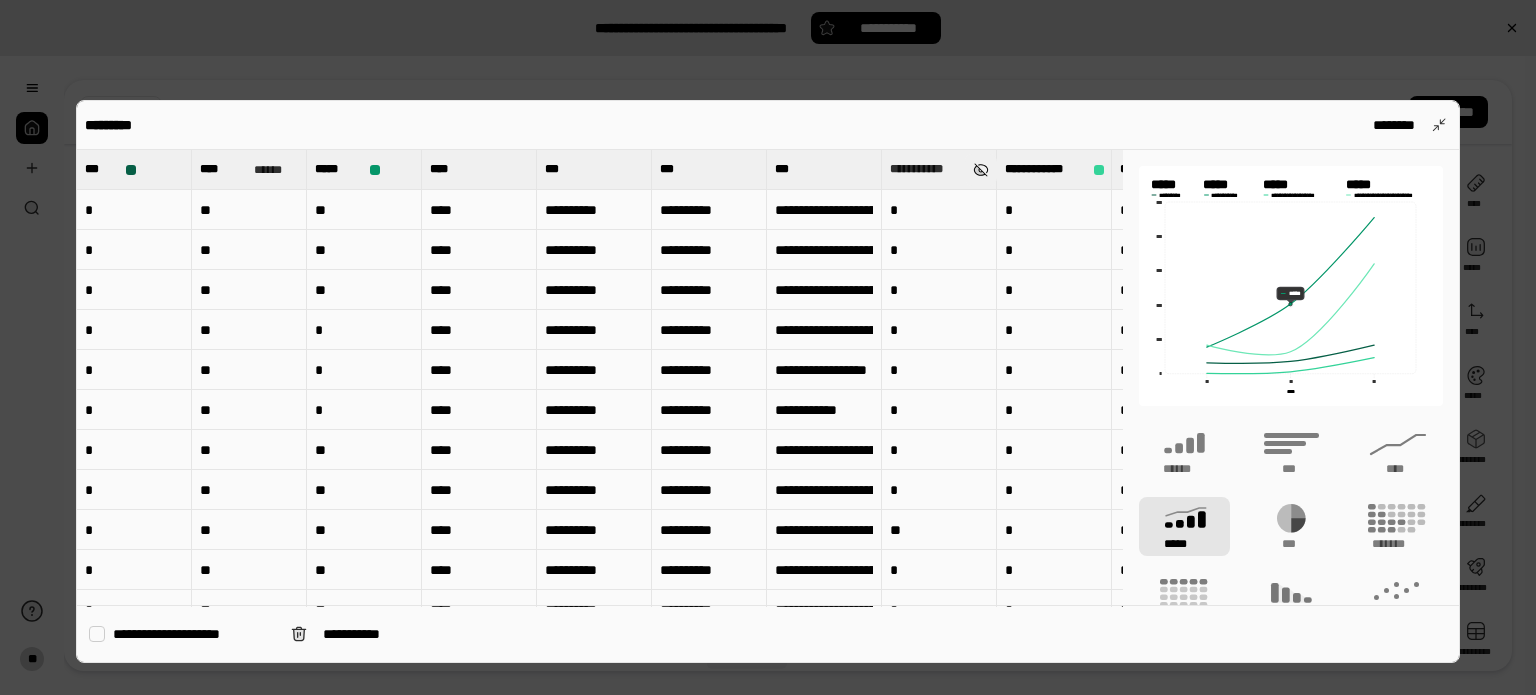 click at bounding box center (980, 170) 